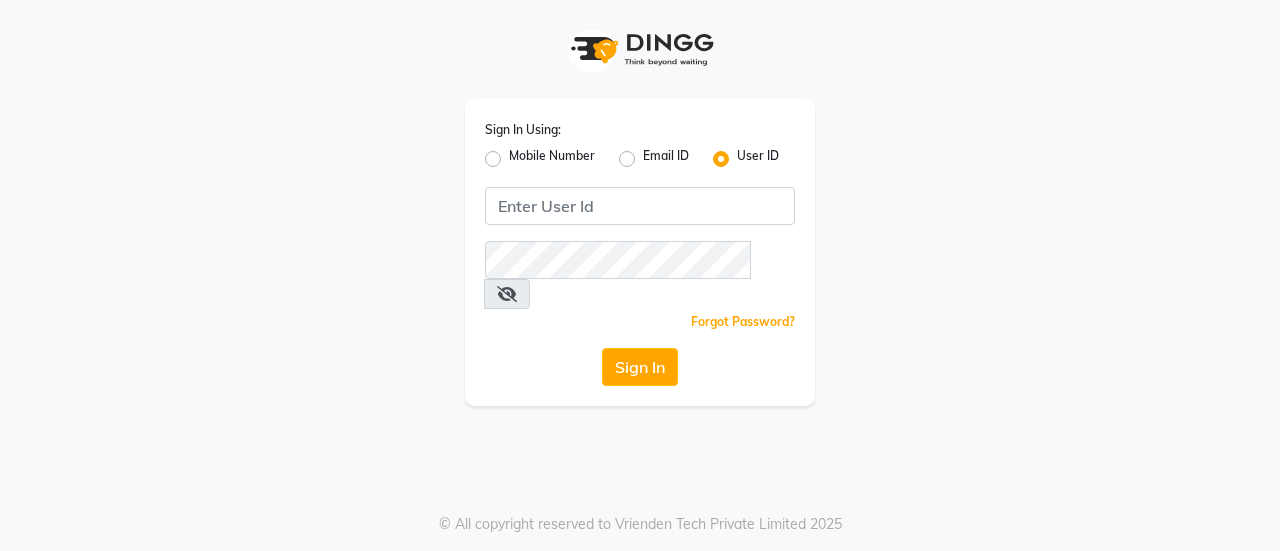 scroll, scrollTop: 0, scrollLeft: 0, axis: both 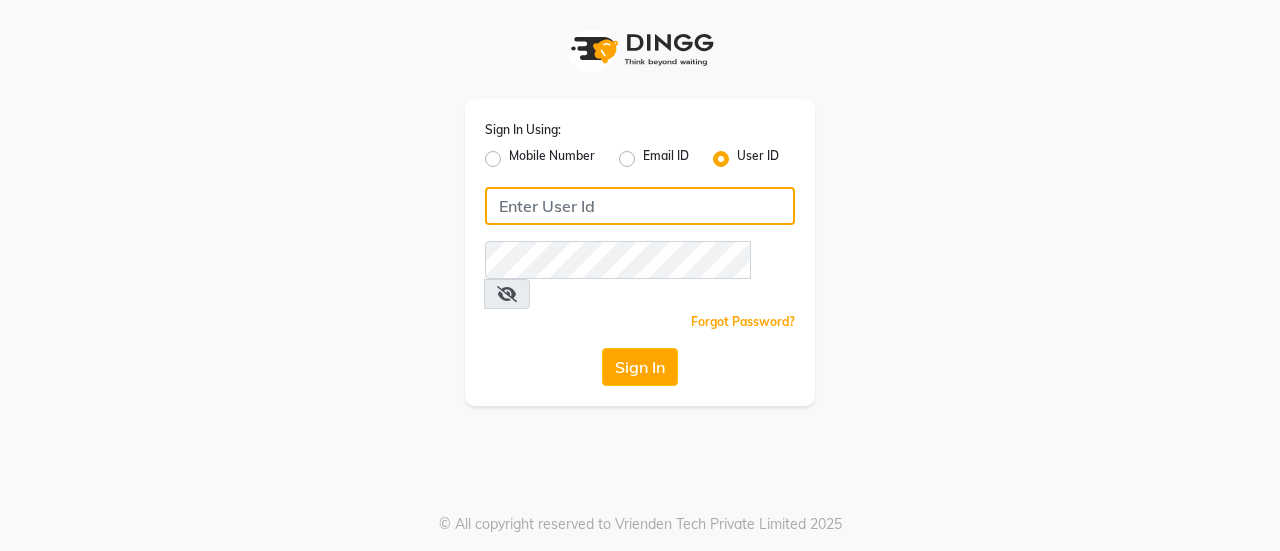 click 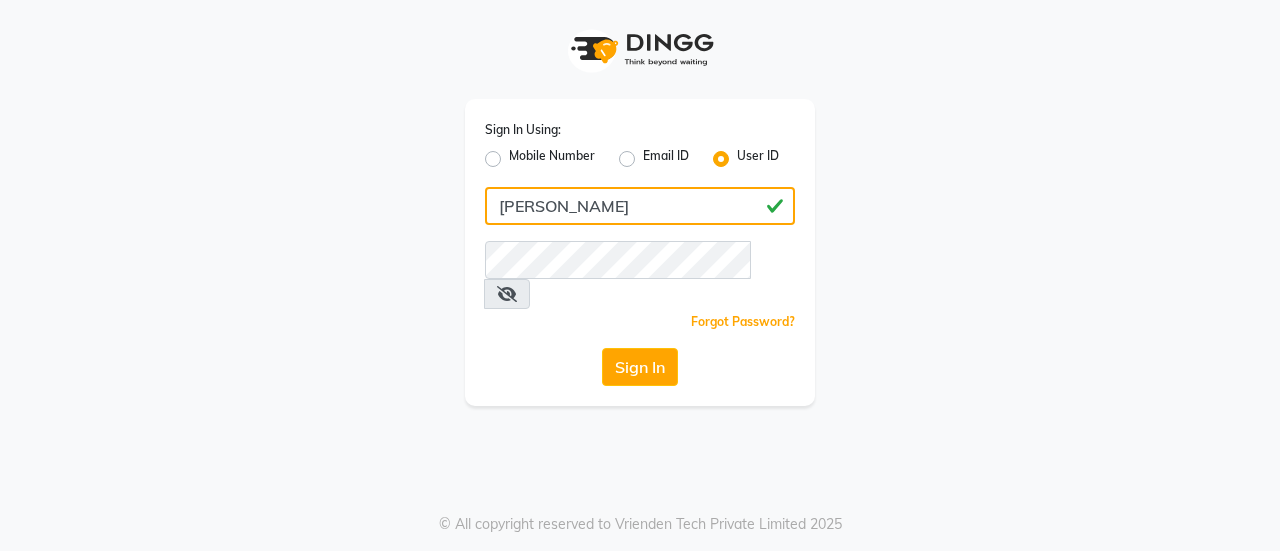 type on "[PERSON_NAME]" 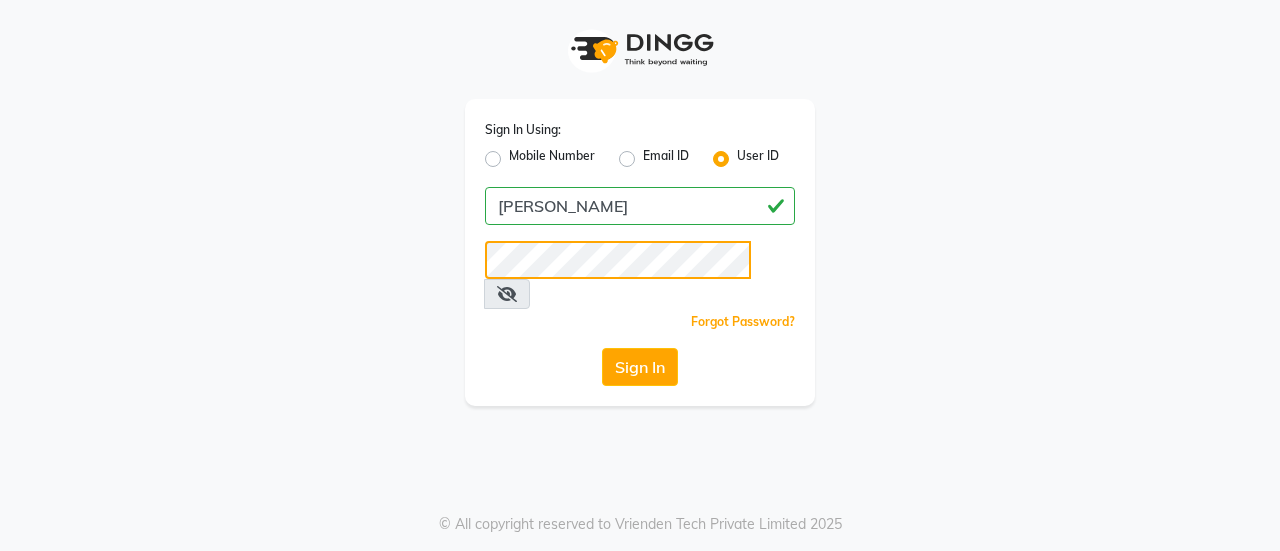 click on "Sign In" 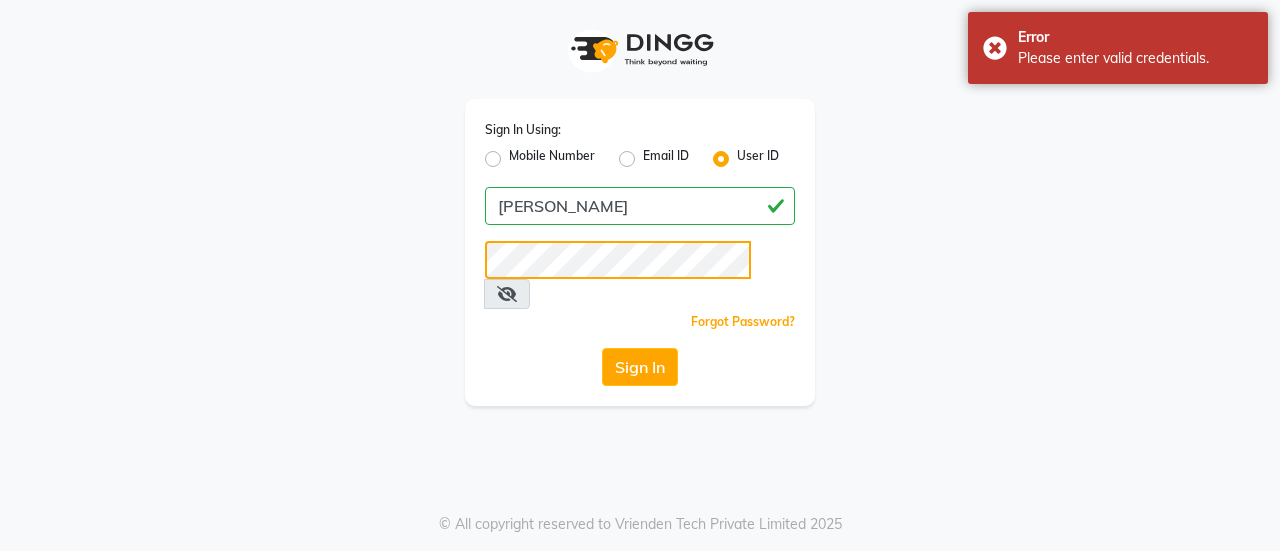 click on "Sign In Using: Mobile Number Email ID User ID [PERSON_NAME]  Remember me Forgot Password?  Sign In" 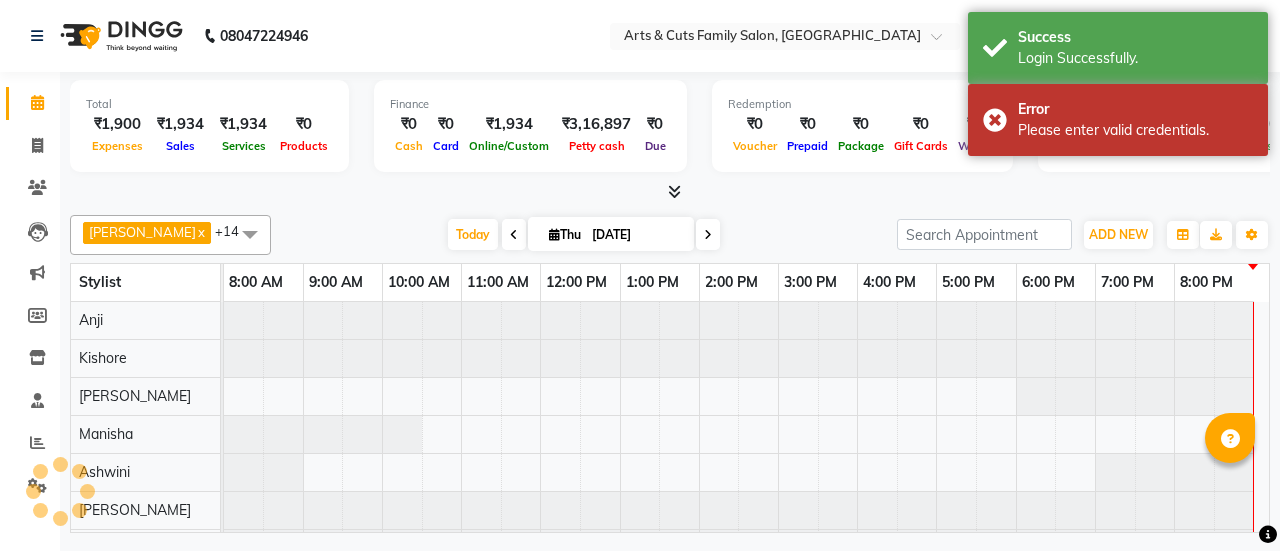 select on "en" 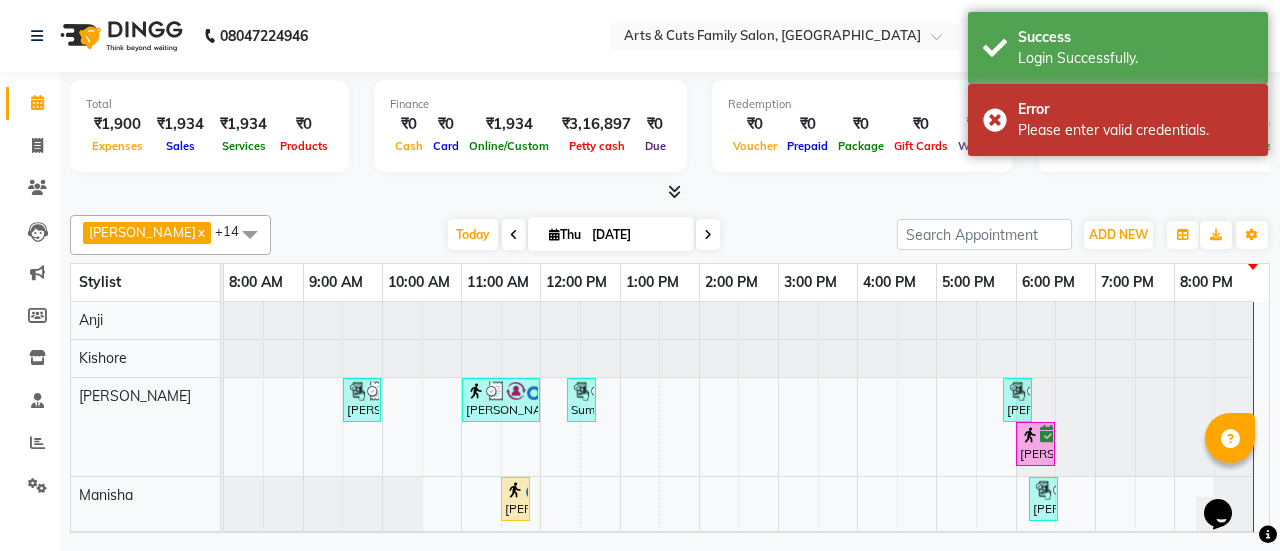 scroll, scrollTop: 0, scrollLeft: 0, axis: both 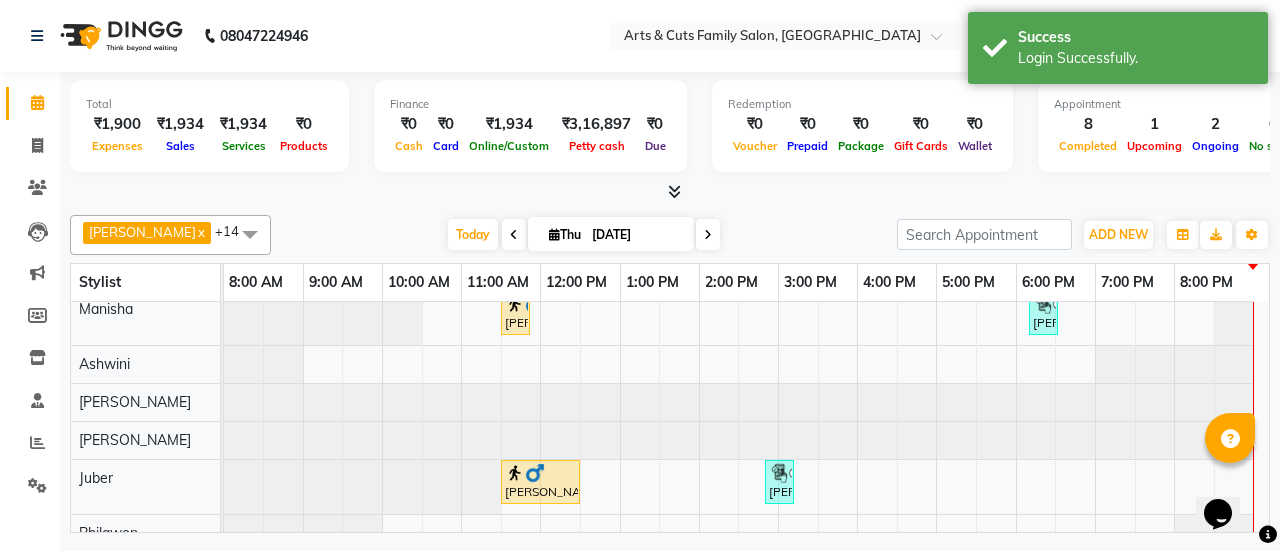 click at bounding box center (708, 234) 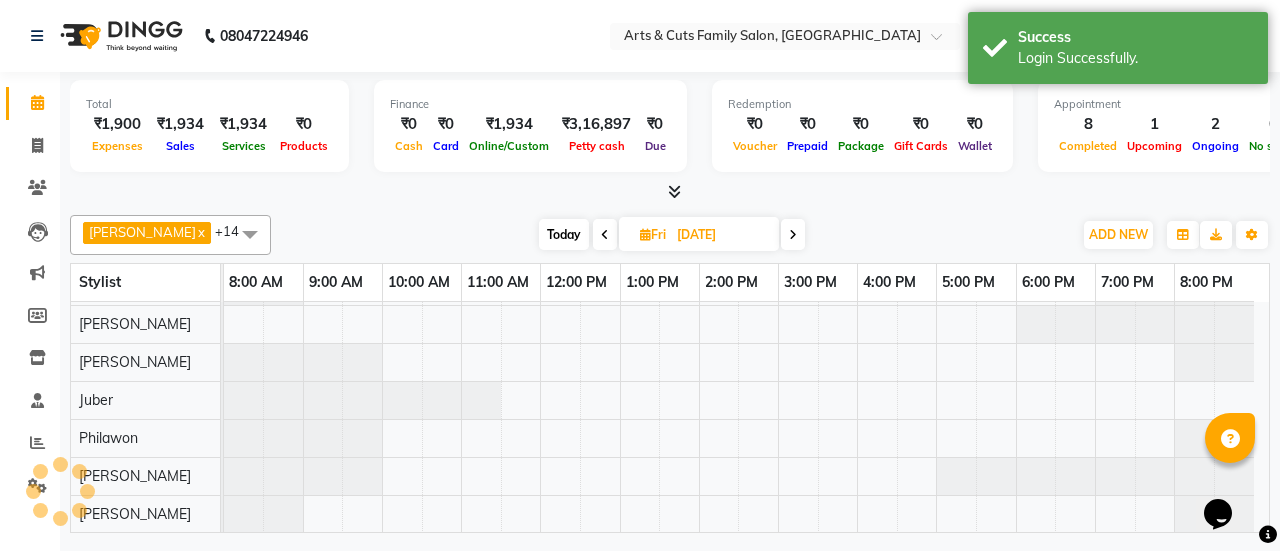 scroll, scrollTop: 214, scrollLeft: 0, axis: vertical 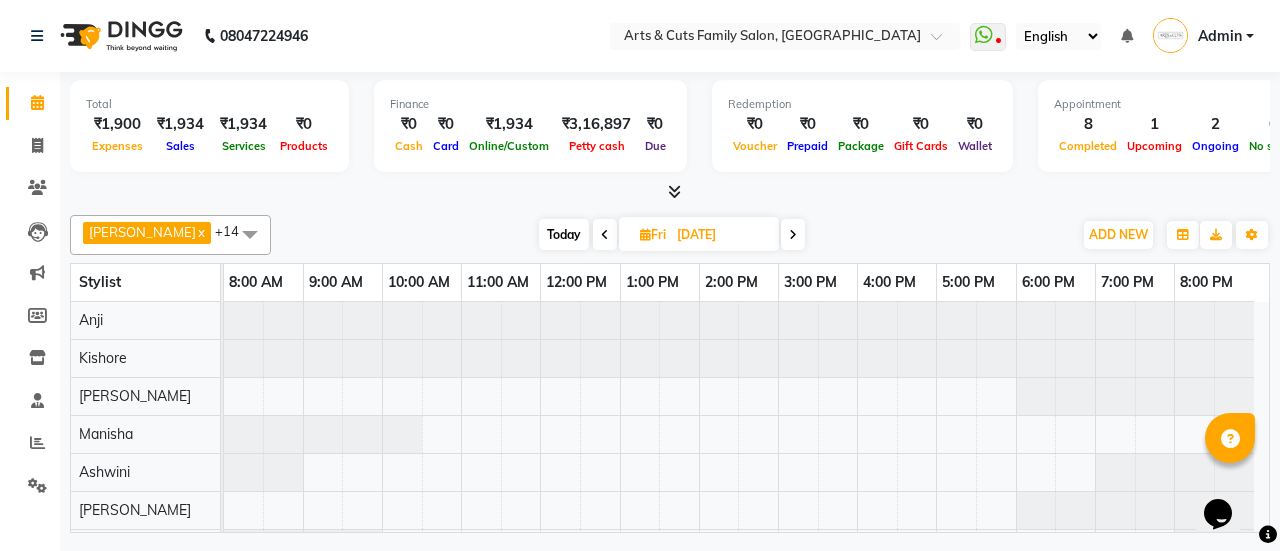 click at bounding box center [284, 529] 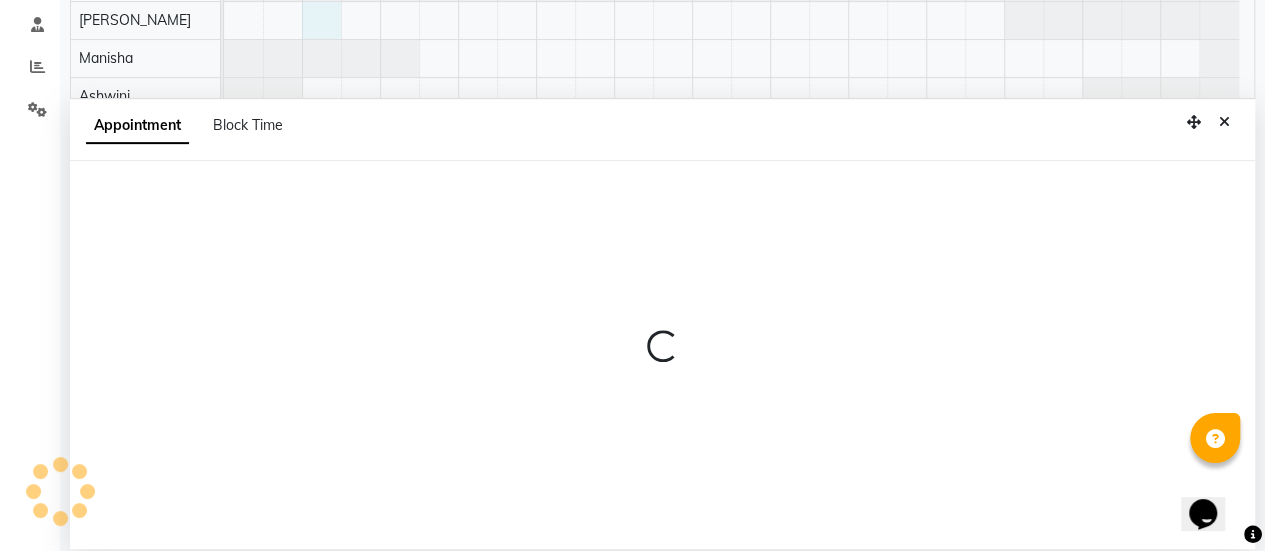 select on "62871" 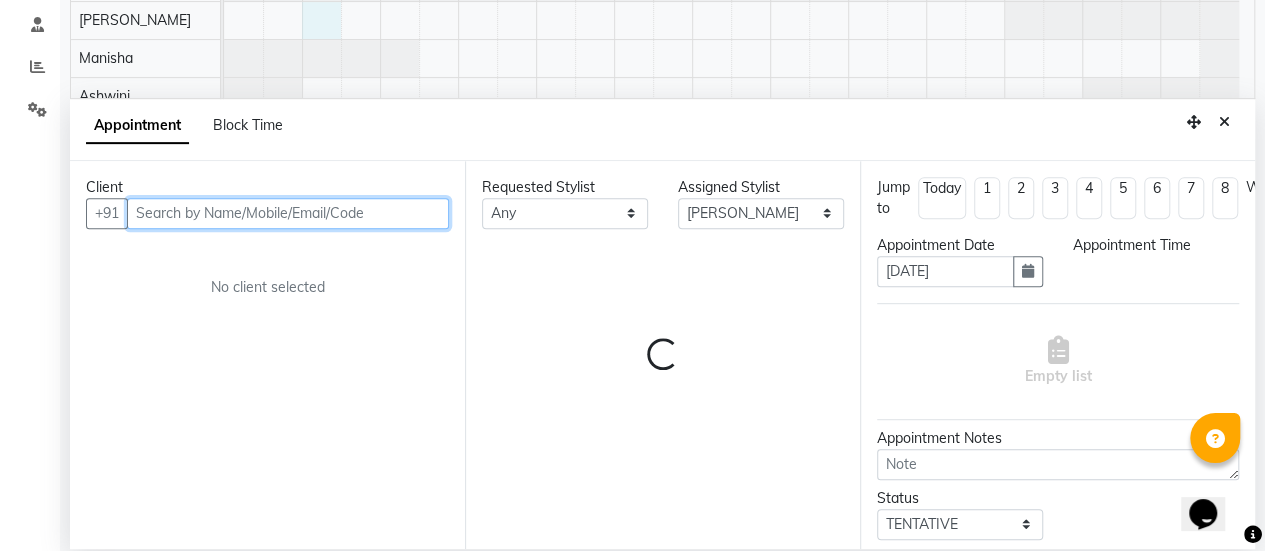 select on "540" 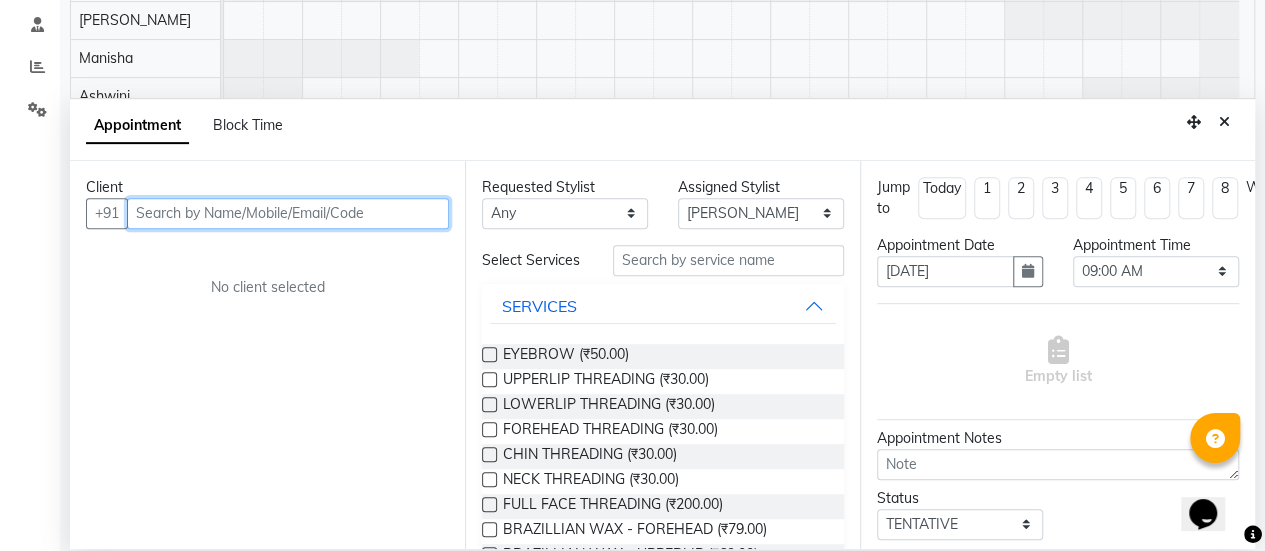click at bounding box center (282, 153) 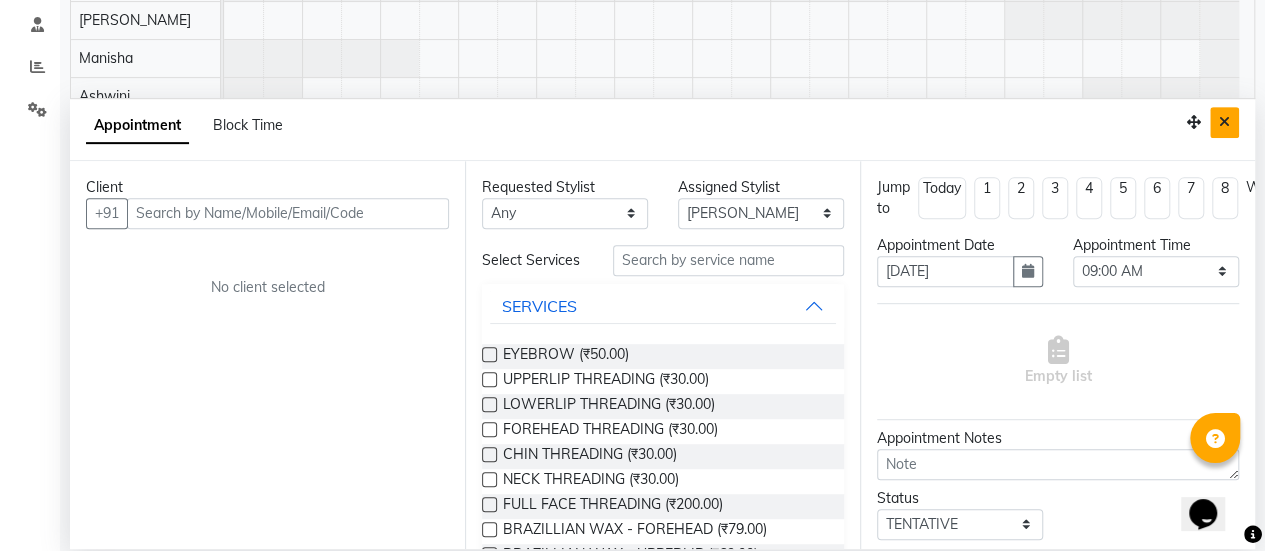click at bounding box center (1224, 122) 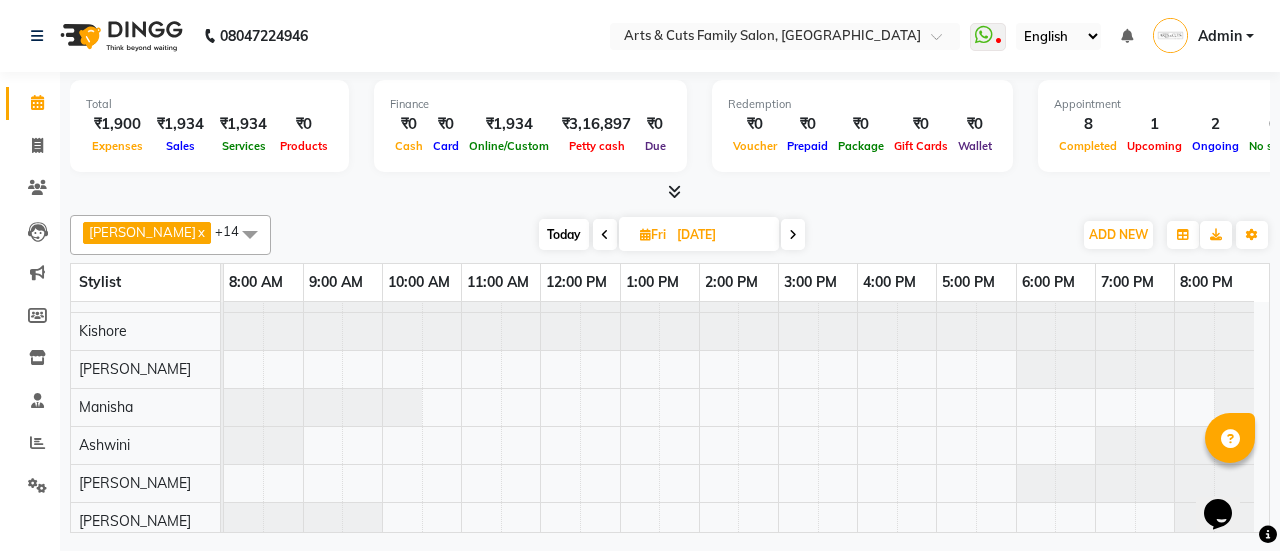 select on "62871" 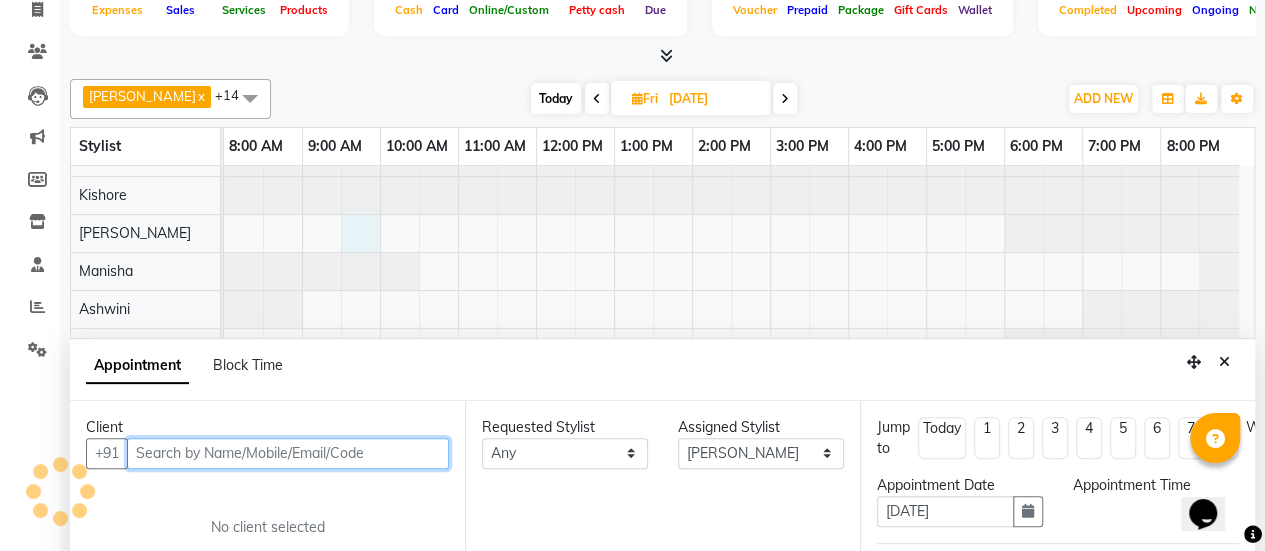 select on "570" 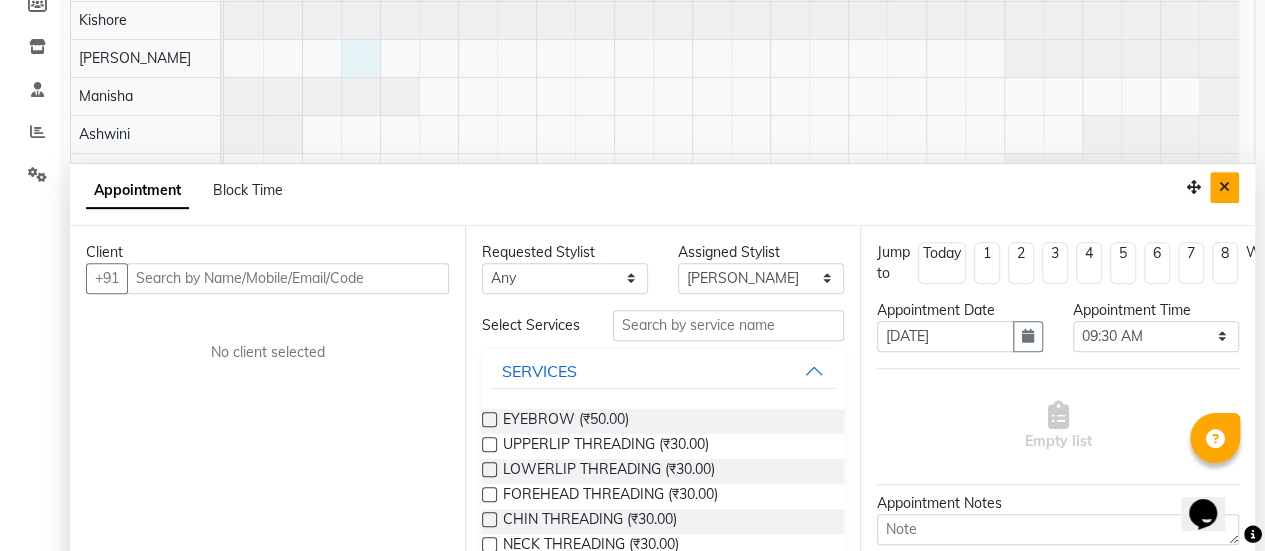 click at bounding box center [1224, 187] 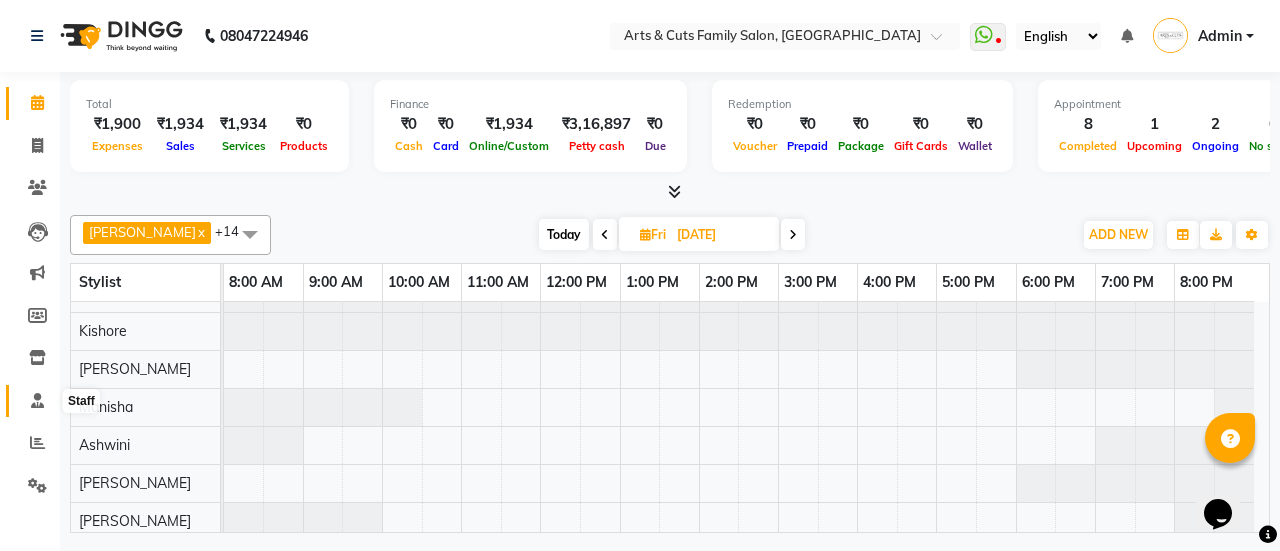 click 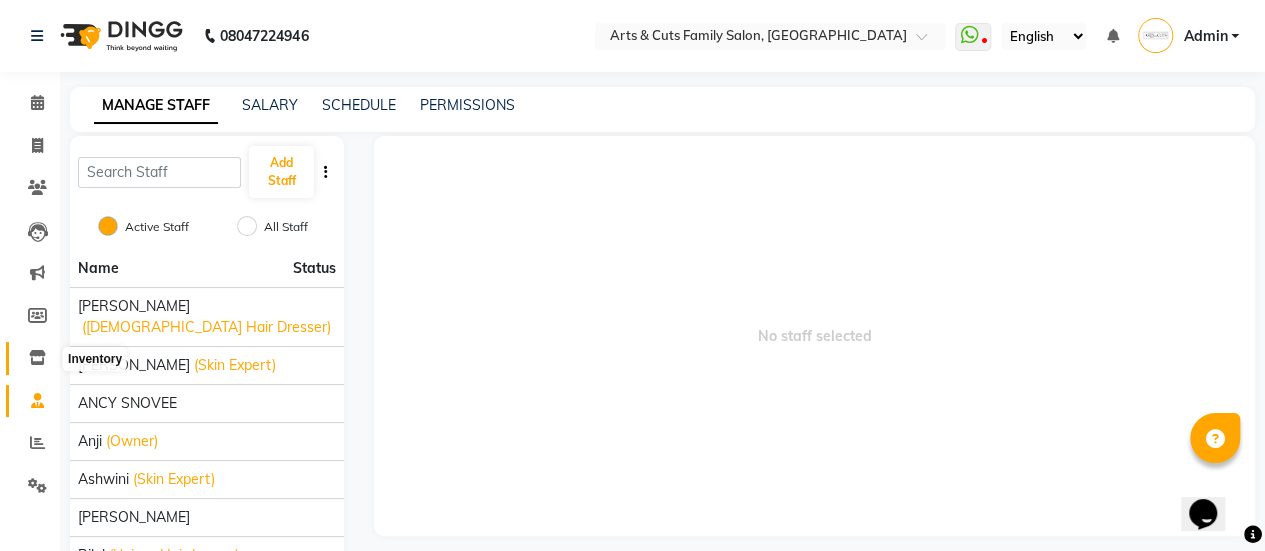 click 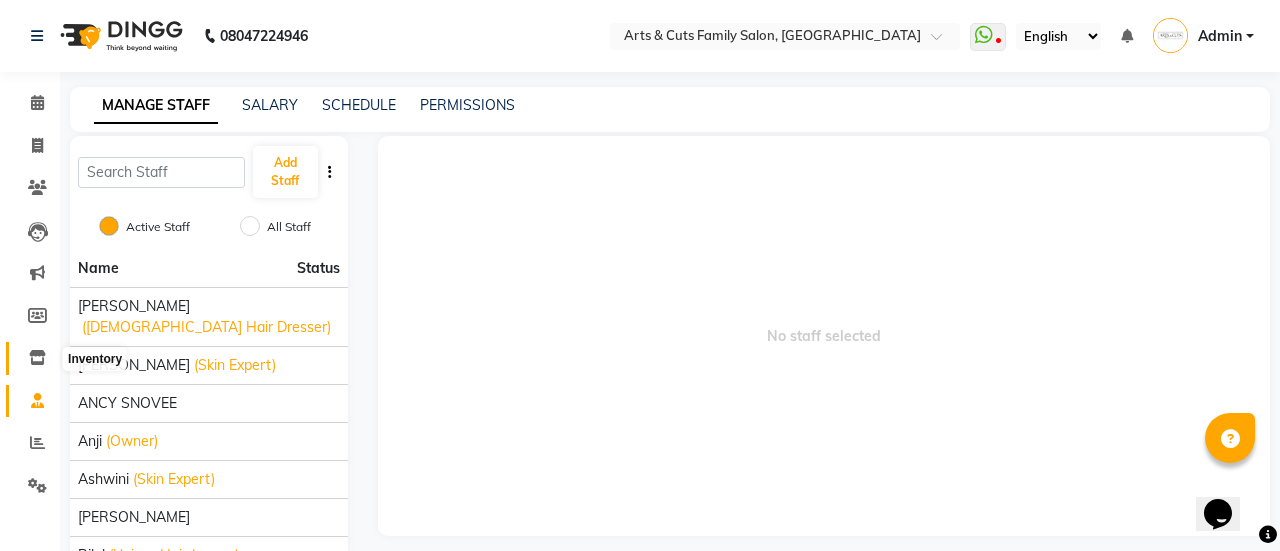 select 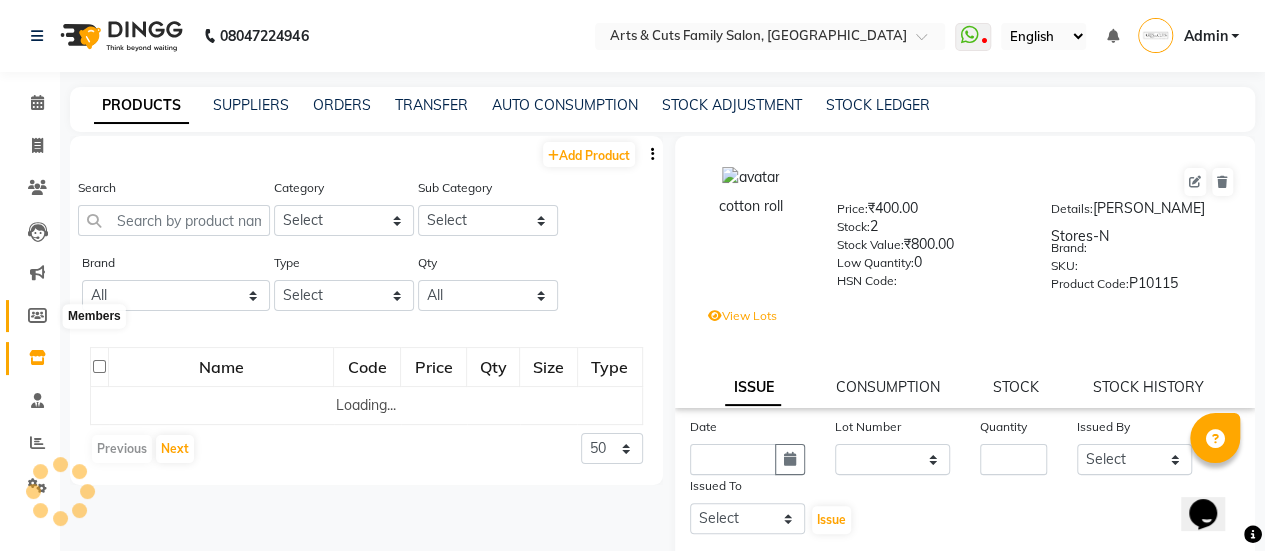 click 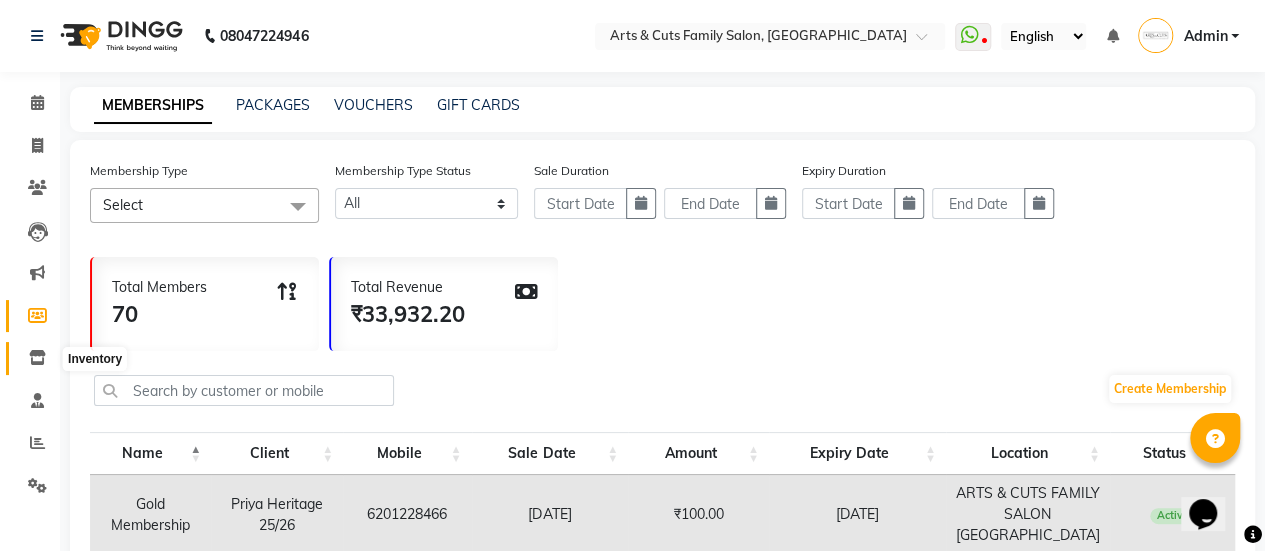 click 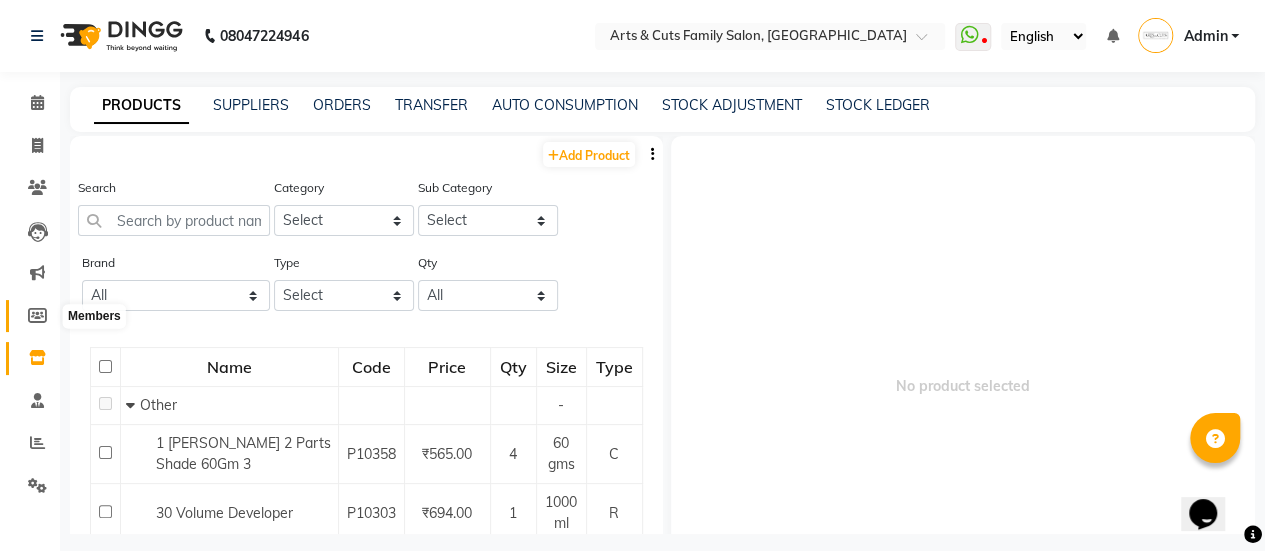 click 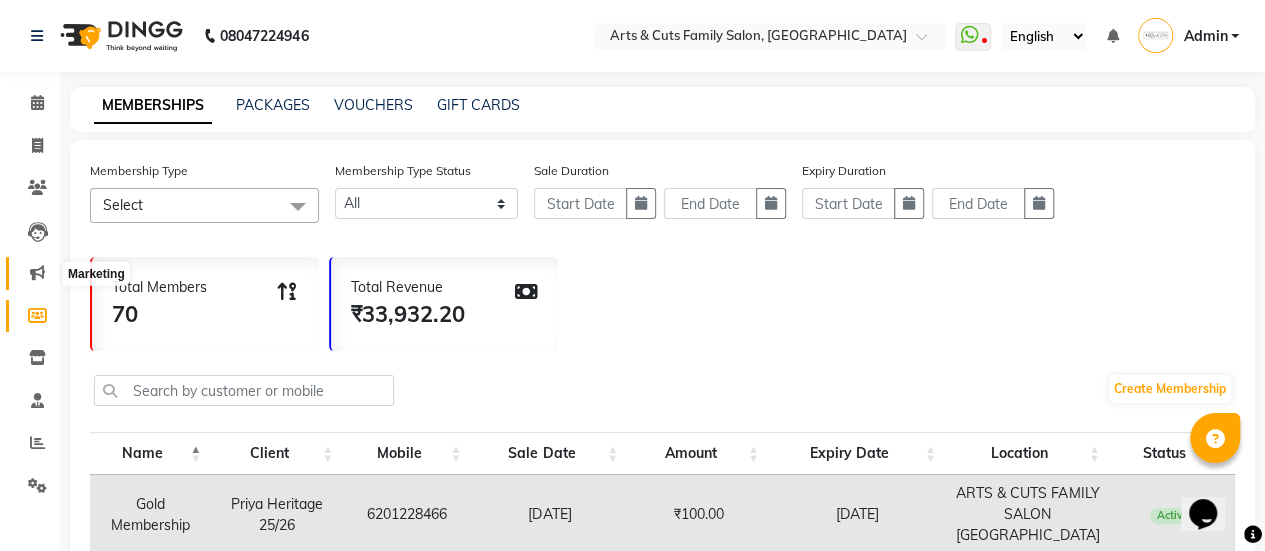 click 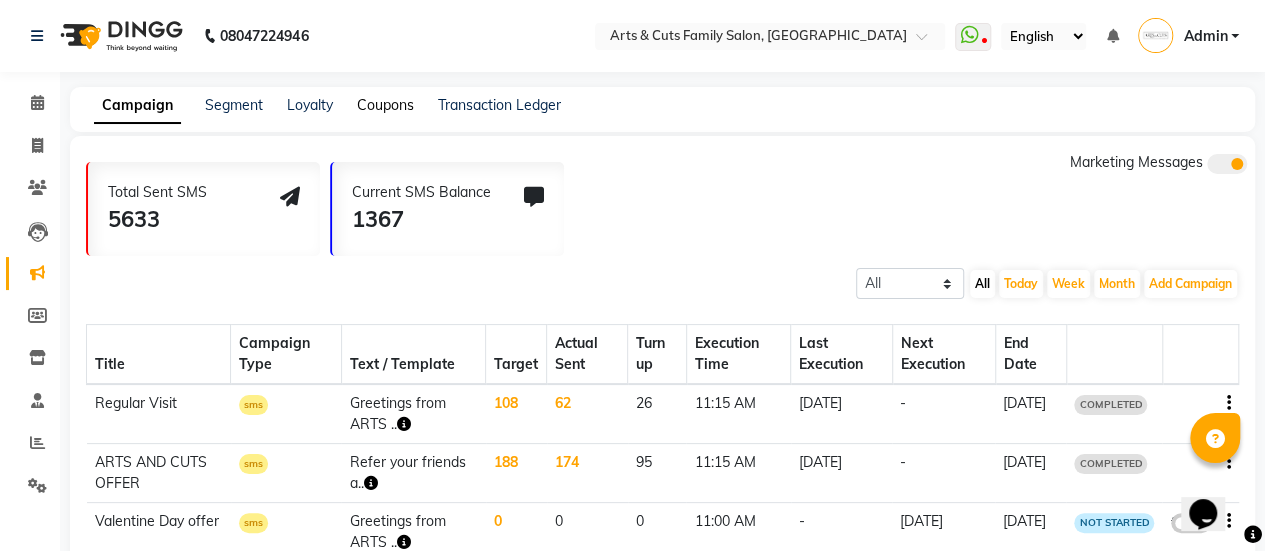 click on "Coupons" 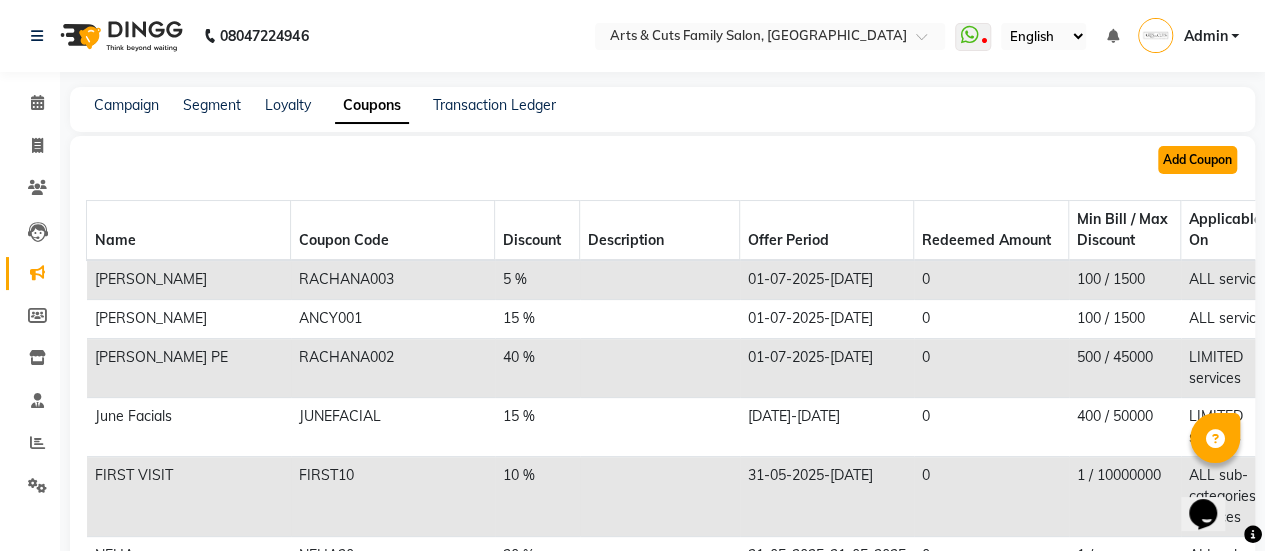 click on "Add Coupon" 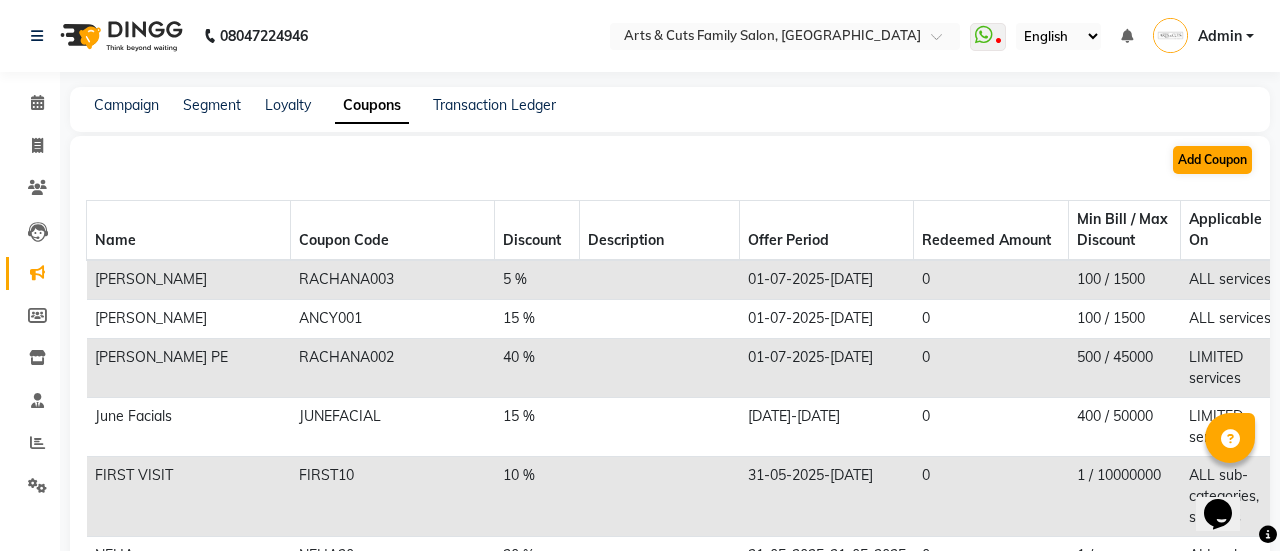select on "ALL" 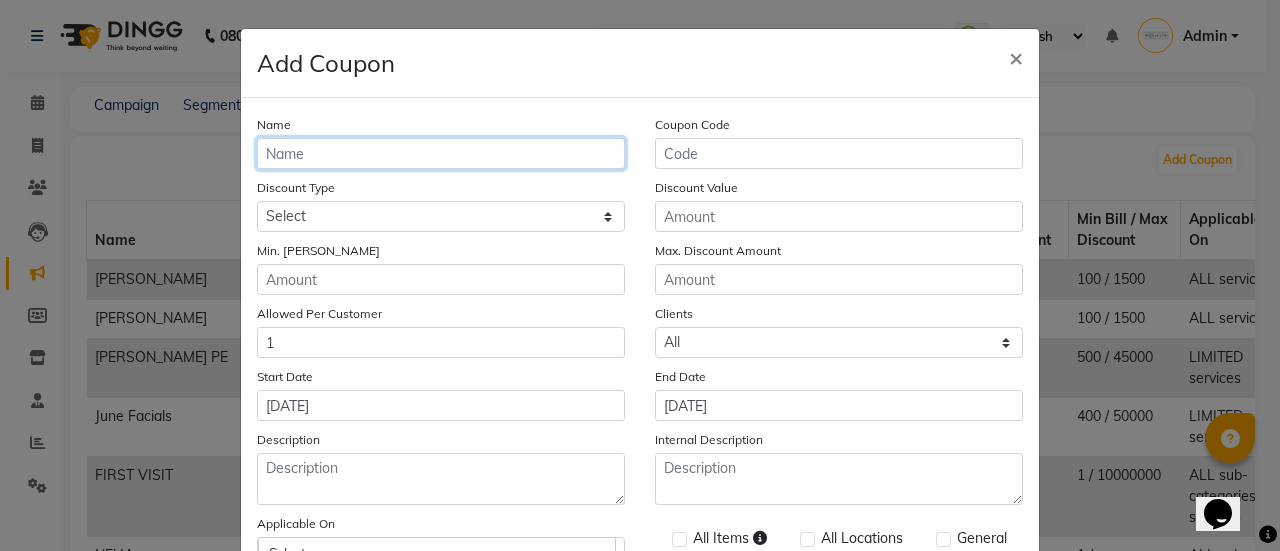 click on "Name" at bounding box center [441, 153] 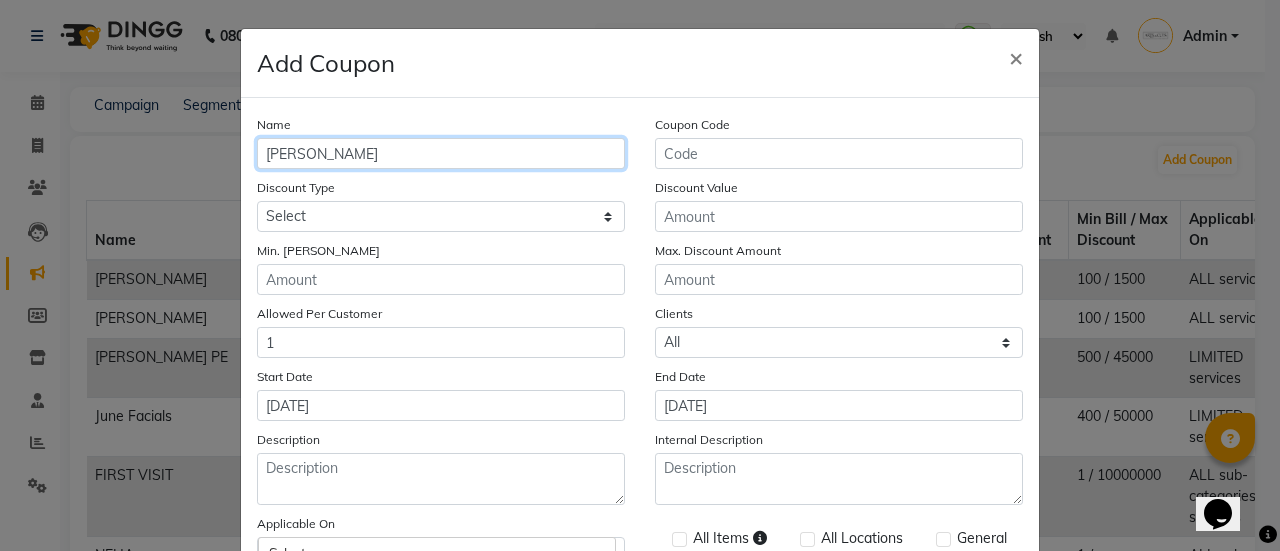 click on "Save" 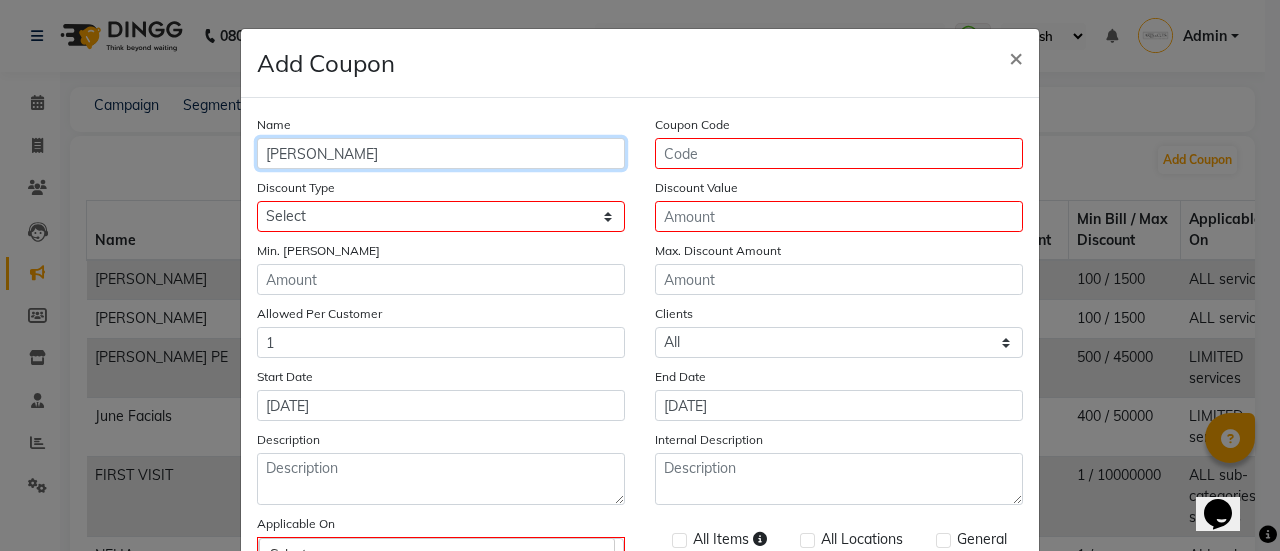 click on "Save" 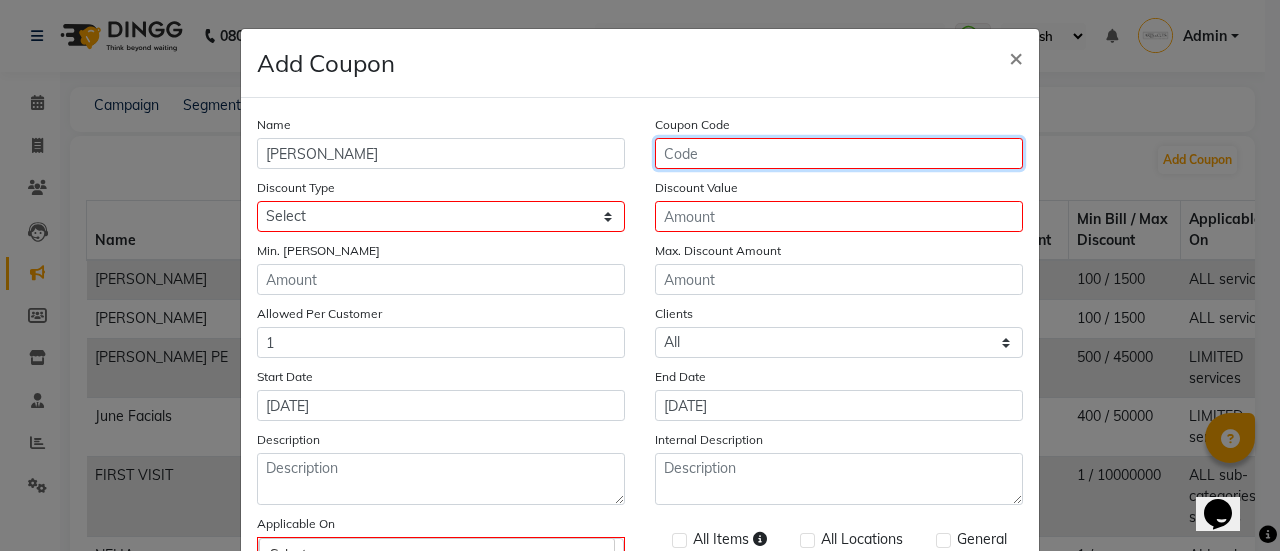 click on "Coupon Code" at bounding box center (839, 153) 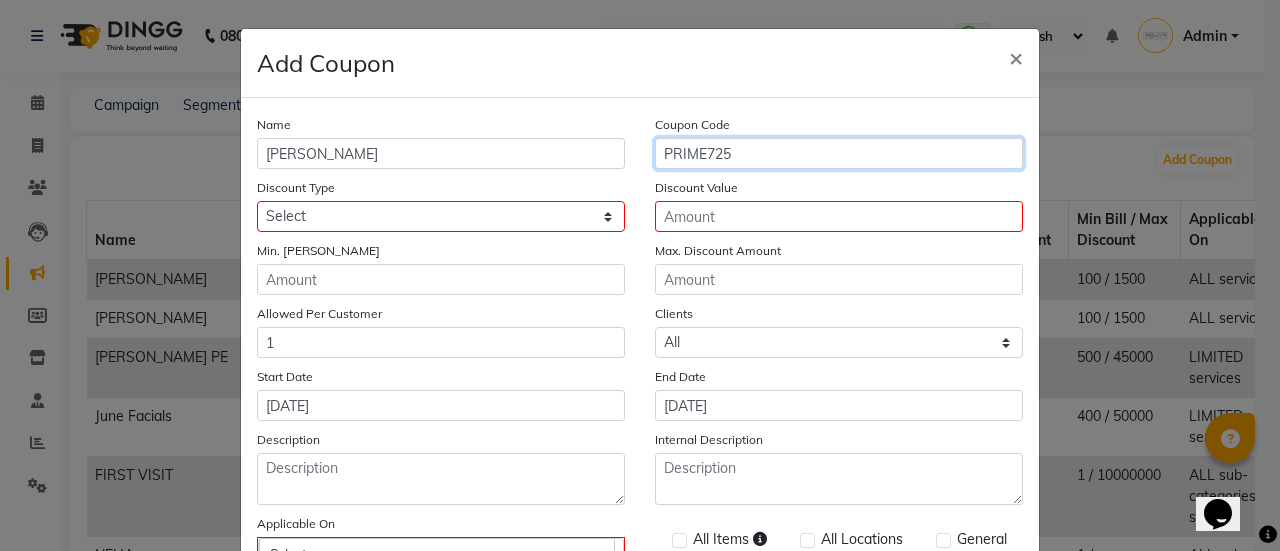 type on "PRIME725" 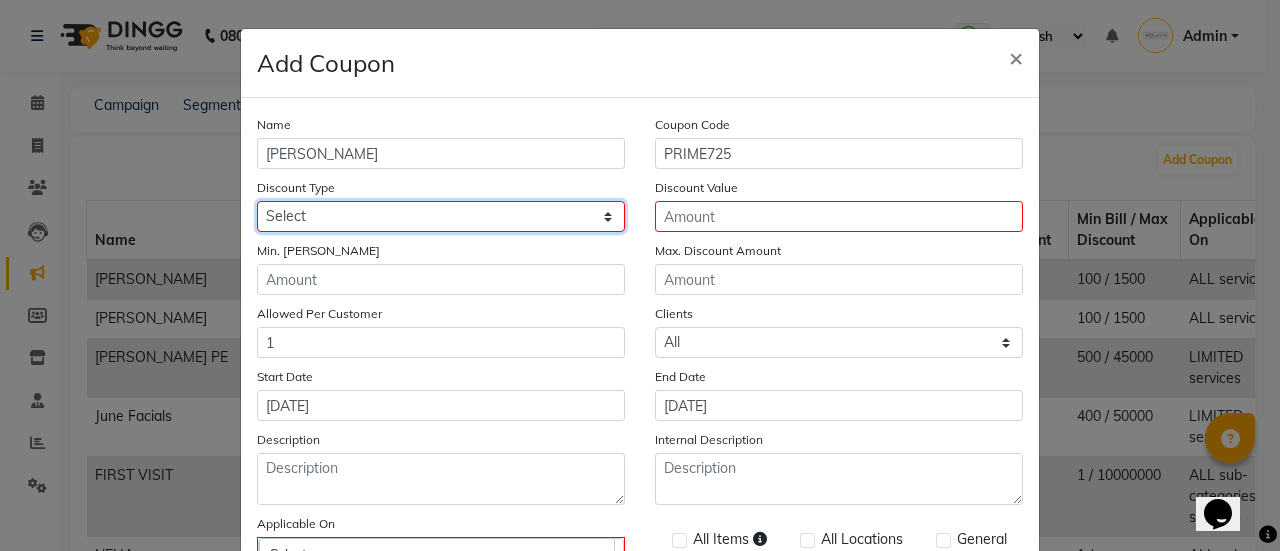 click on "Select Percentage Fixed" at bounding box center [441, 216] 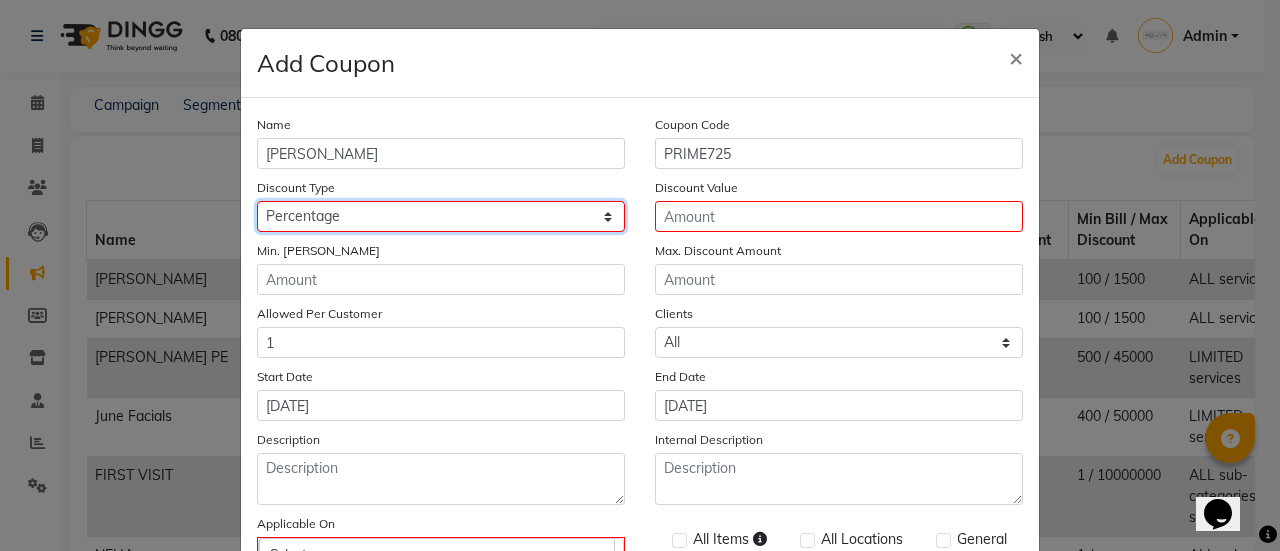 click on "Select Percentage Fixed" at bounding box center [441, 216] 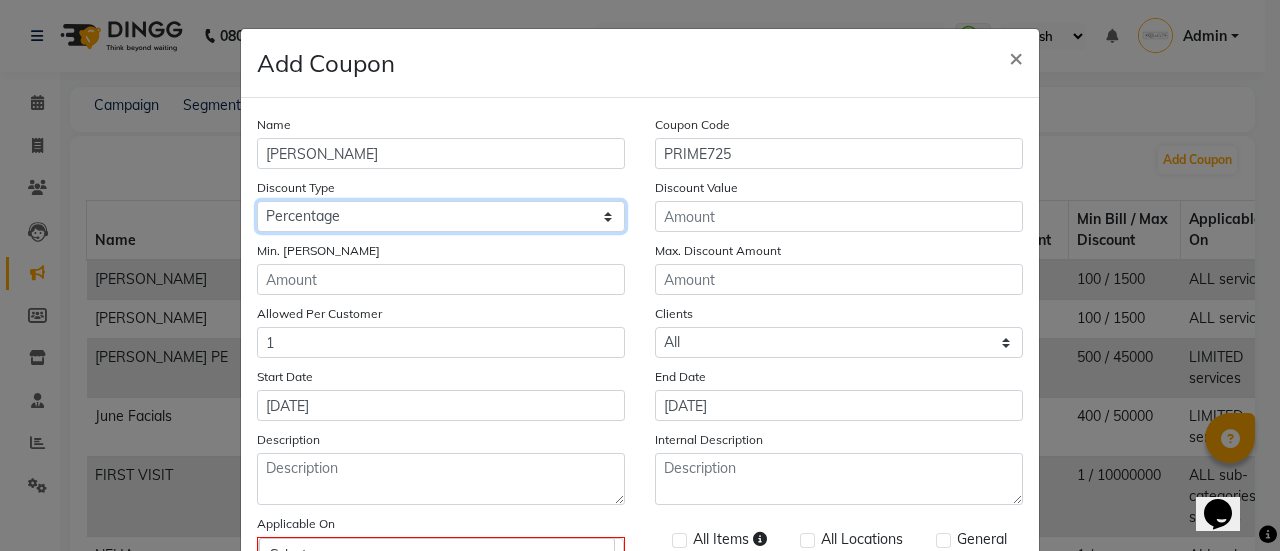 click on "Select Percentage Fixed" at bounding box center [441, 216] 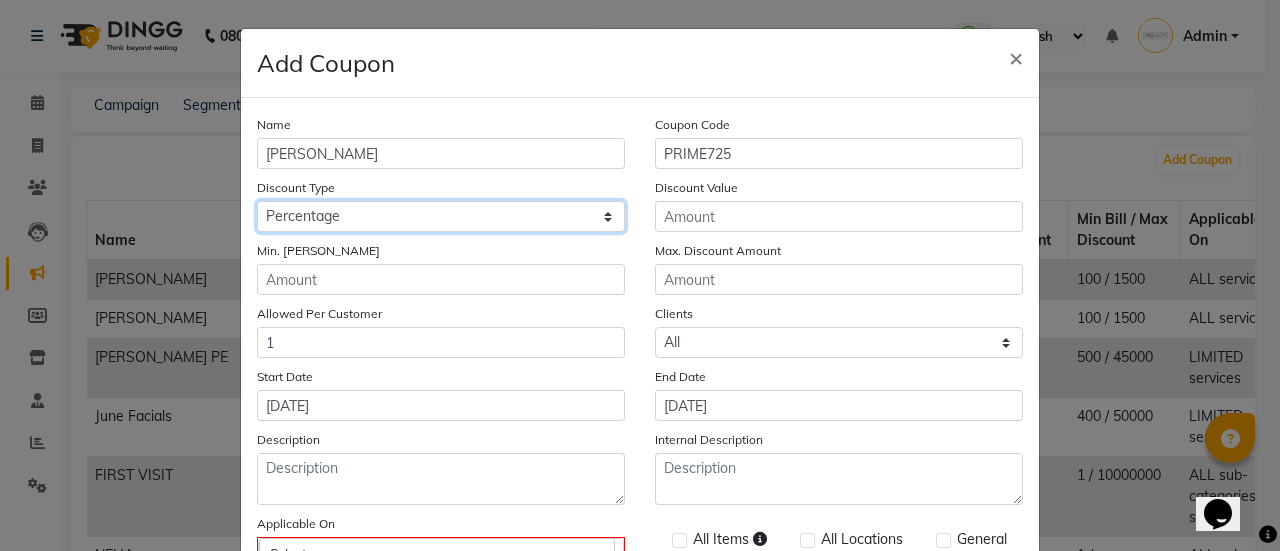 select on "FLAT" 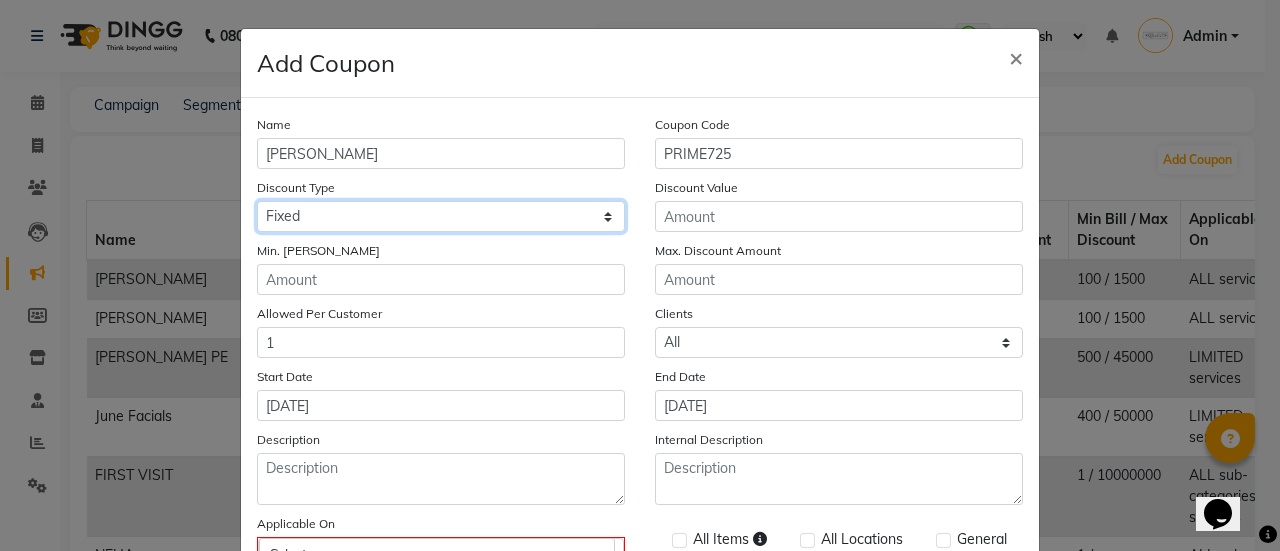 click on "Select Percentage Fixed" at bounding box center (441, 216) 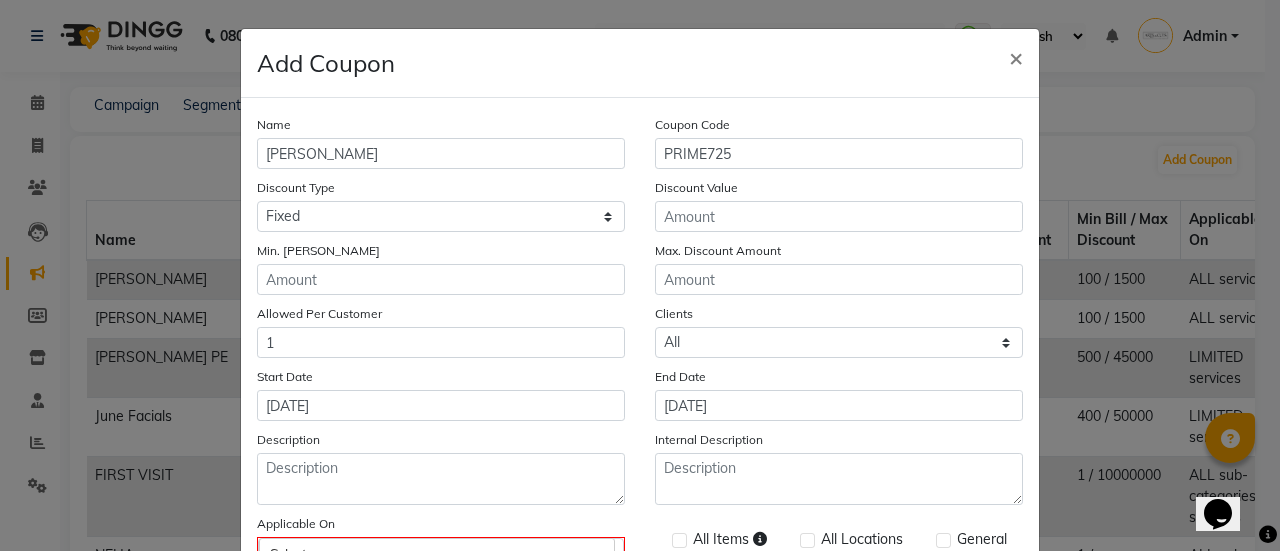 click on "Name [PERSON_NAME] Coupon Code PRIME725 Discount Type Select Percentage Fixed Discount Value Min. [PERSON_NAME] Max. Discount Amount Allowed Per Customer 1 Clients Select All New Start Date [DATE] End Date [DATE] Description Internal Description Applicable On Select All Items All Locations General" 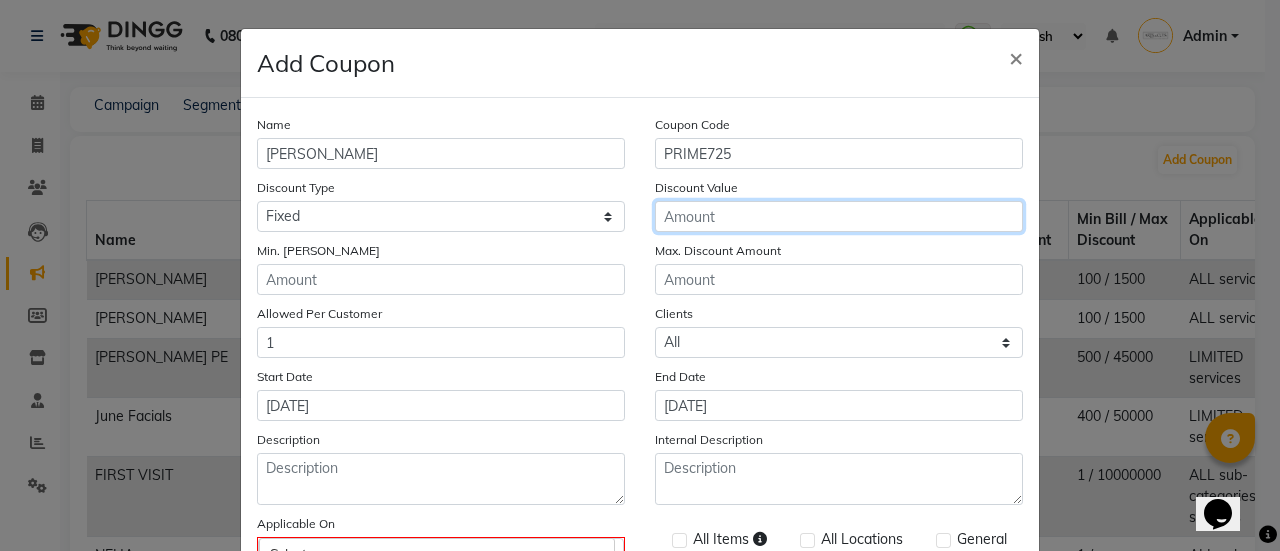click on "Discount Value" at bounding box center [839, 216] 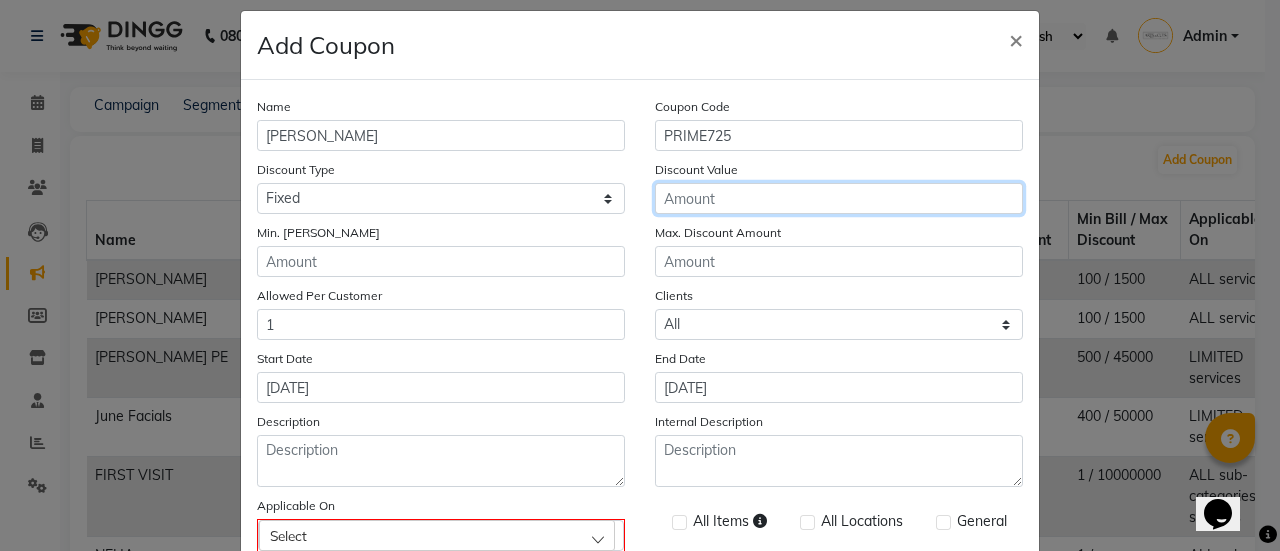 scroll, scrollTop: 14, scrollLeft: 0, axis: vertical 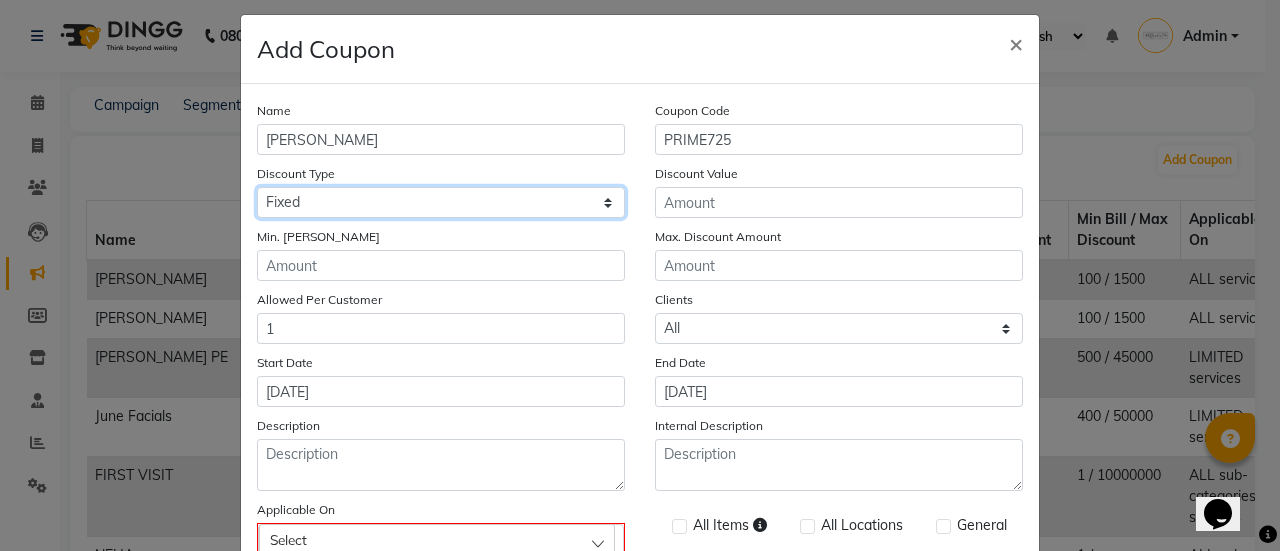 click on "Select Percentage Fixed" at bounding box center [441, 202] 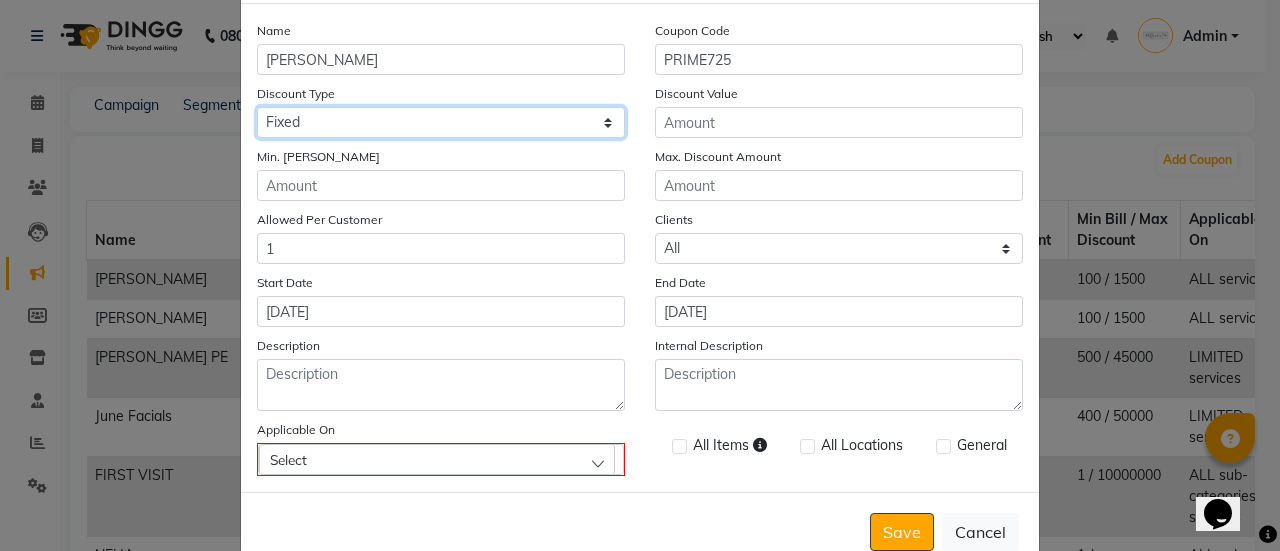 scroll, scrollTop: 98, scrollLeft: 0, axis: vertical 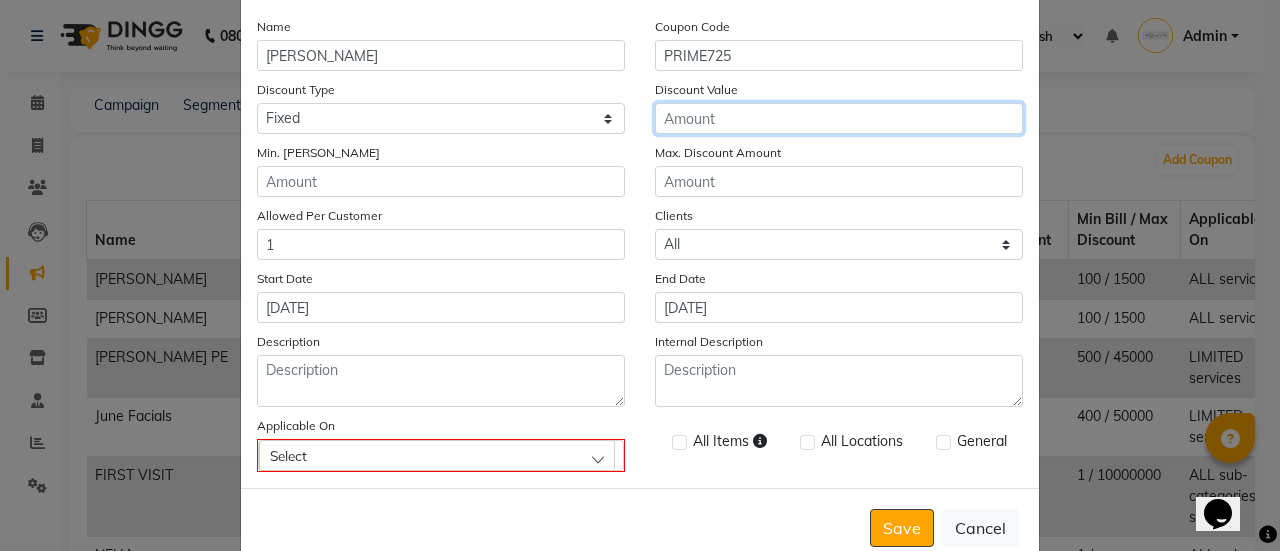 click on "Discount Value" at bounding box center (839, 118) 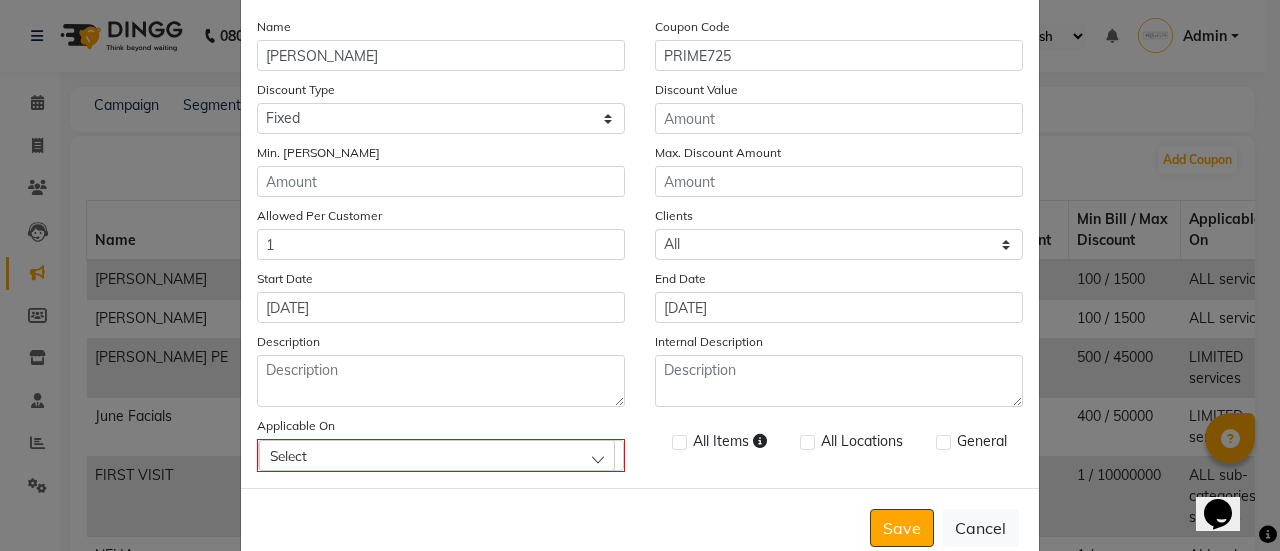 click on "Select" 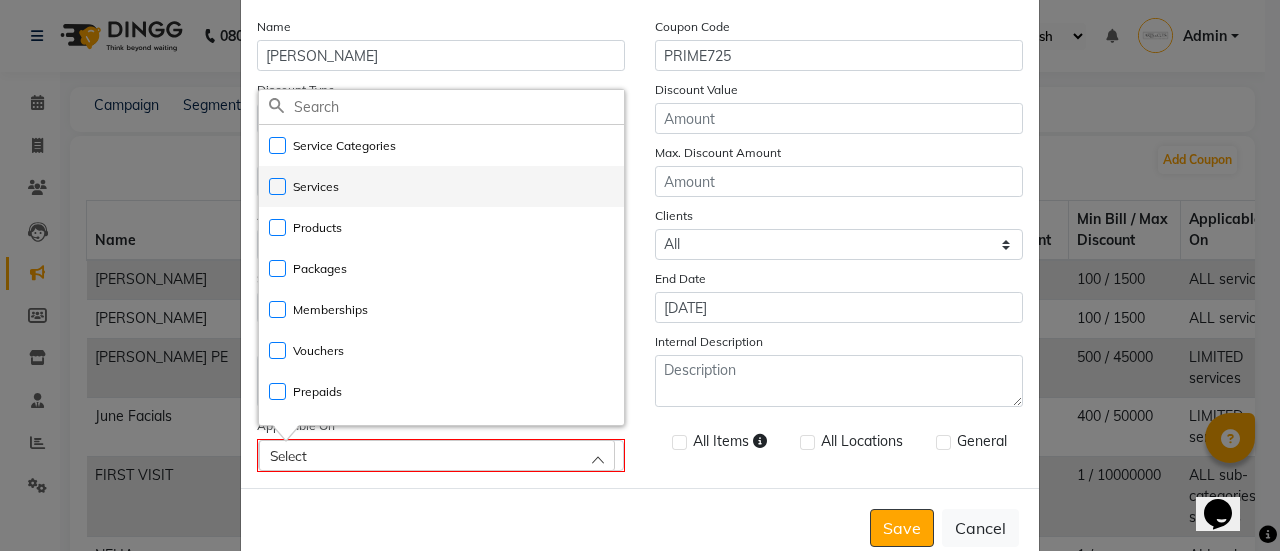 click on "Services" 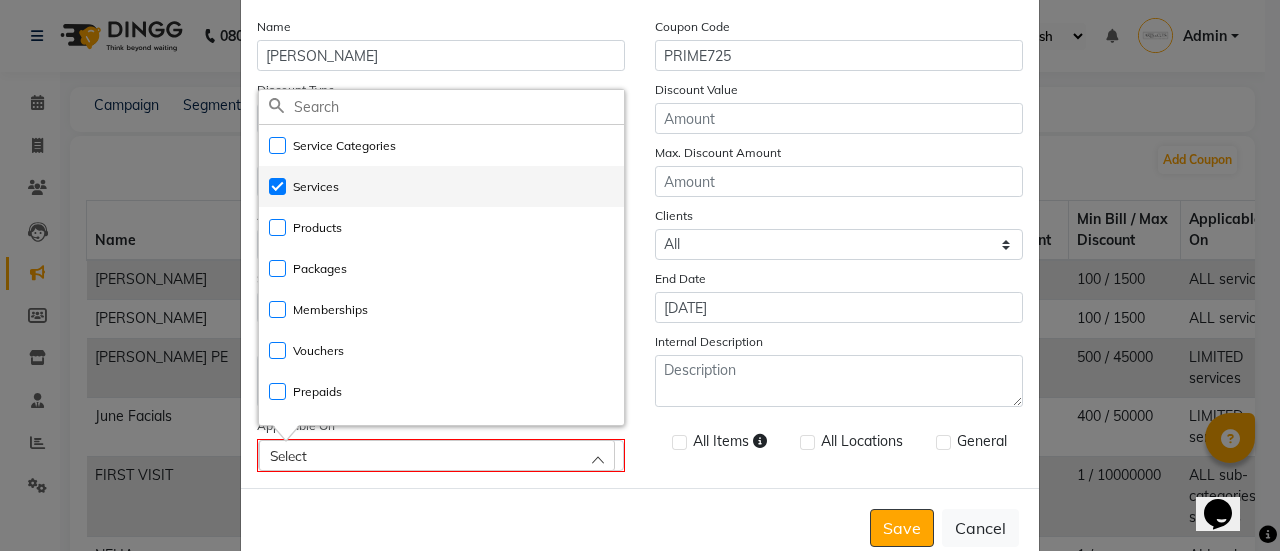 checkbox on "true" 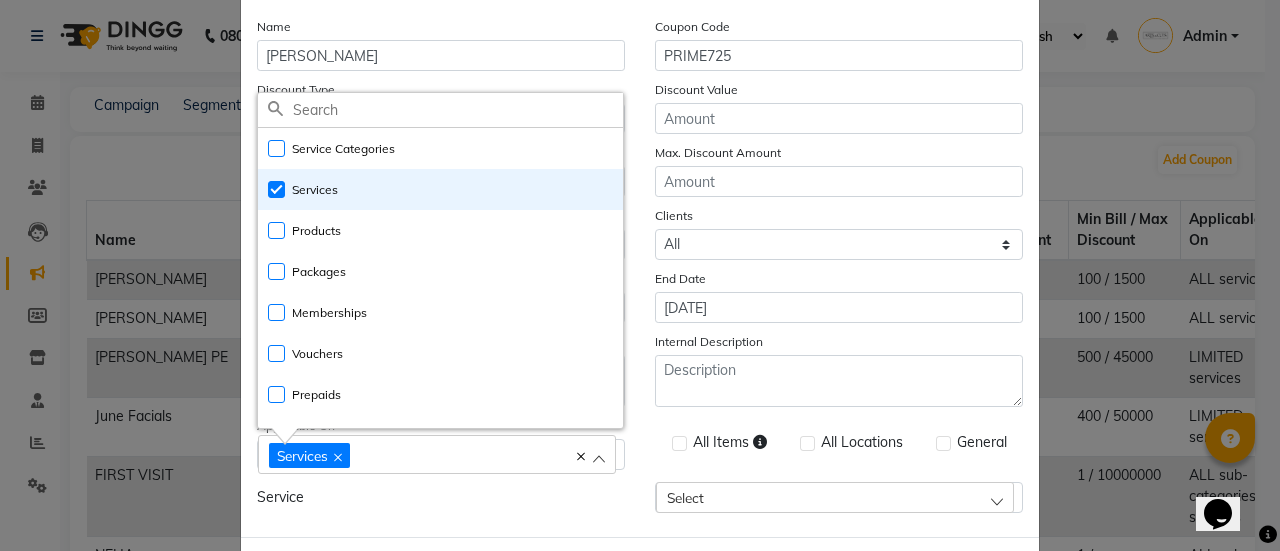 click on "Select" 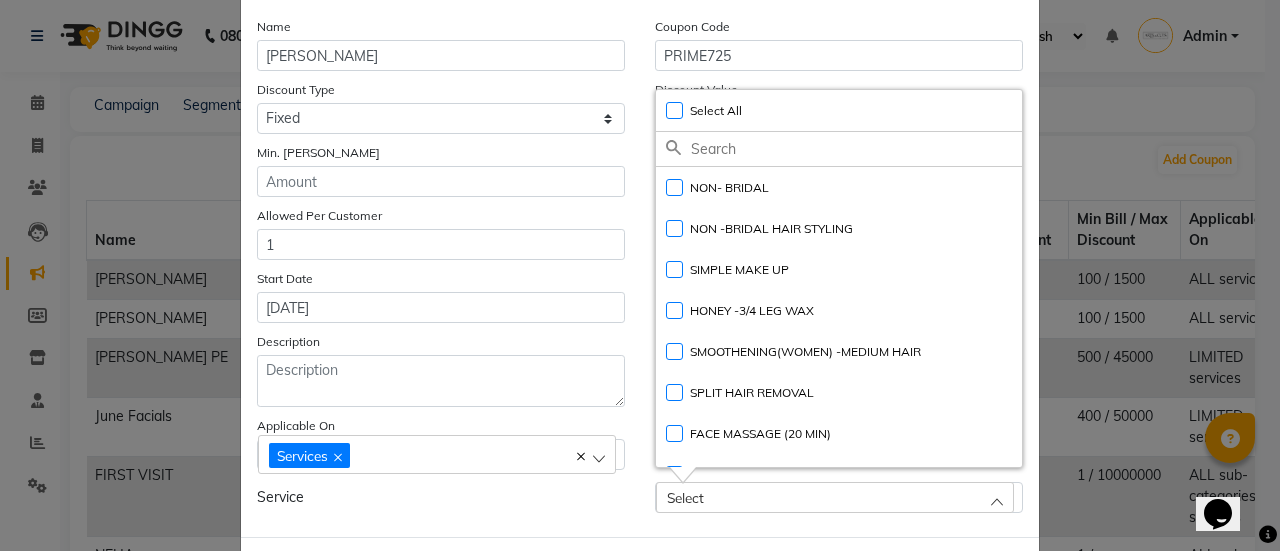 click 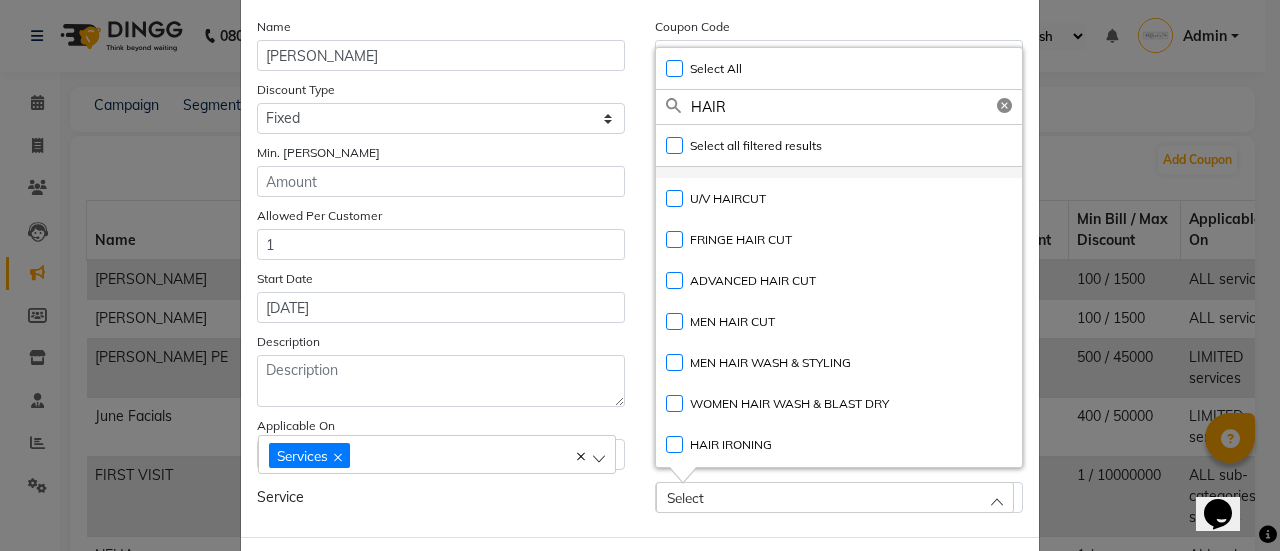 scroll, scrollTop: 206, scrollLeft: 0, axis: vertical 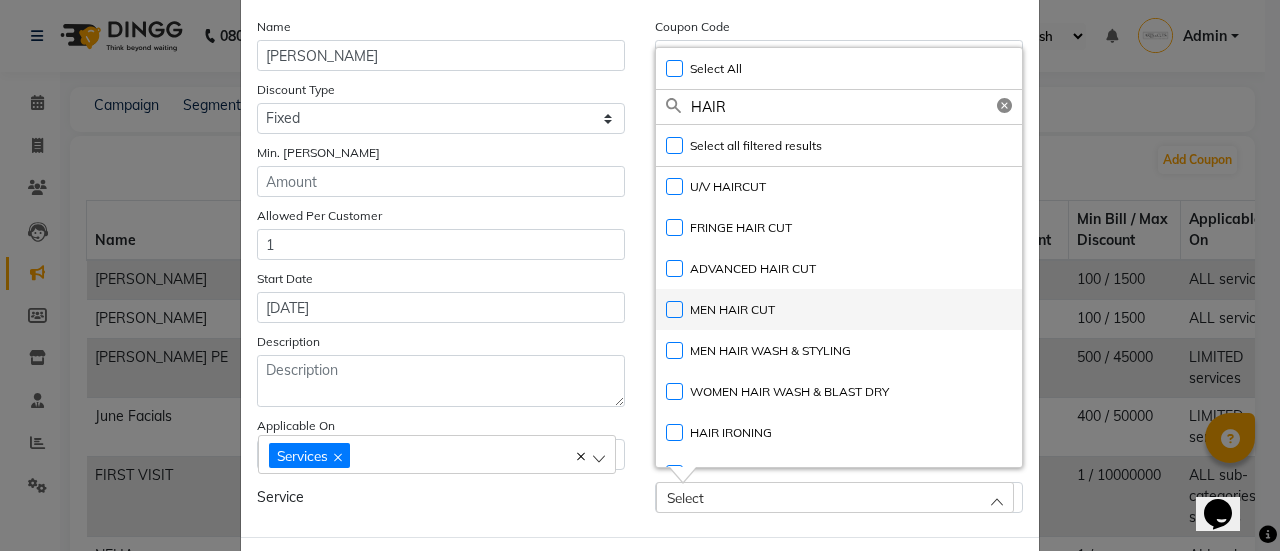 type on "HAIR" 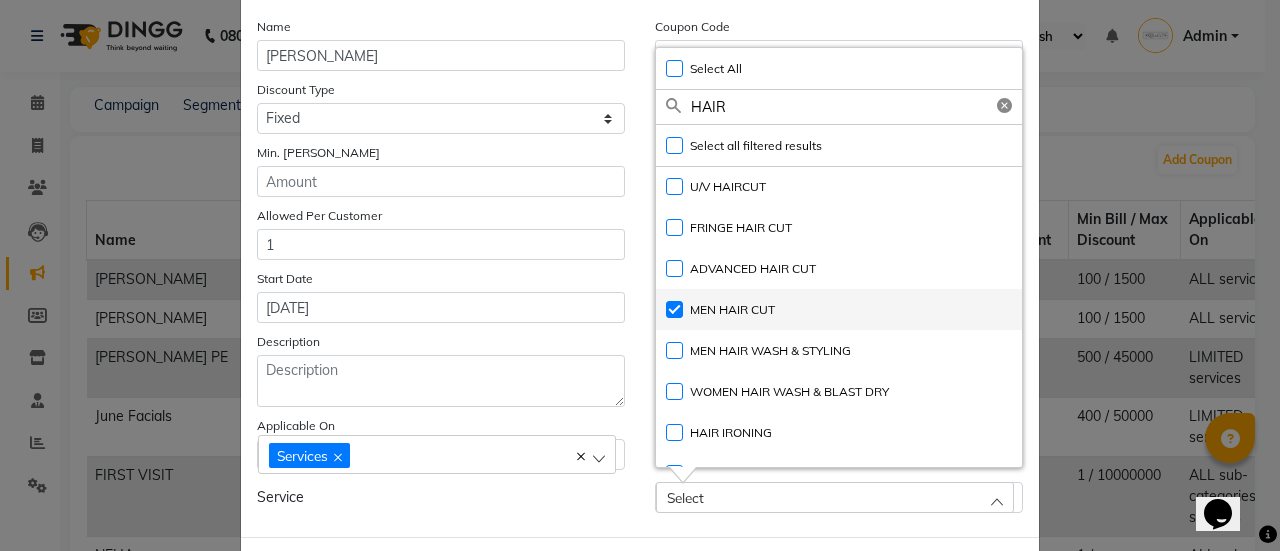 checkbox on "true" 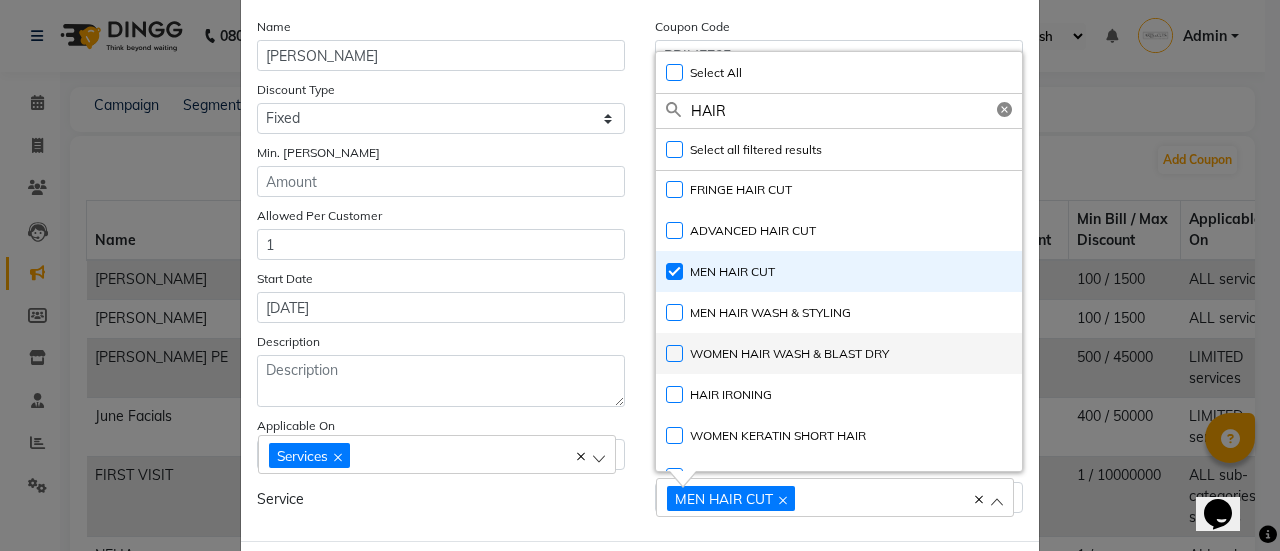 scroll, scrollTop: 252, scrollLeft: 0, axis: vertical 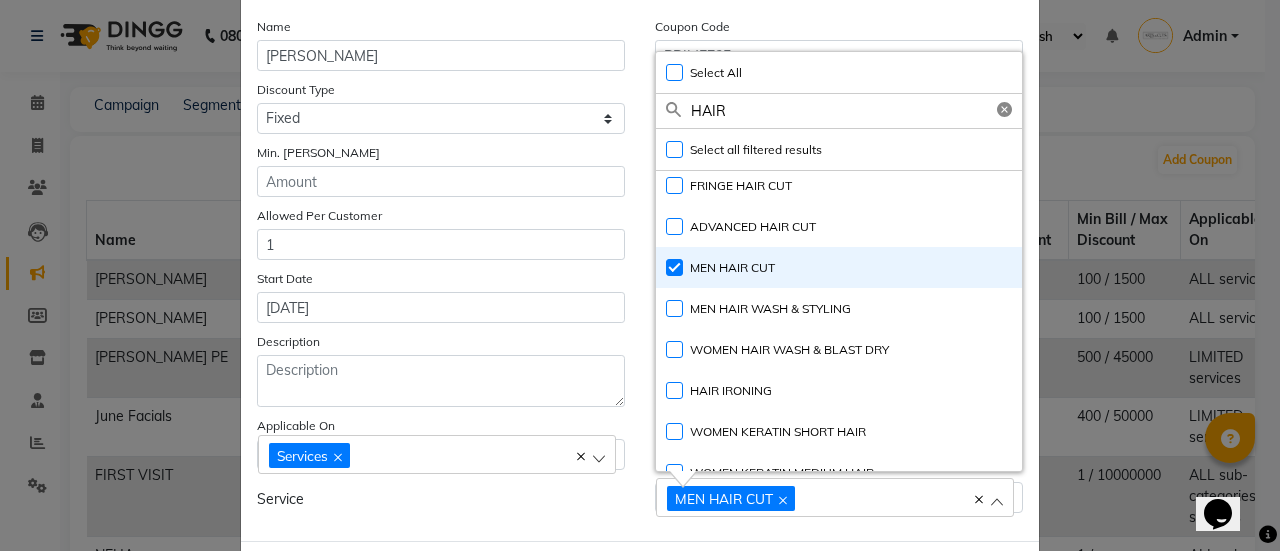 drag, startPoint x: 604, startPoint y: 99, endPoint x: 449, endPoint y: 107, distance: 155.20631 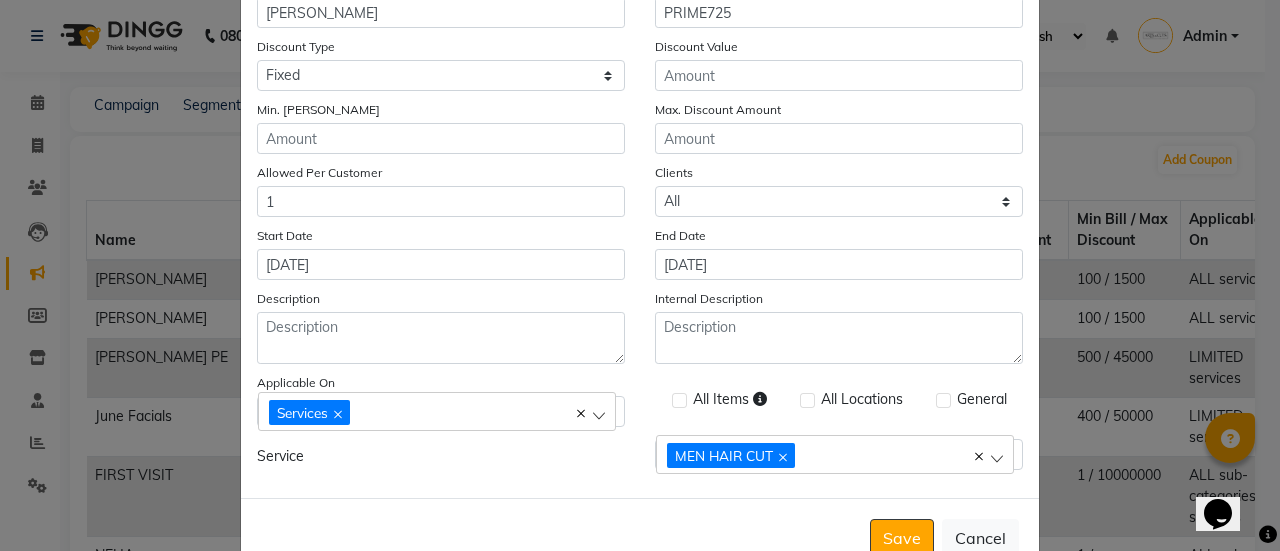 scroll, scrollTop: 192, scrollLeft: 0, axis: vertical 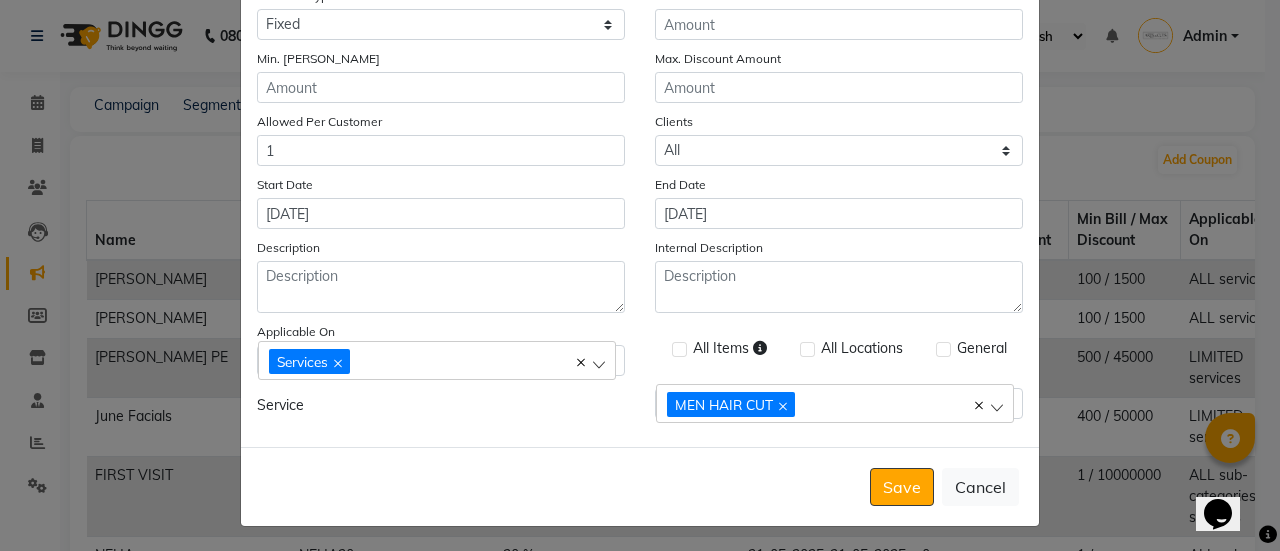 click on "MEN HAIR CUT" 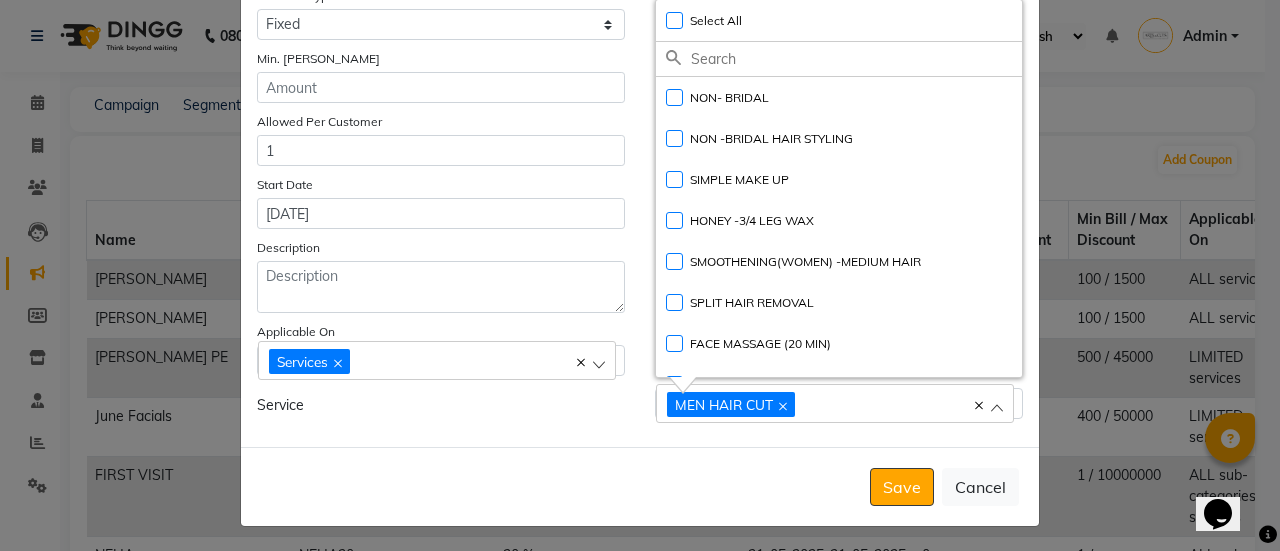 click 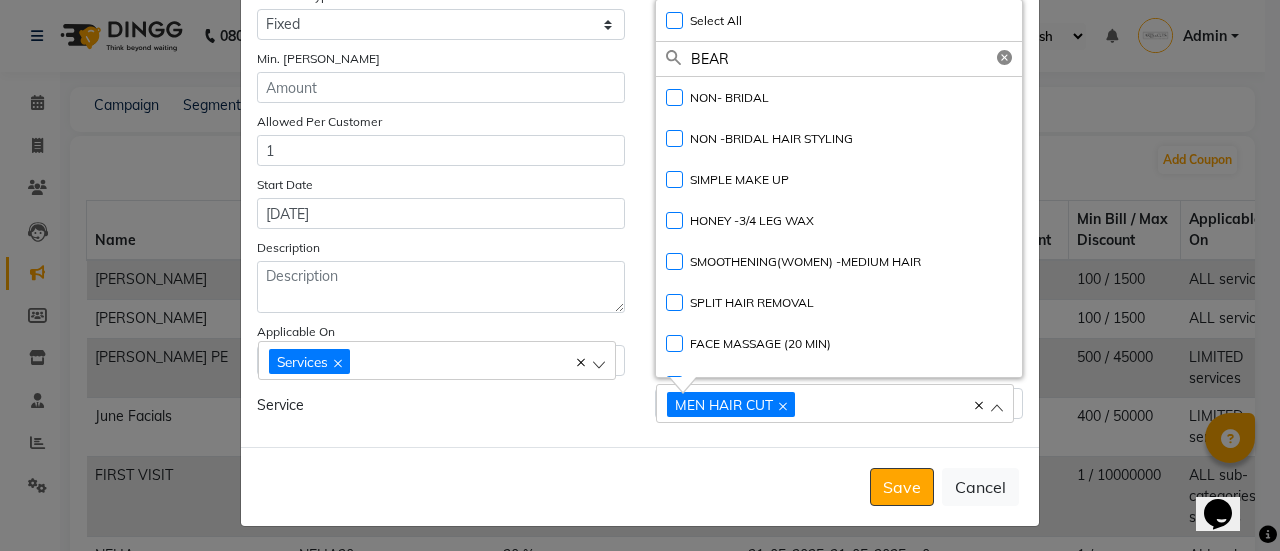 type on "[PERSON_NAME]" 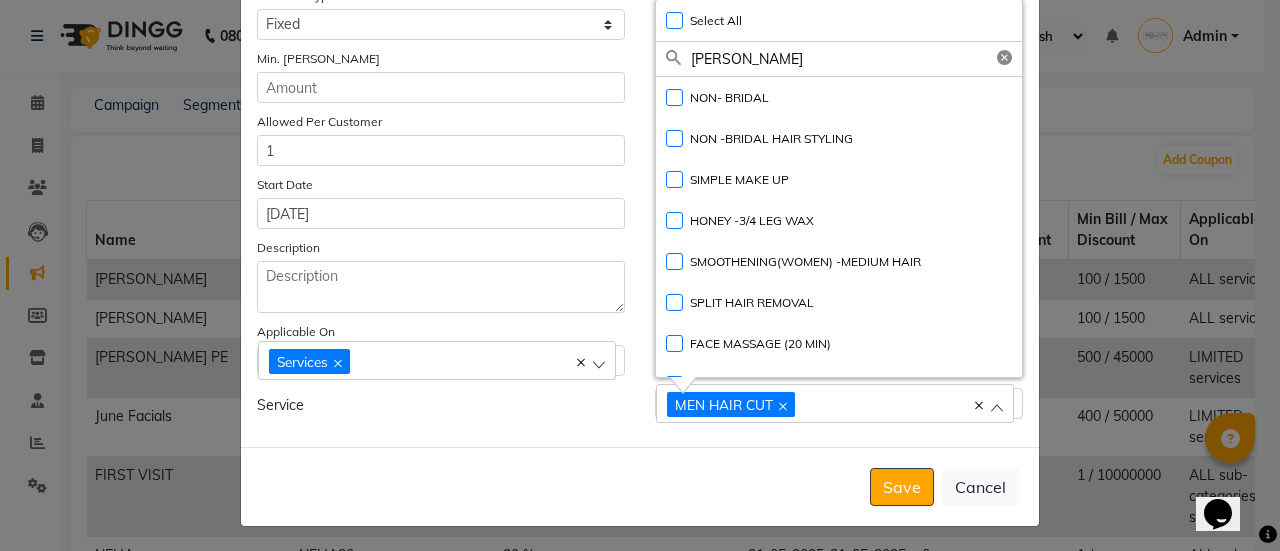 click on "Save" 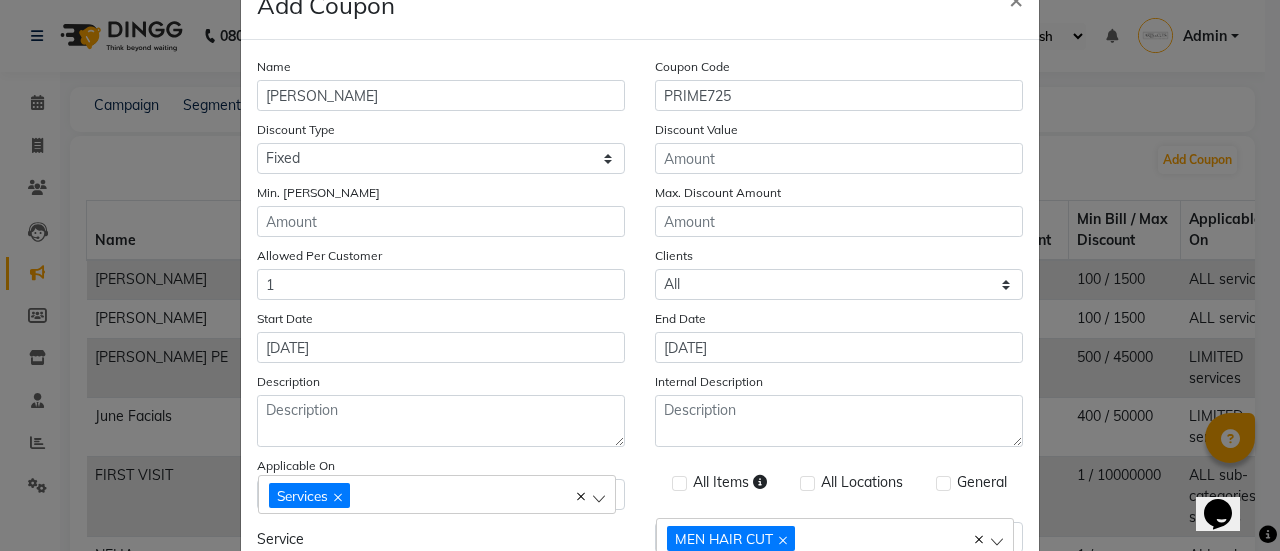 scroll, scrollTop: 54, scrollLeft: 0, axis: vertical 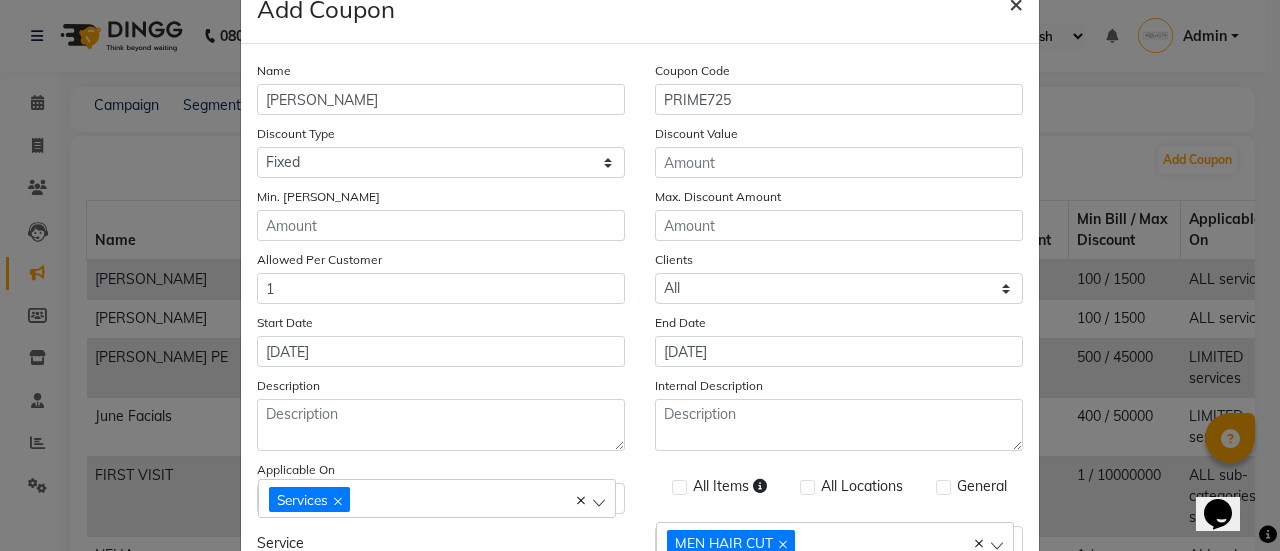 click on "×" 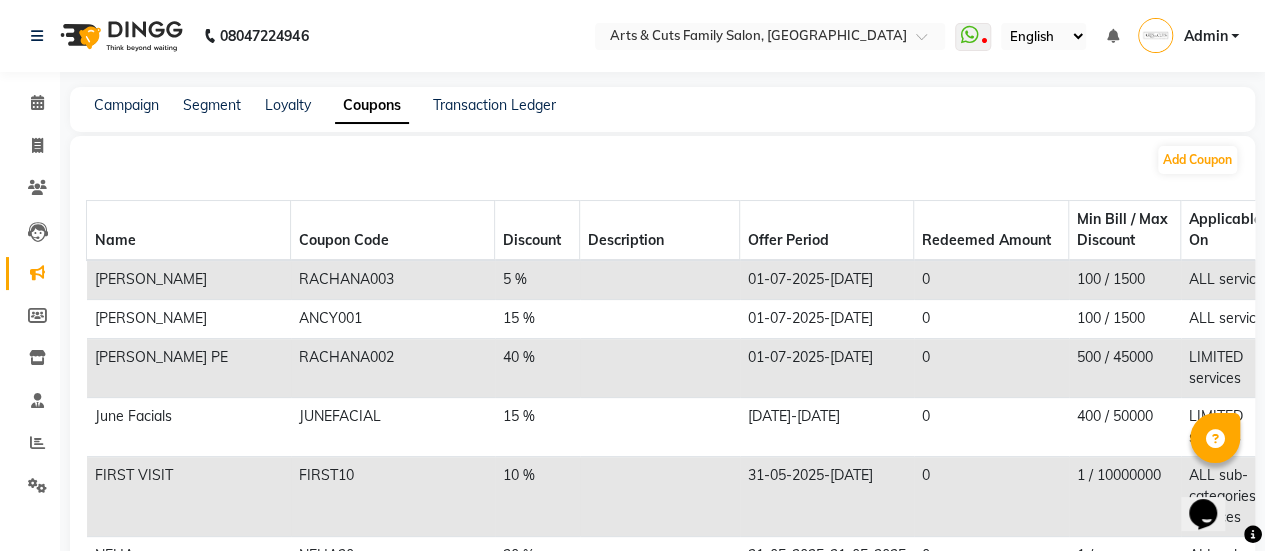 click on "Add Coupon  Name Coupon Code  Discount Description Offer Period Redeemed Amount Min Bill / Max Discount Applicable On [PERSON_NAME] RACHANA003 5 % [DATE]  -  [DATE] 0 100 / 1500 ALL services REDEEMS PER CUSTOMER: 1 [PERSON_NAME] ANCY001 15 % [DATE]  -  [DATE] 0 100 / 1500 ALL services REDEEMS PER CUSTOMER: 1 [PERSON_NAME] PE RACHANA002 40 % [DATE]  -  [DATE] 0 500 / 45000 LIMITED services REDEEMS PER CUSTOMER: [DATE] Facials JUNEFACIAL 15 % [DATE]  -  [DATE] 0 400 / 50000 LIMITED services REDEEMS PER CUSTOMER: 2 FIRST VISIT FIRST10 10 % [DATE]  -  [DATE] 0 1 / 10000000 ALL sub-categories, services REDEEMS PER CUSTOMER: 1 NEHA NEHA20 20 % [DATE]  -  [DATE] 0 1 / 111111111111 ALL sub-categories, products, services REDEEMS PER CUSTOMER: 1111111111 NEHA NEHA15 15 % [DATE]  -  [DATE] 0 1 / 11111111 ALL sub-categories, services REDEEMS PER CUSTOMER: 11111111 NEHA NEHA10 10 % [DATE]  -  [DATE] 0 1 / 1111111 ALL sub-categories, services REDEEMS PER CUSTOMER: 1111111 0" 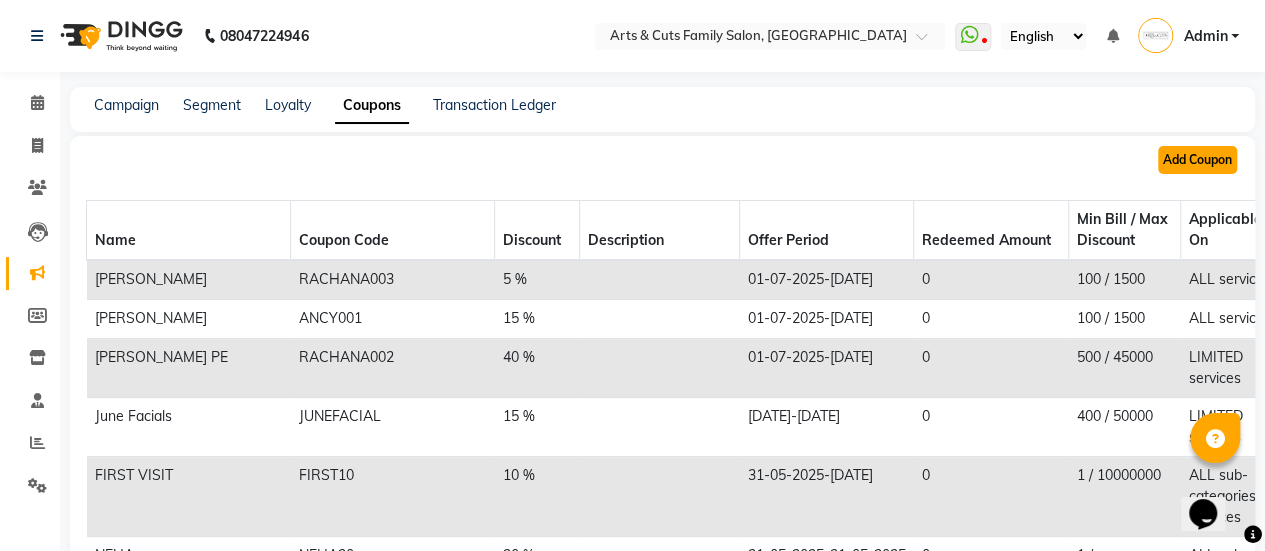 click on "Add Coupon" 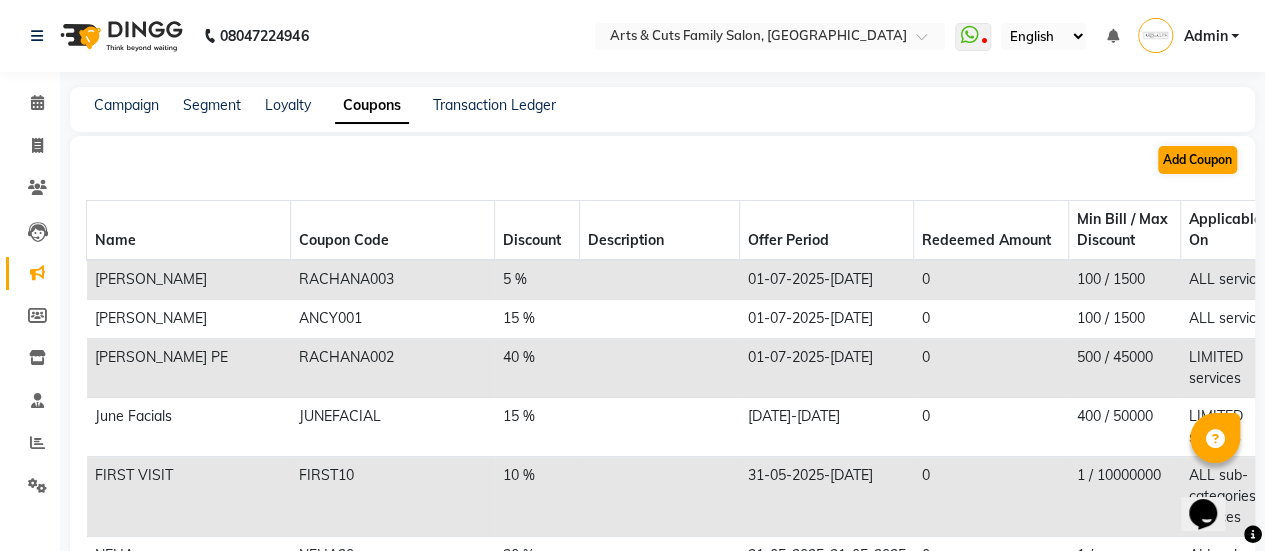 select on "ALL" 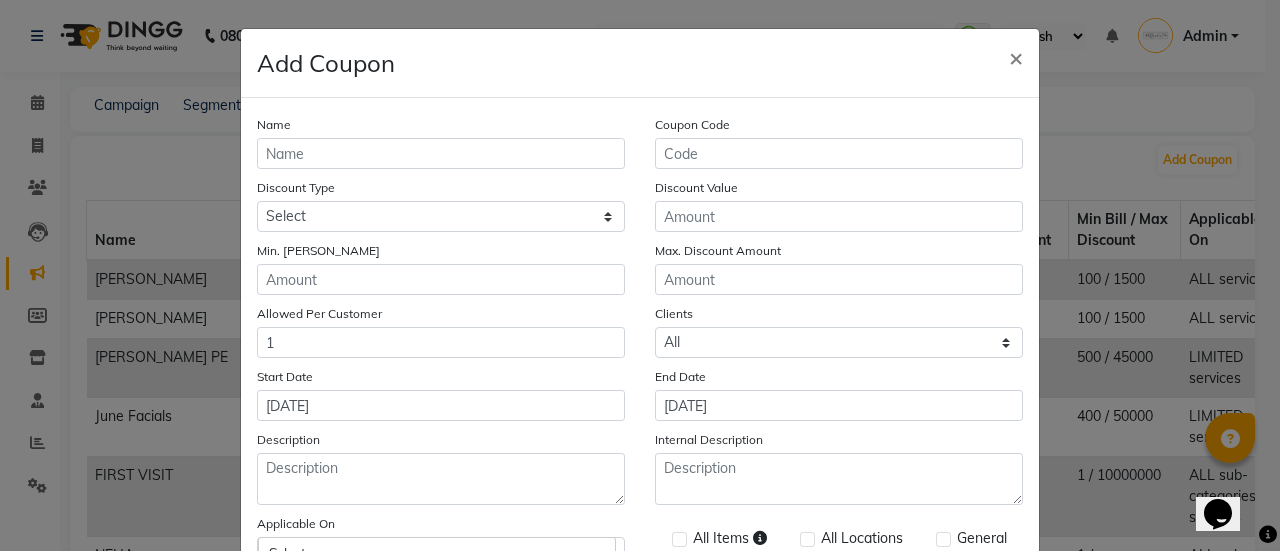 click on "Name Coupon Code Discount Type Select Percentage Fixed Discount Value Min. [PERSON_NAME] Max. Discount Amount Allowed Per Customer 1 Clients Select All New Start Date [DATE] End Date [DATE] Description Internal Description Applicable On Select All Items All Locations General" 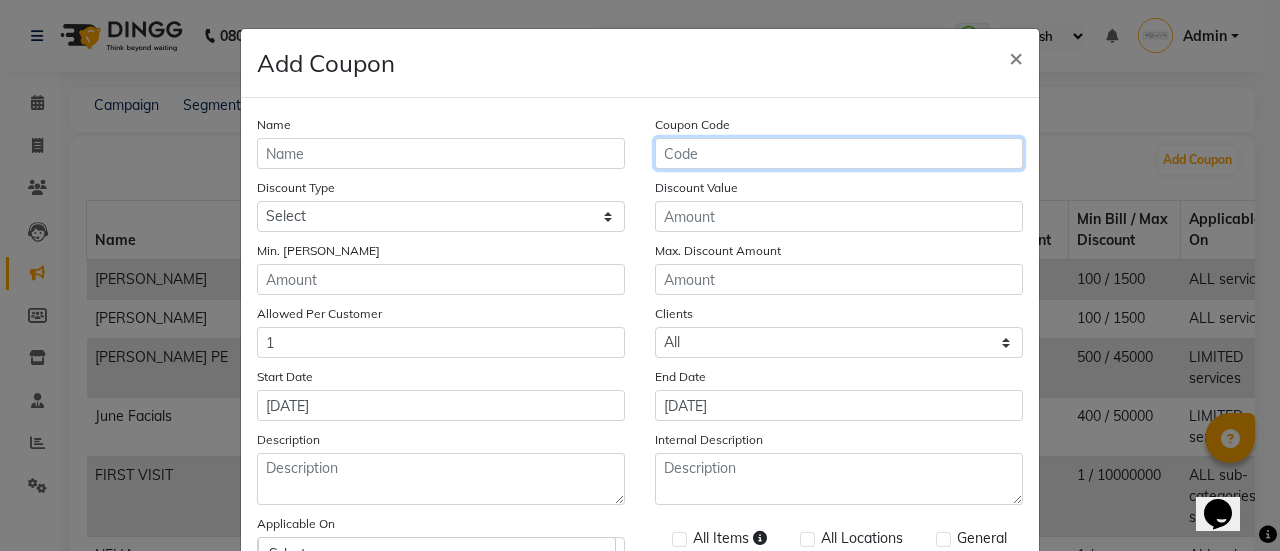 click on "Coupon Code" at bounding box center (839, 153) 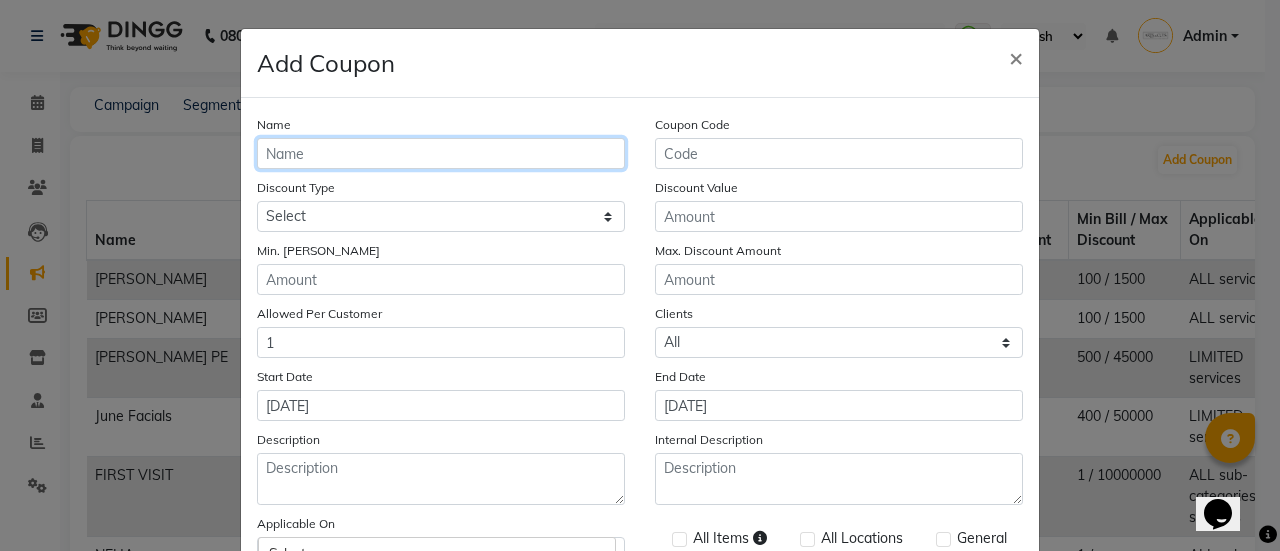click on "Name" at bounding box center [441, 153] 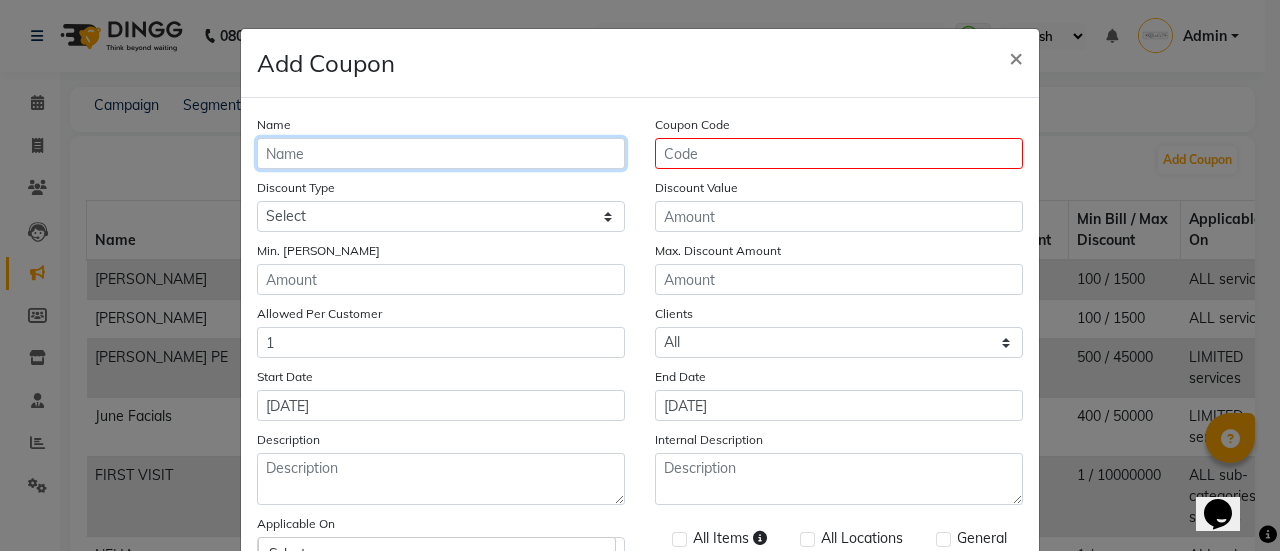 type on "A" 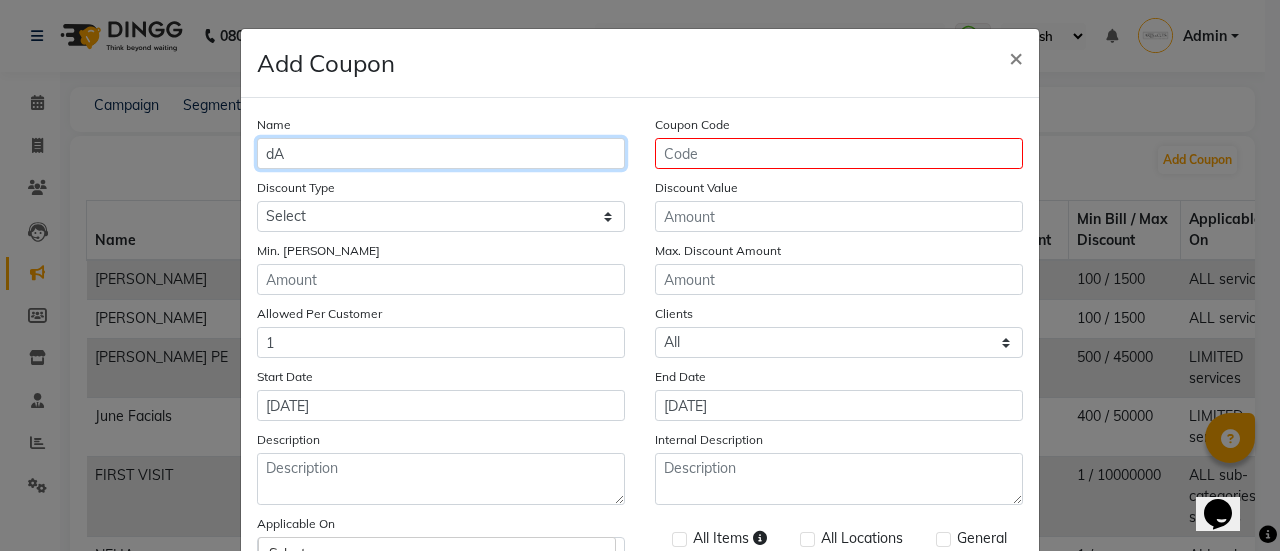 type on "[PERSON_NAME]" 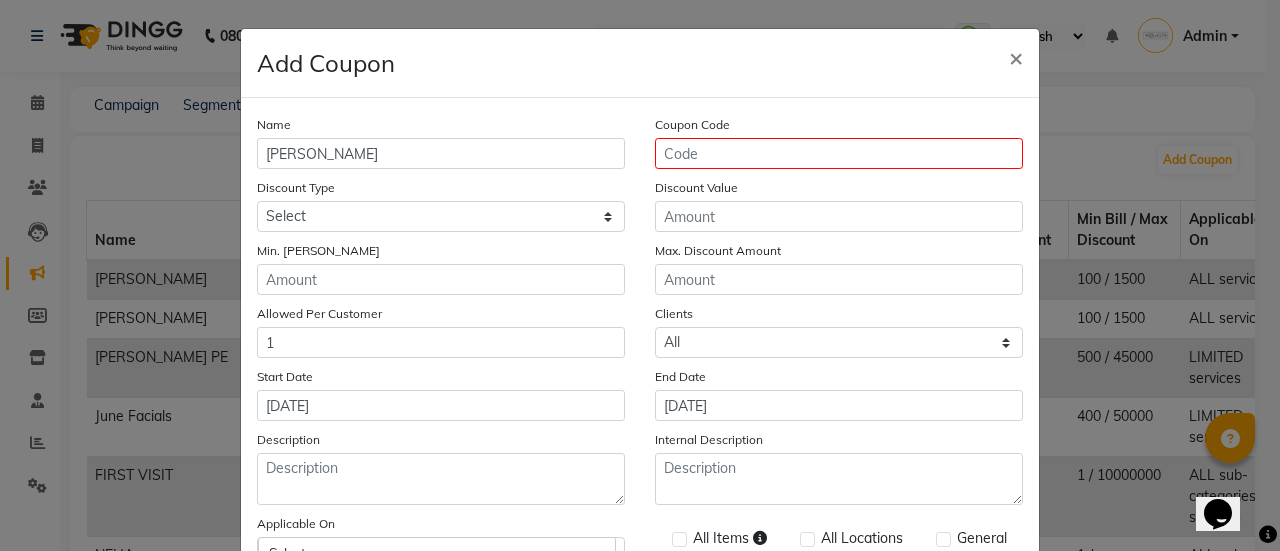 click on "Min. [PERSON_NAME]" 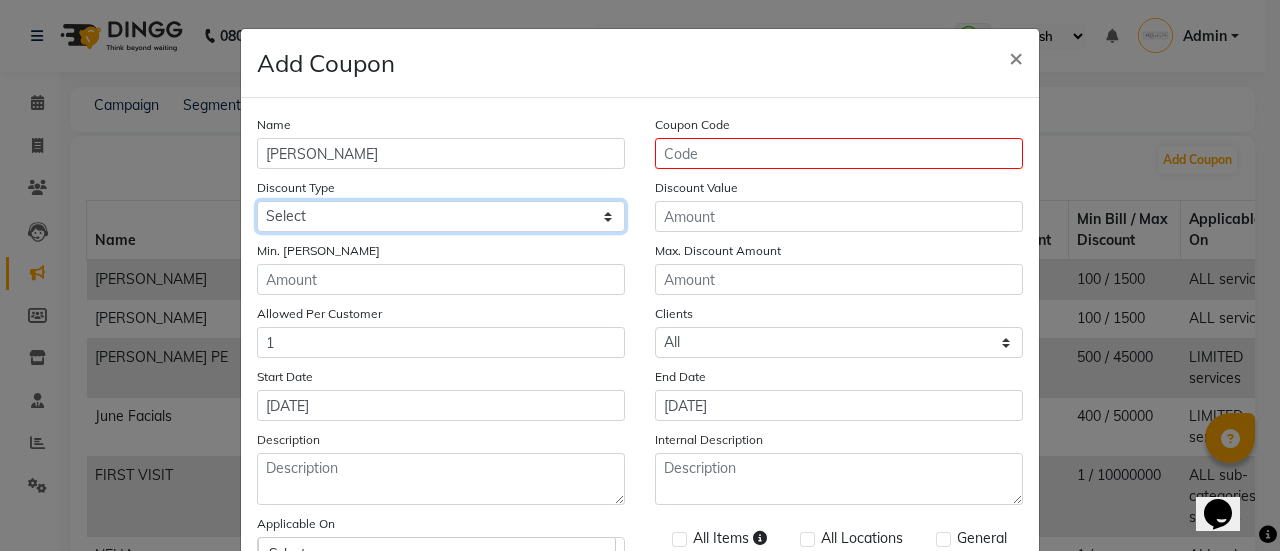 click on "Select Percentage Fixed" at bounding box center [441, 216] 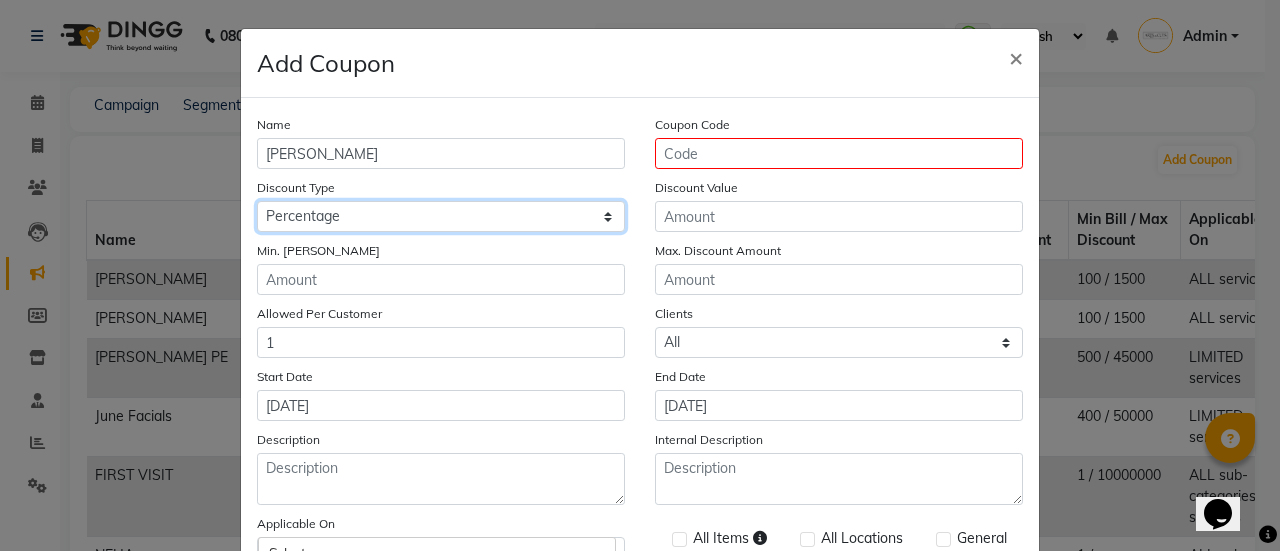 click on "Select Percentage Fixed" at bounding box center (441, 216) 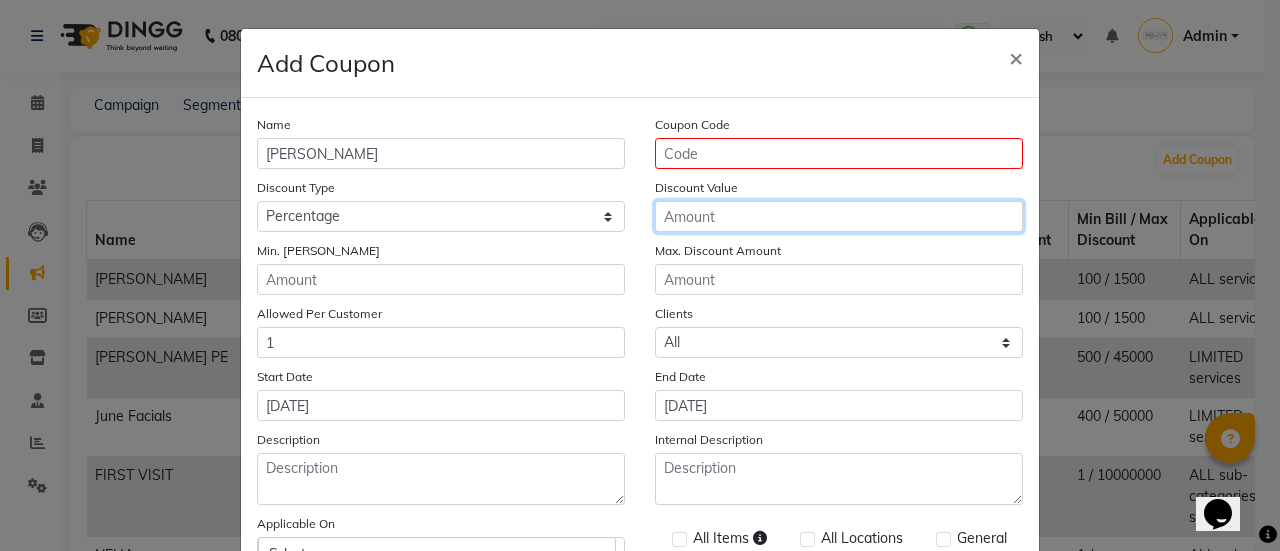 click on "Discount Value" at bounding box center (839, 216) 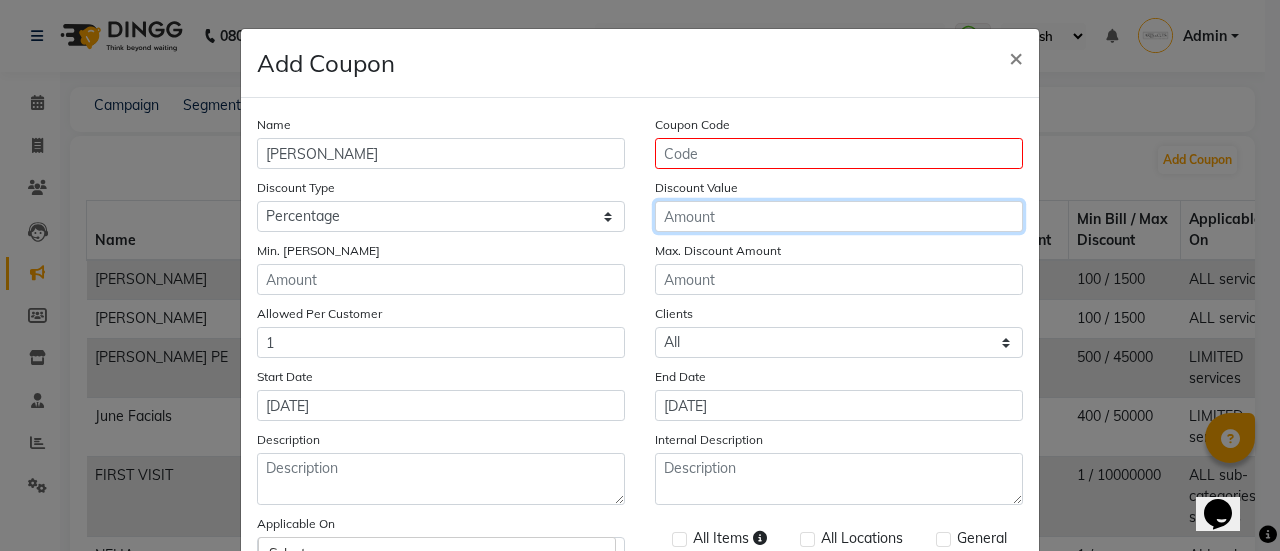 click on "Discount Value" at bounding box center [839, 216] 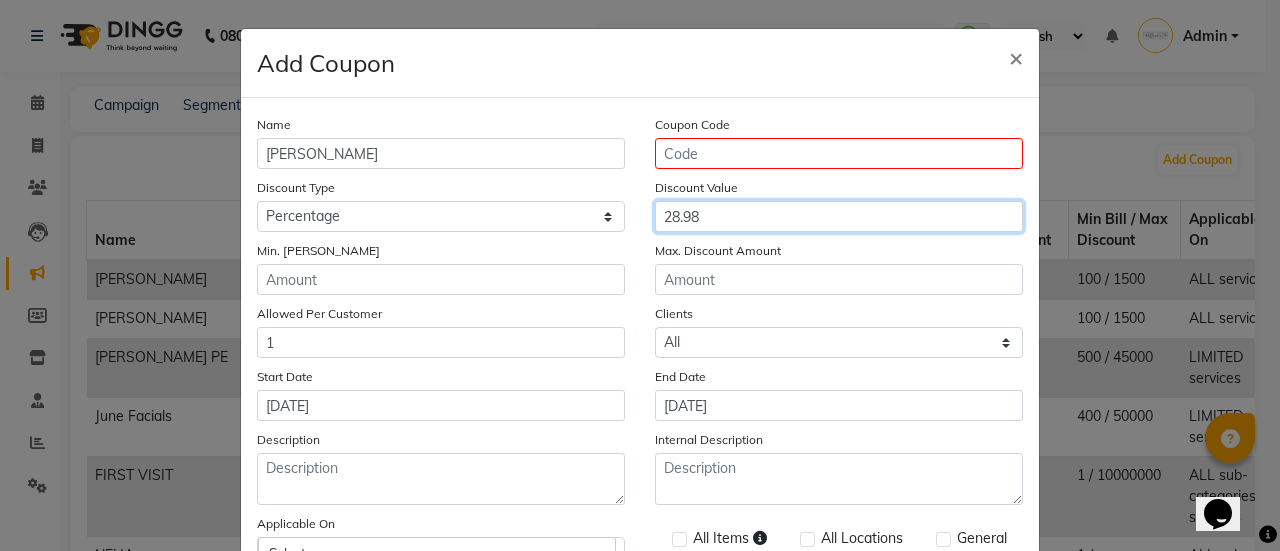 type on "28.98" 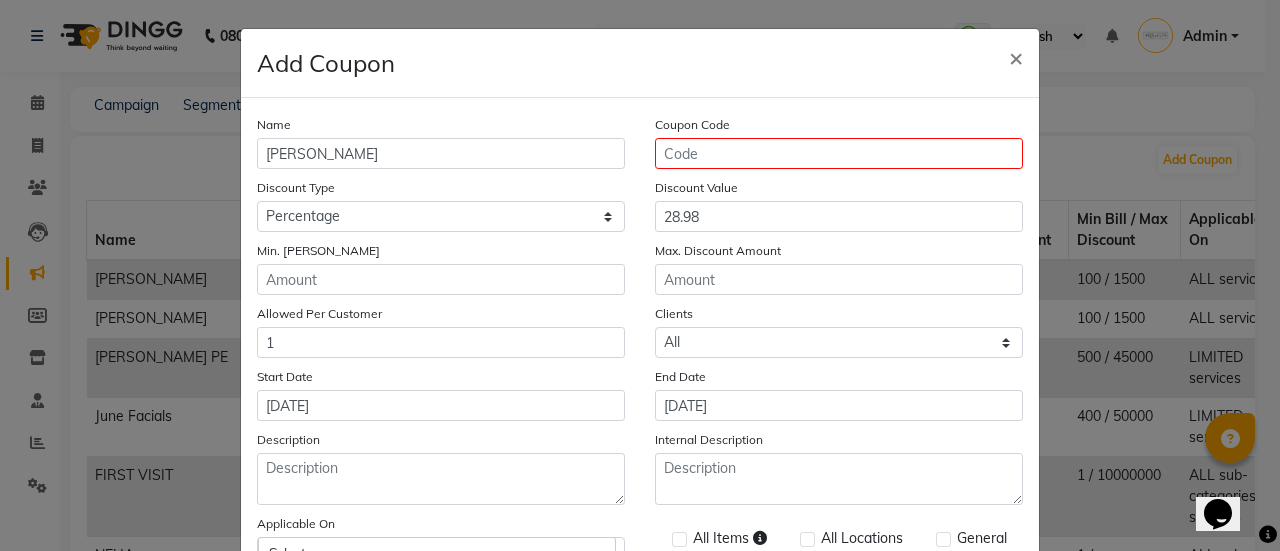 click on "Name [PERSON_NAME] Coupon Code Discount Type Select Percentage Fixed Discount Value 28.98 Min. [PERSON_NAME] Max. Discount Amount Allowed Per Customer 1 Clients Select All New Start Date [DATE] End Date [DATE] Description Internal Description Applicable On Select All Items All Locations General" 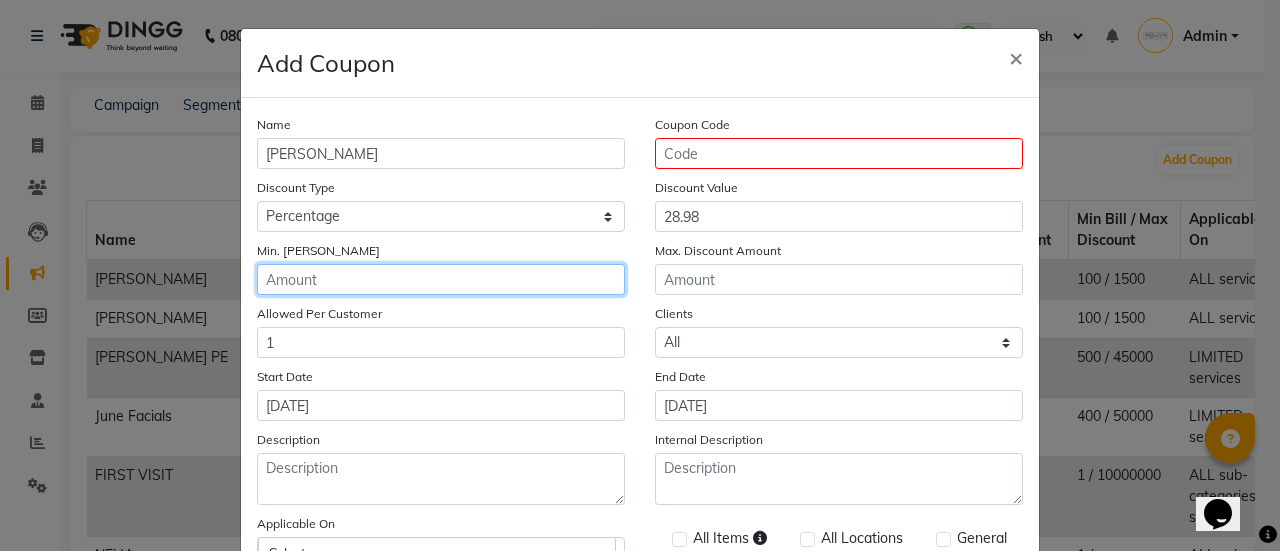 click on "Min. [PERSON_NAME]" at bounding box center [441, 279] 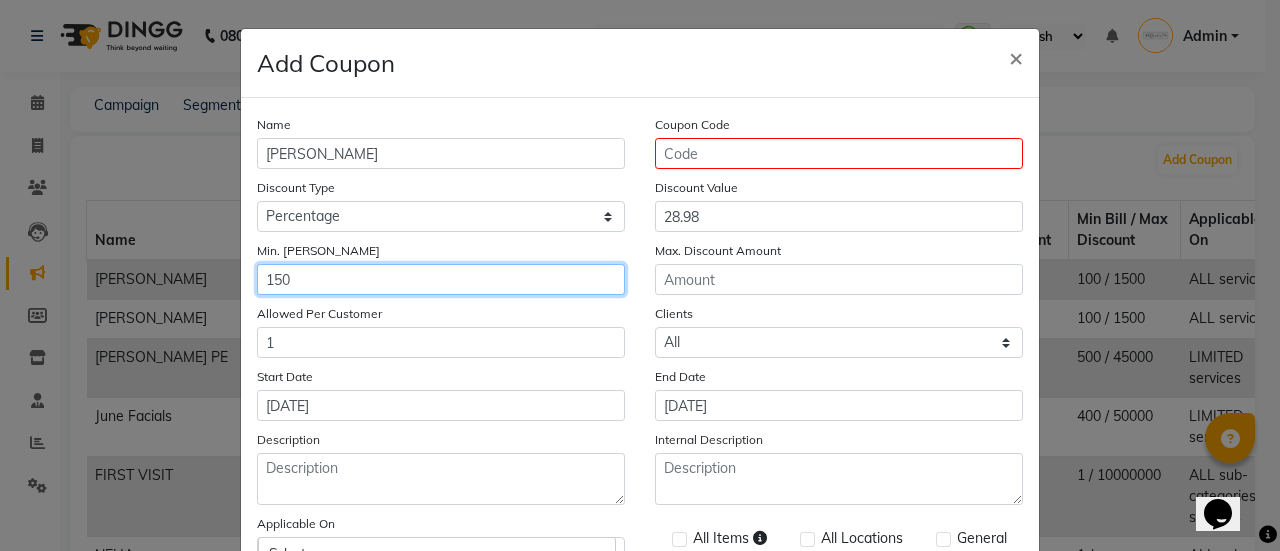 type on "150" 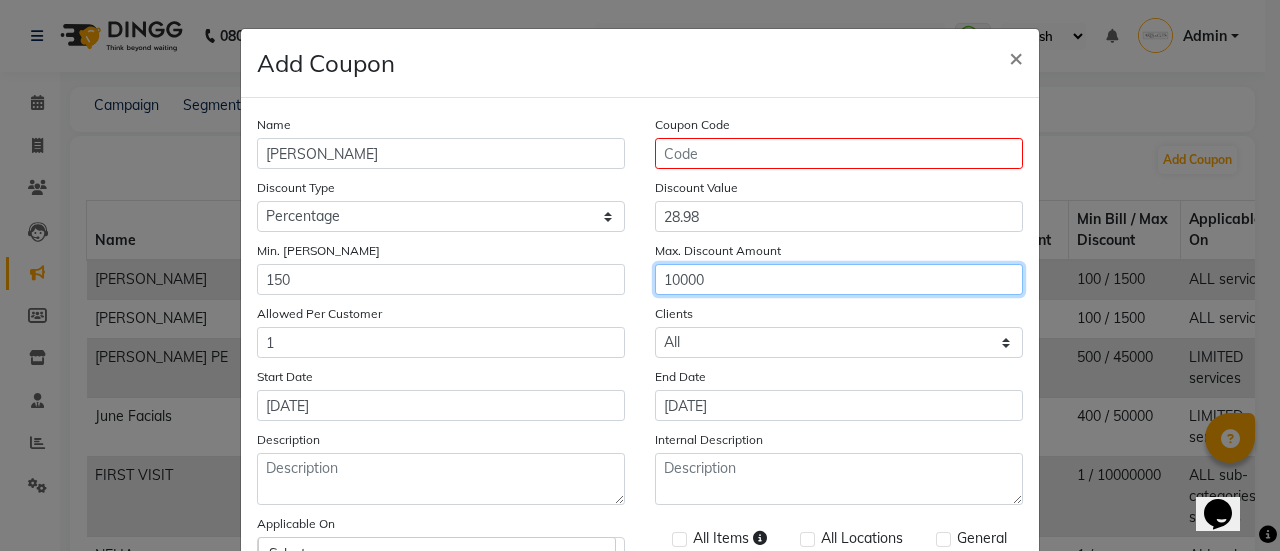 type on "10000" 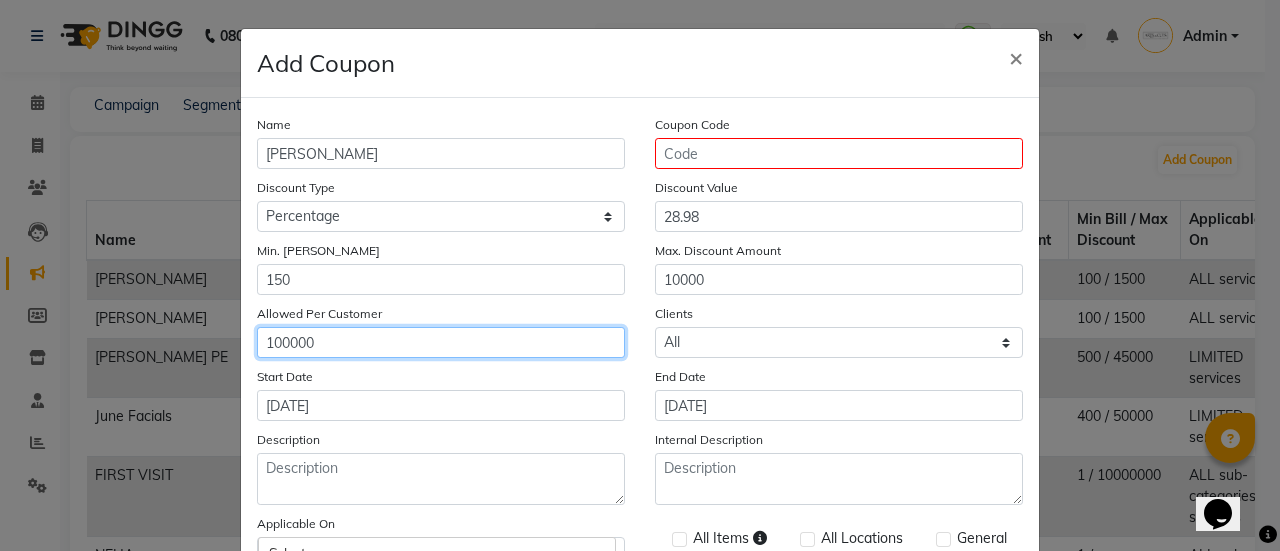 type on "100000" 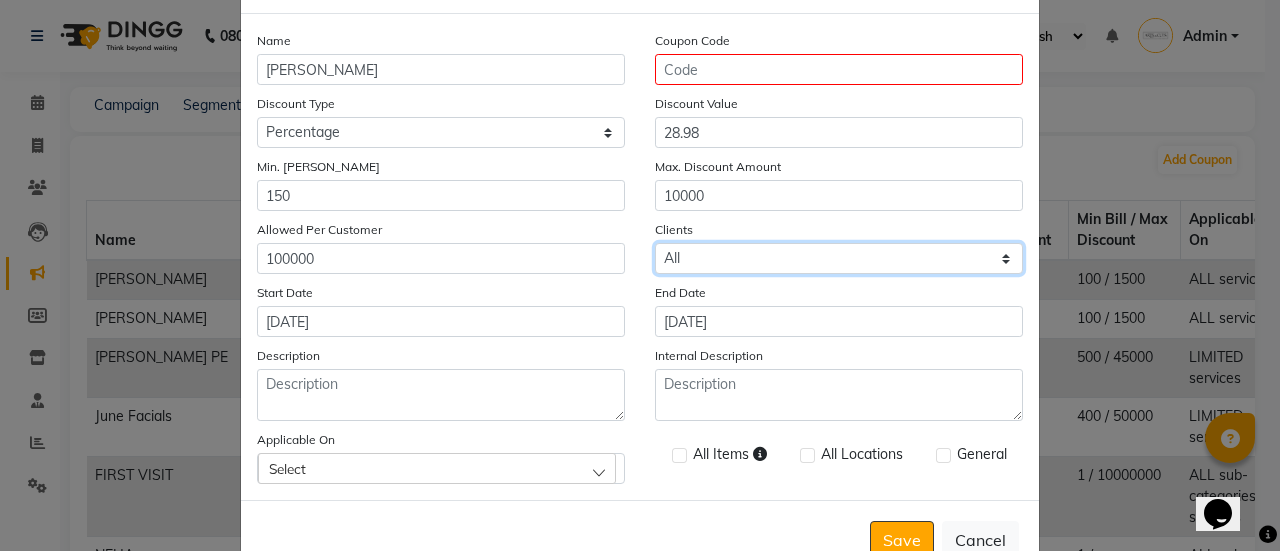 scroll, scrollTop: 86, scrollLeft: 0, axis: vertical 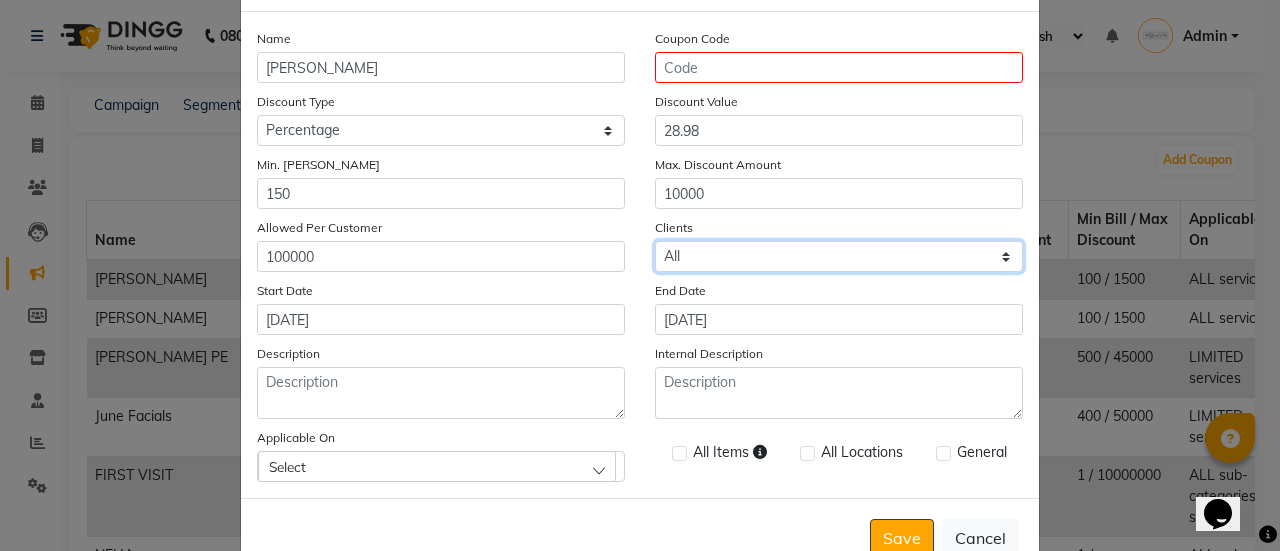 click on "Select All New" at bounding box center (839, 256) 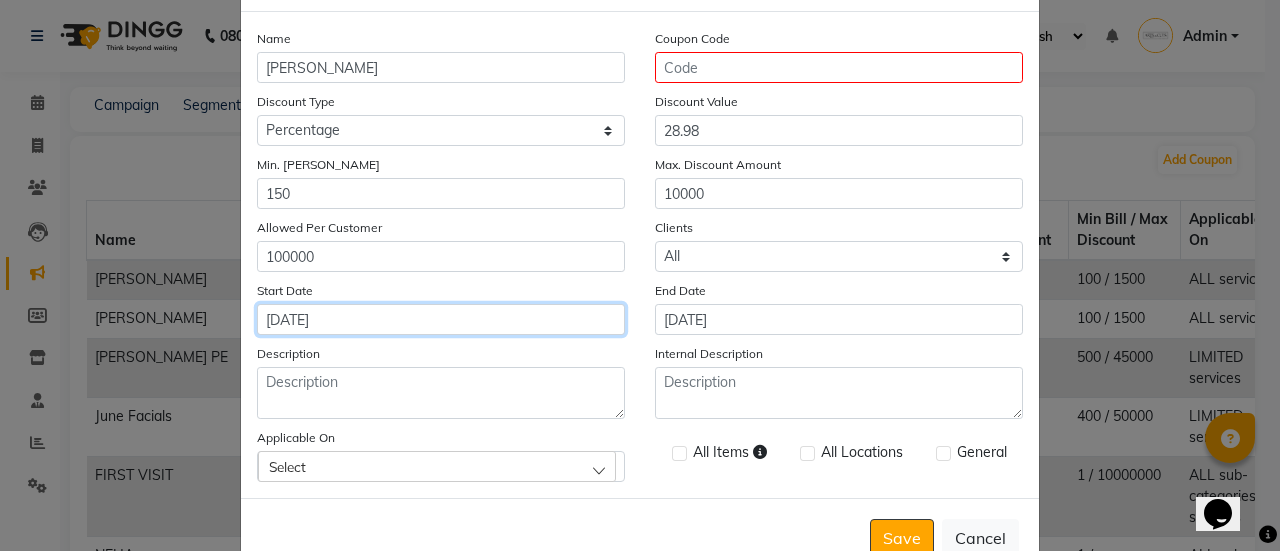 click on "[DATE]" at bounding box center [441, 319] 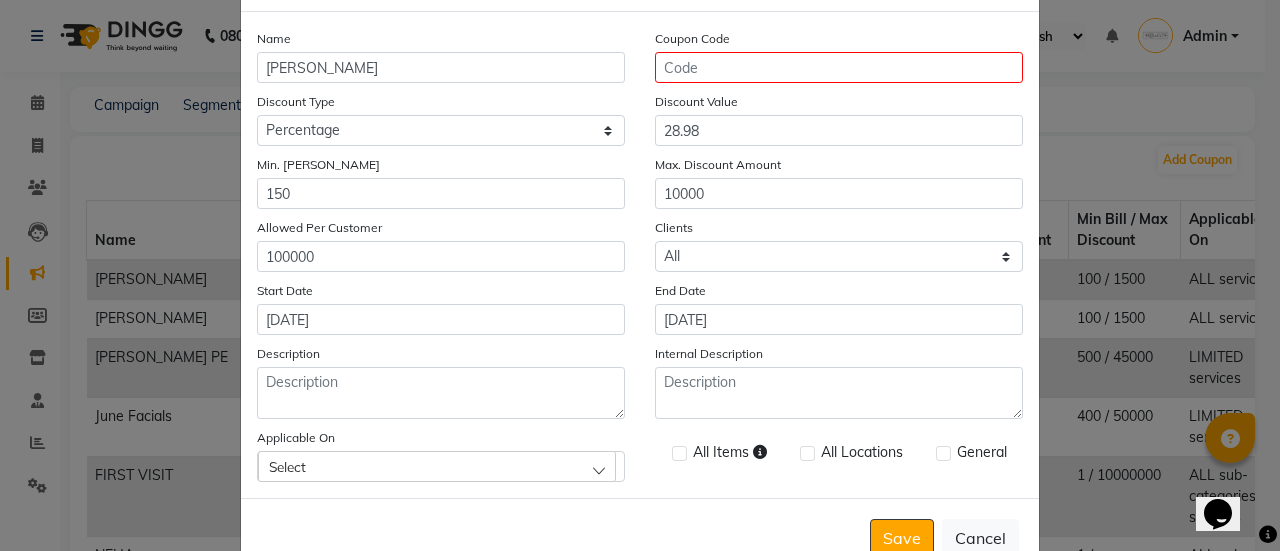select on "7" 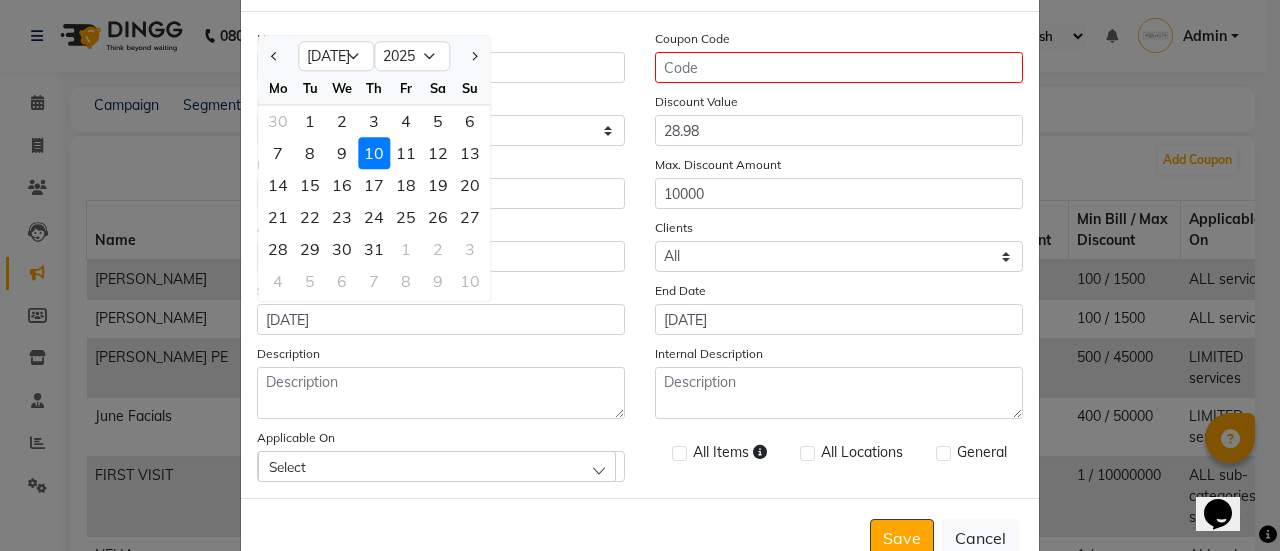 click on "Description" 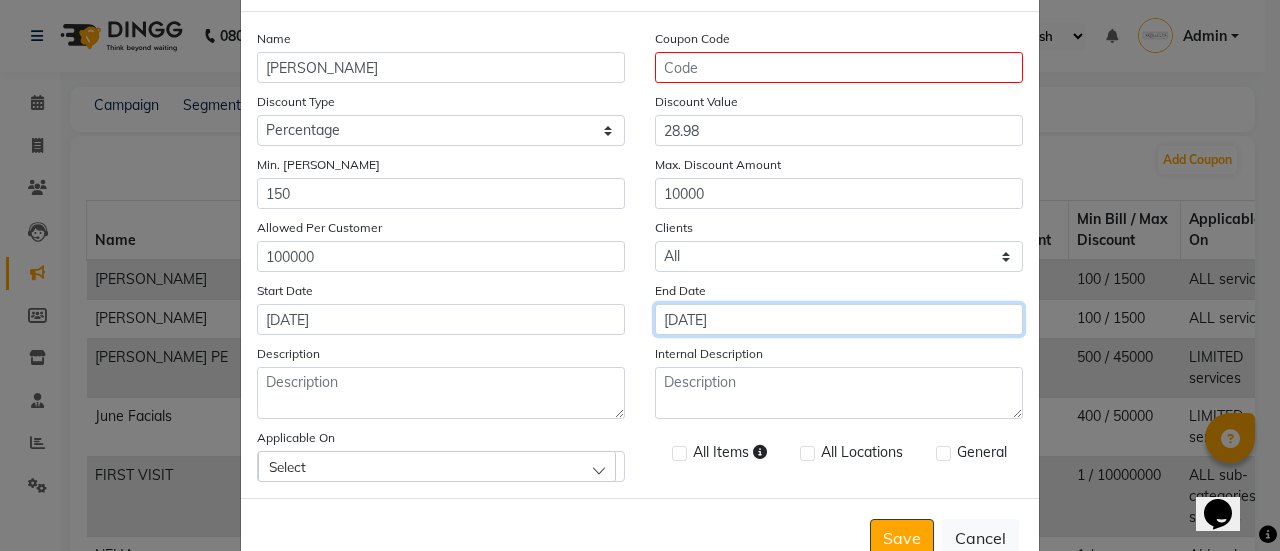 click on "[DATE]" at bounding box center (839, 319) 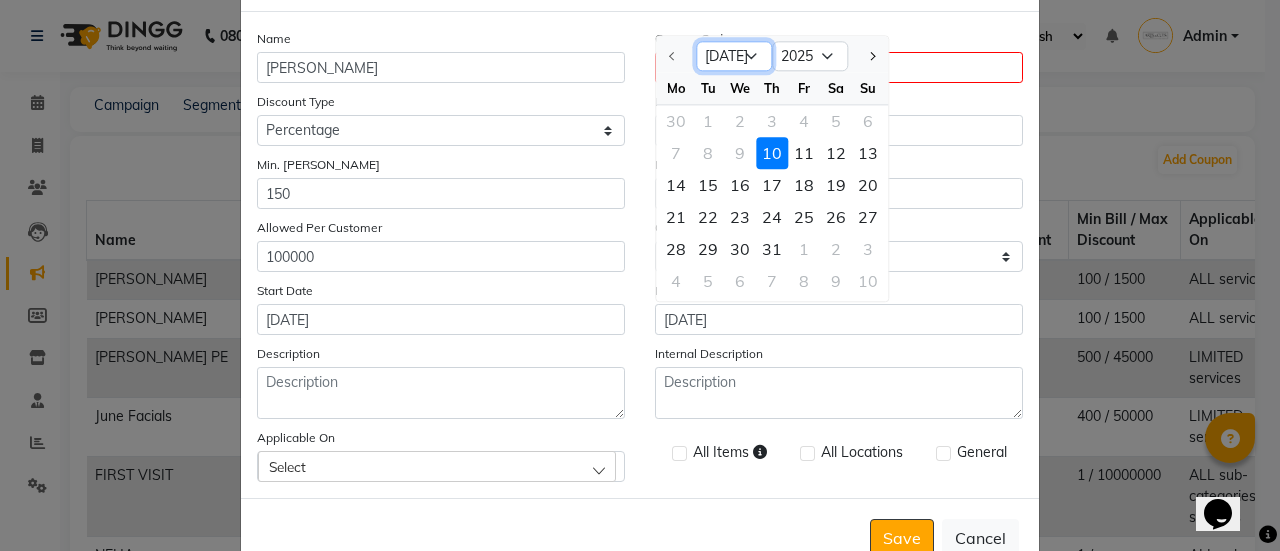 click on "[DATE] Aug Sep Oct Nov Dec" 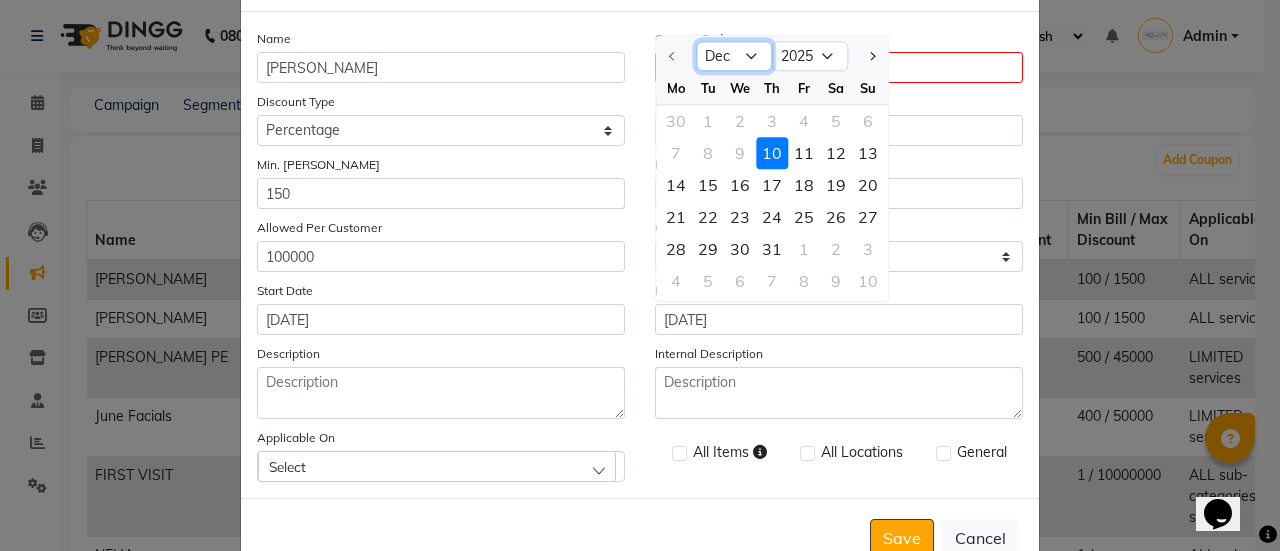 click on "[DATE] Aug Sep Oct Nov Dec" 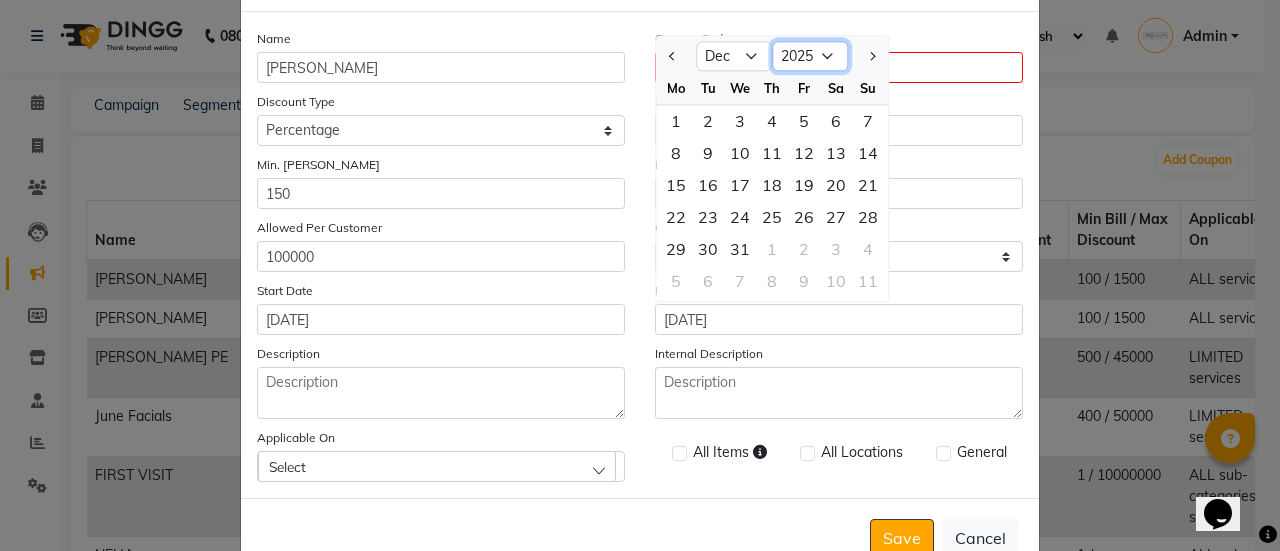 click on "2025 2026 2027 2028 2029 2030 2031 2032 2033 2034 2035" 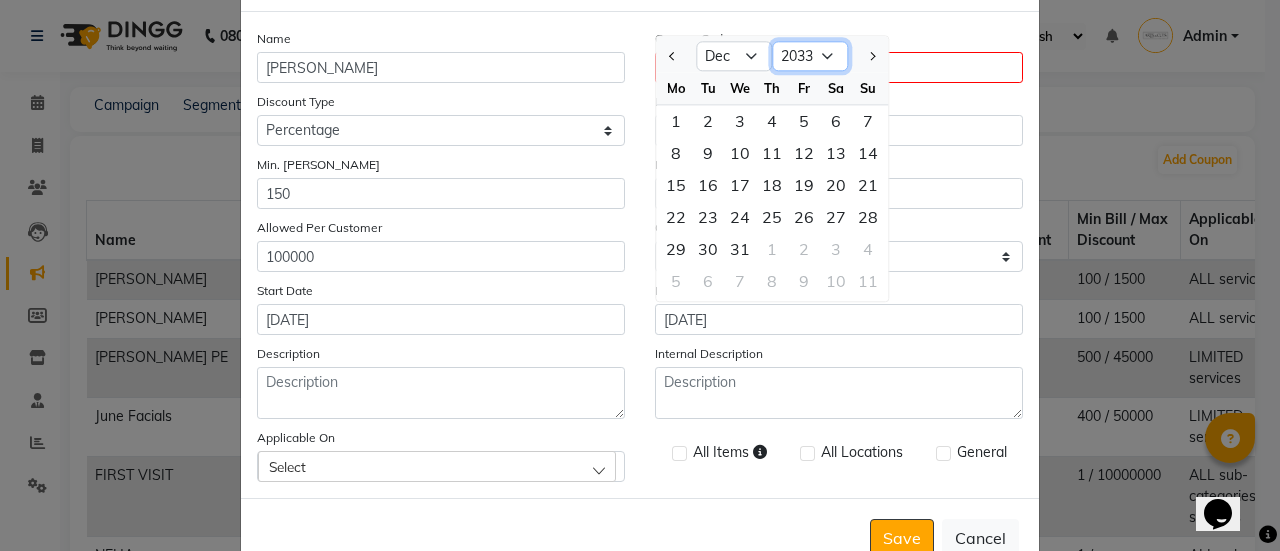 click on "2025 2026 2027 2028 2029 2030 2031 2032 2033 2034 2035" 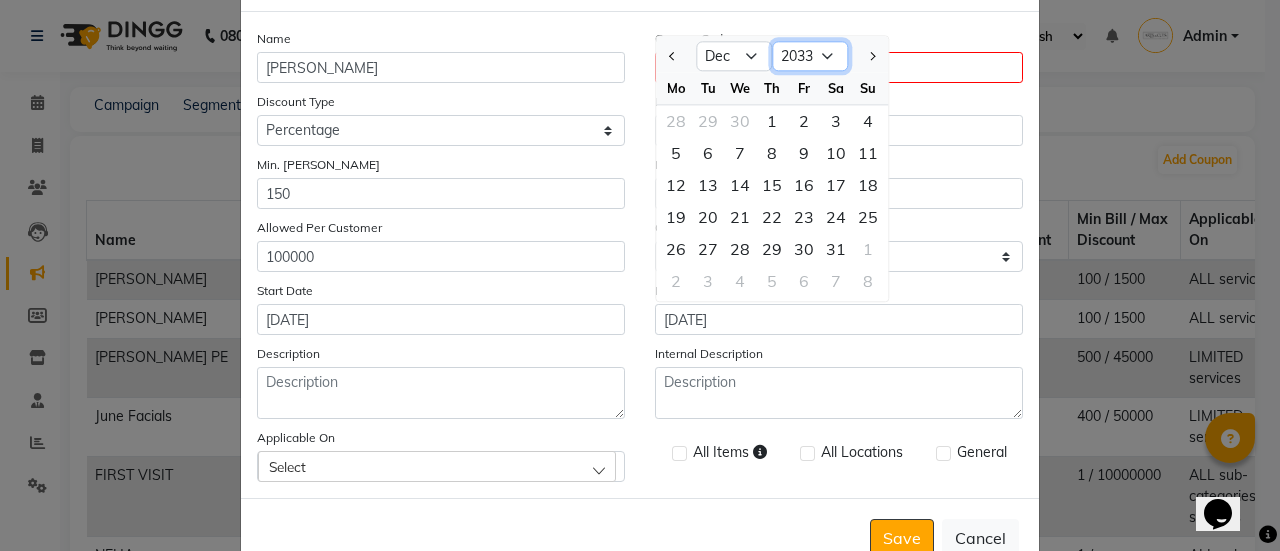 scroll, scrollTop: 138, scrollLeft: 0, axis: vertical 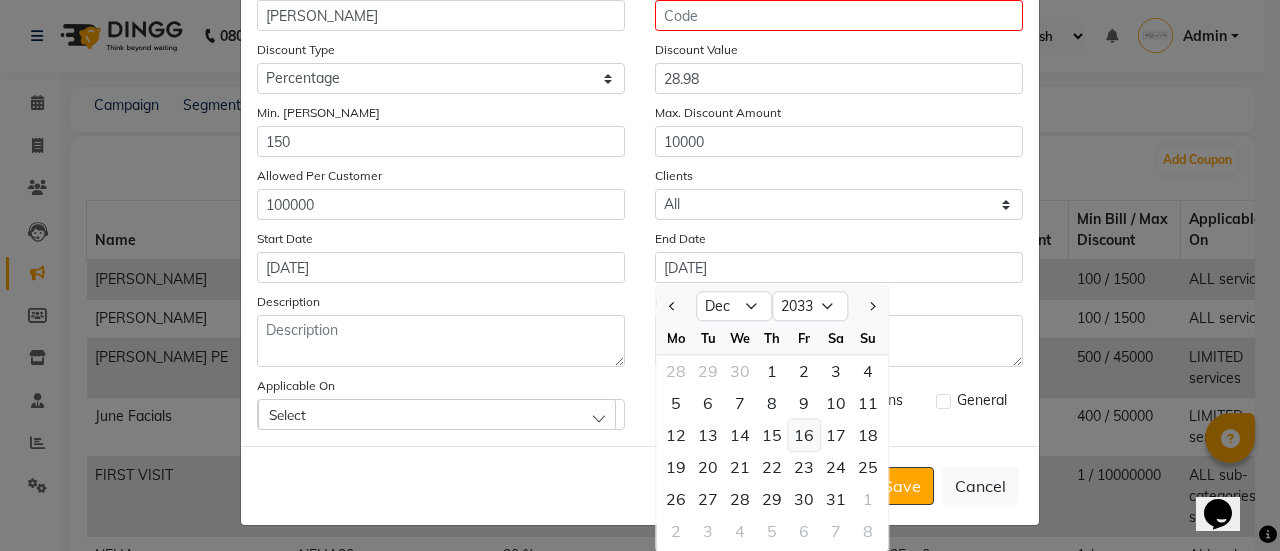 click on "16" 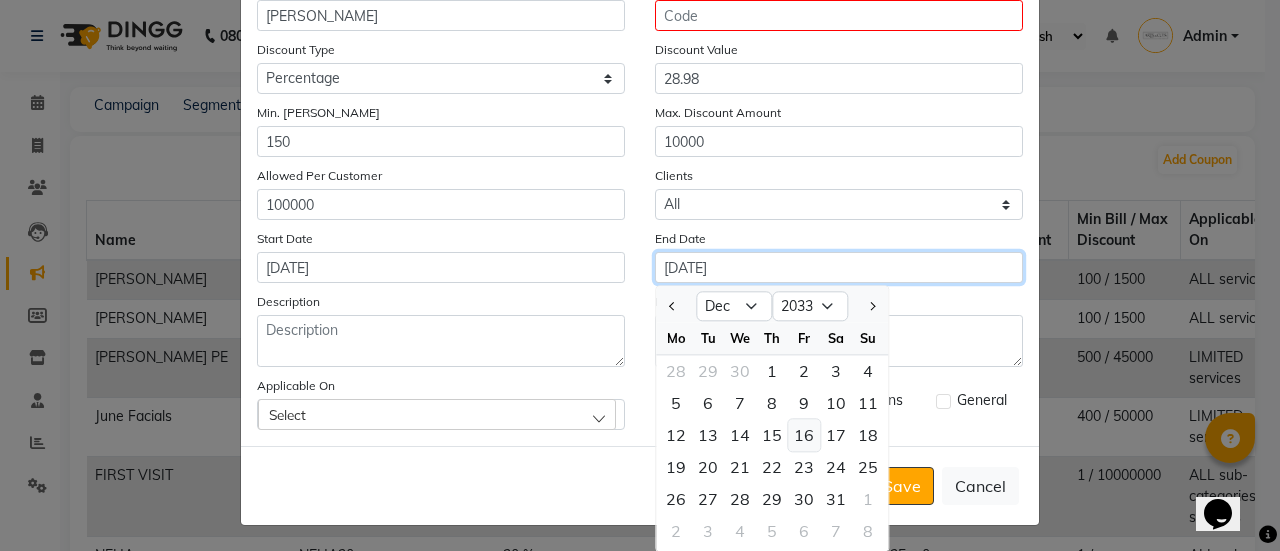 type on "[DATE]" 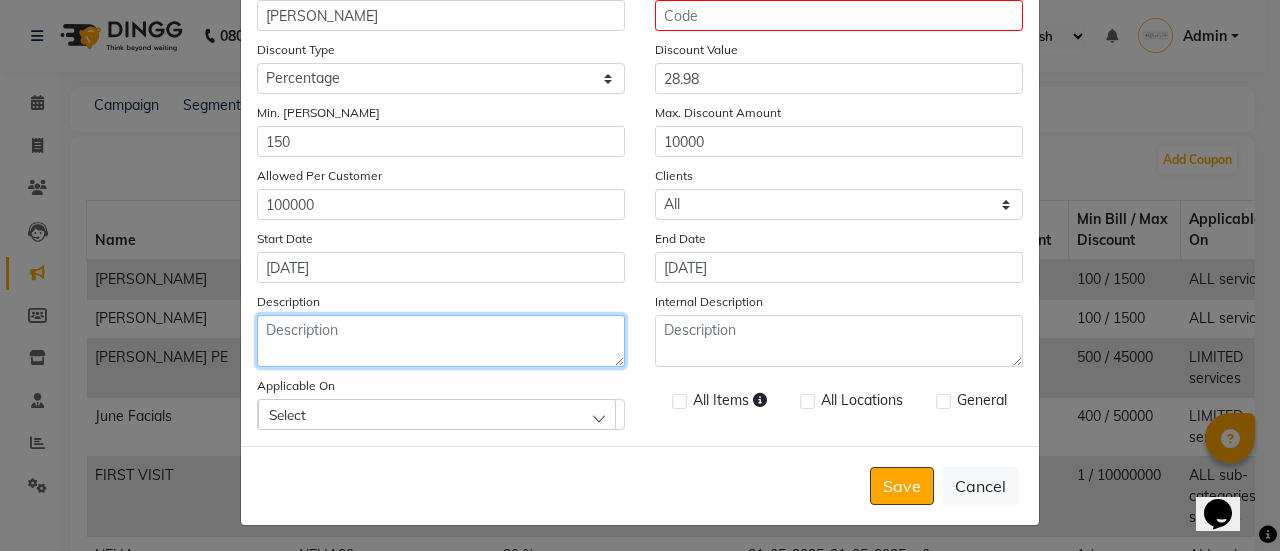 click on "Description" at bounding box center [441, 341] 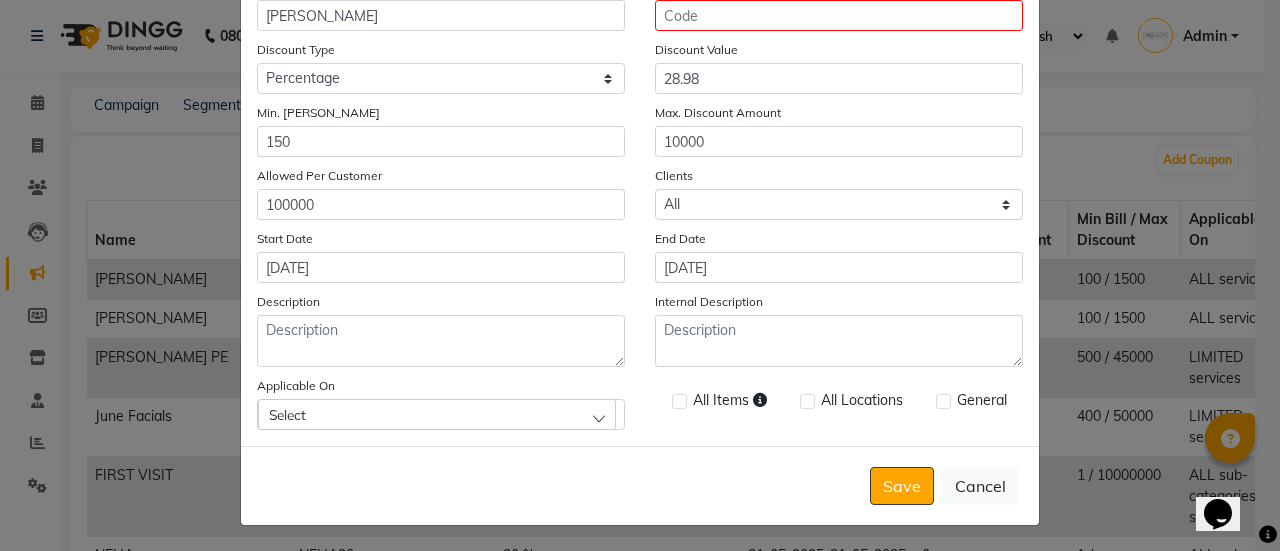 click on "Select" 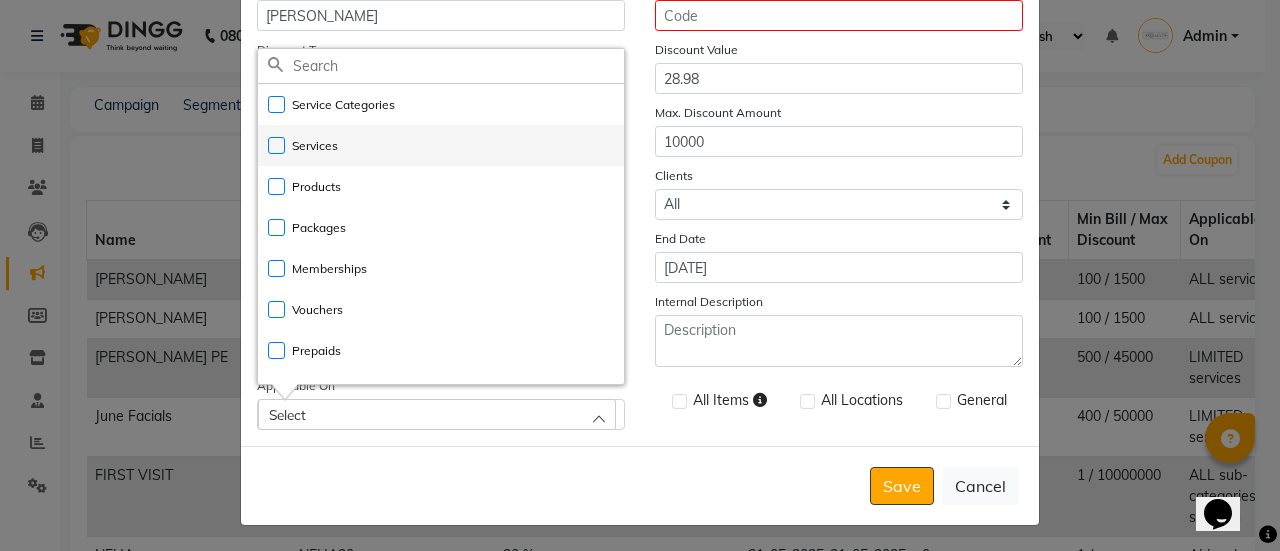 click on "Services" 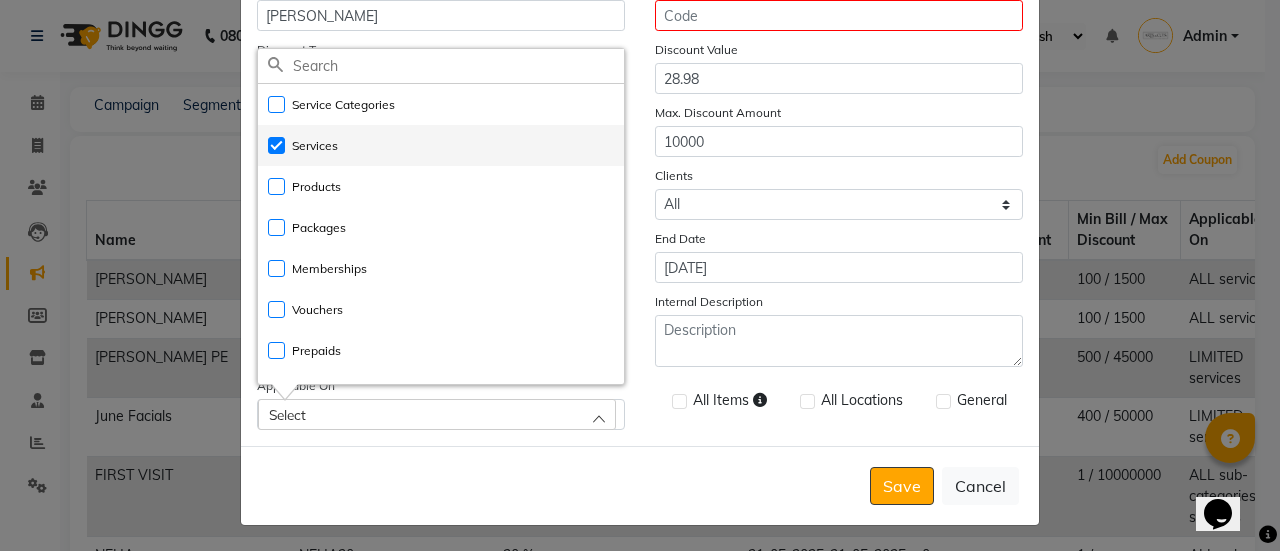 checkbox on "true" 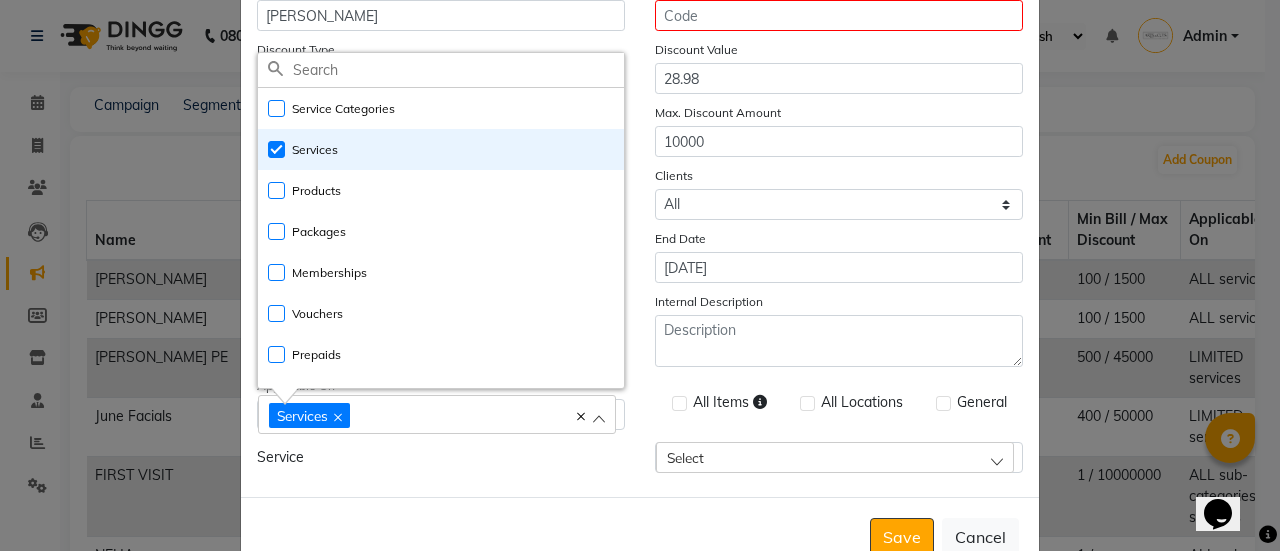 click on "Select" 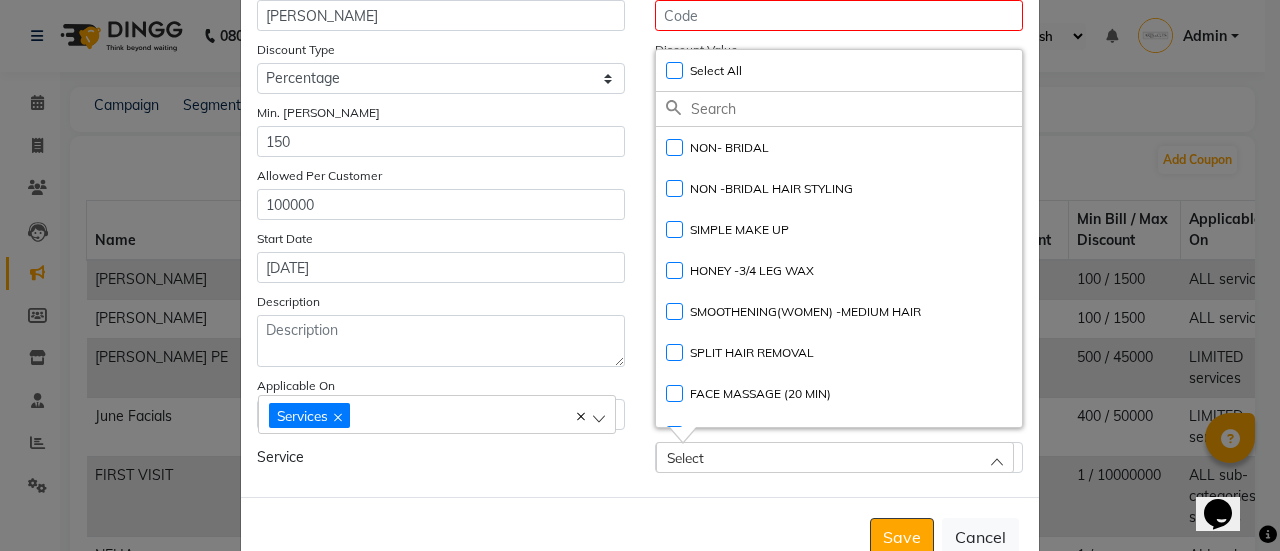 click 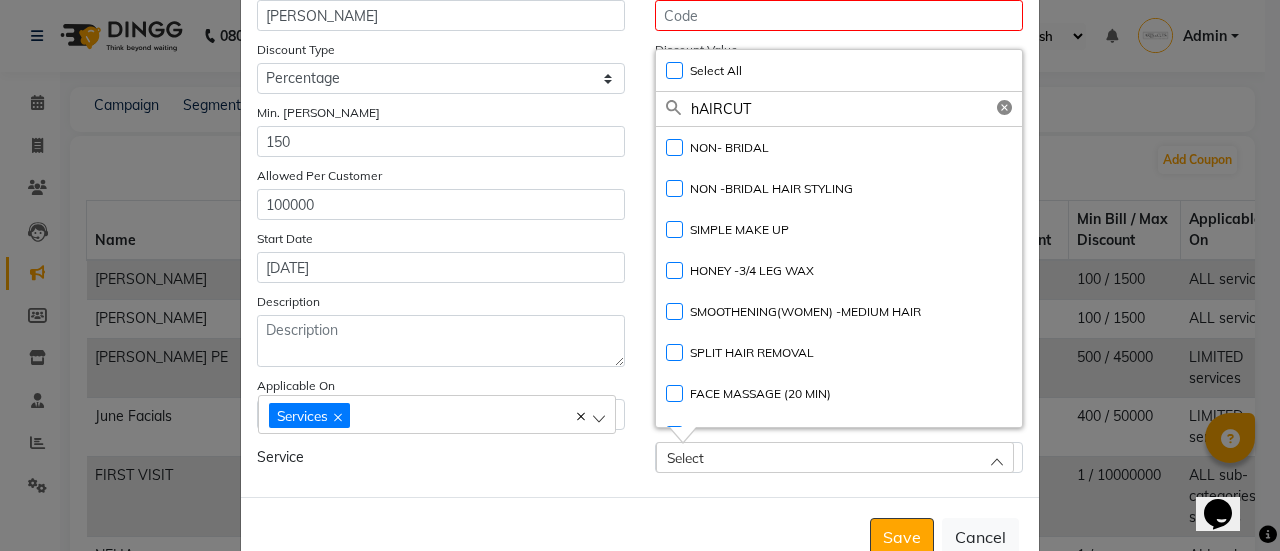 click on "Save" 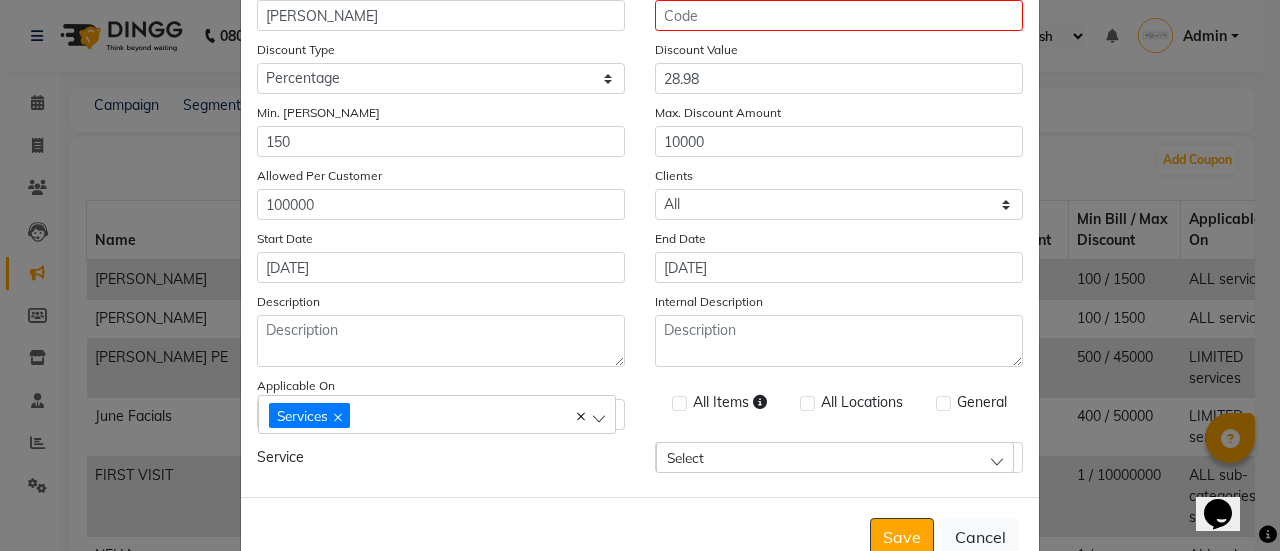 click on "All Items All Locations General" 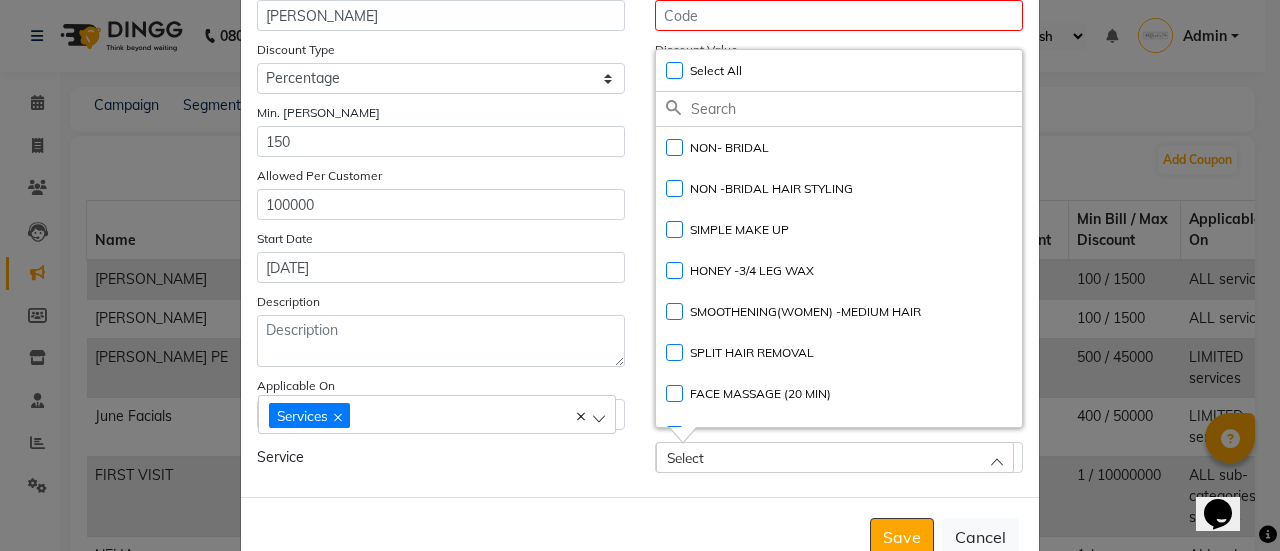 click 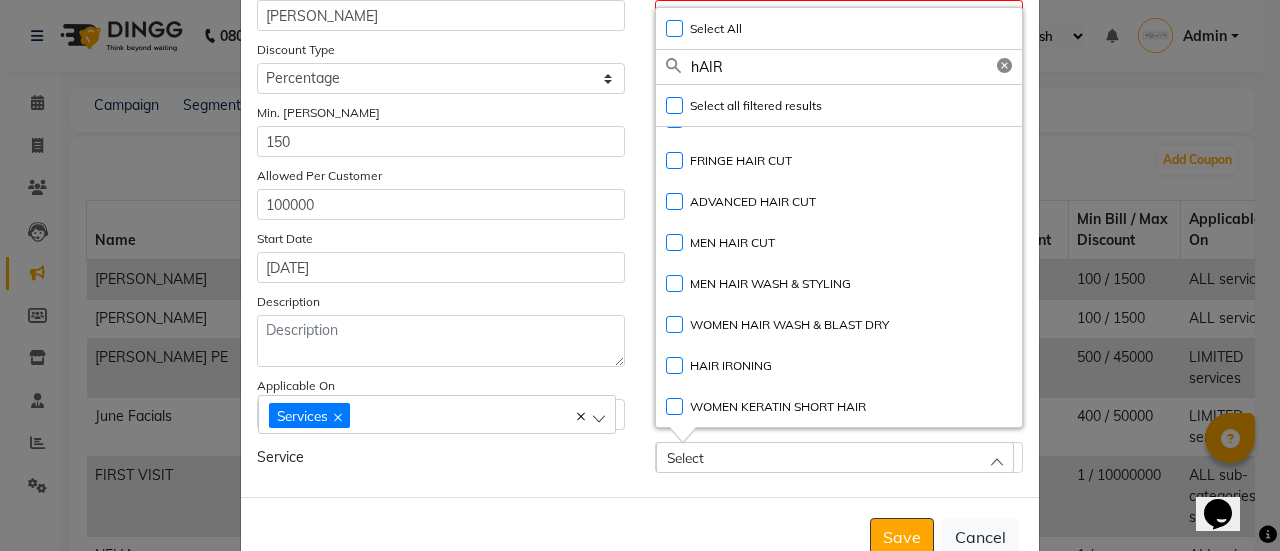 scroll, scrollTop: 287, scrollLeft: 0, axis: vertical 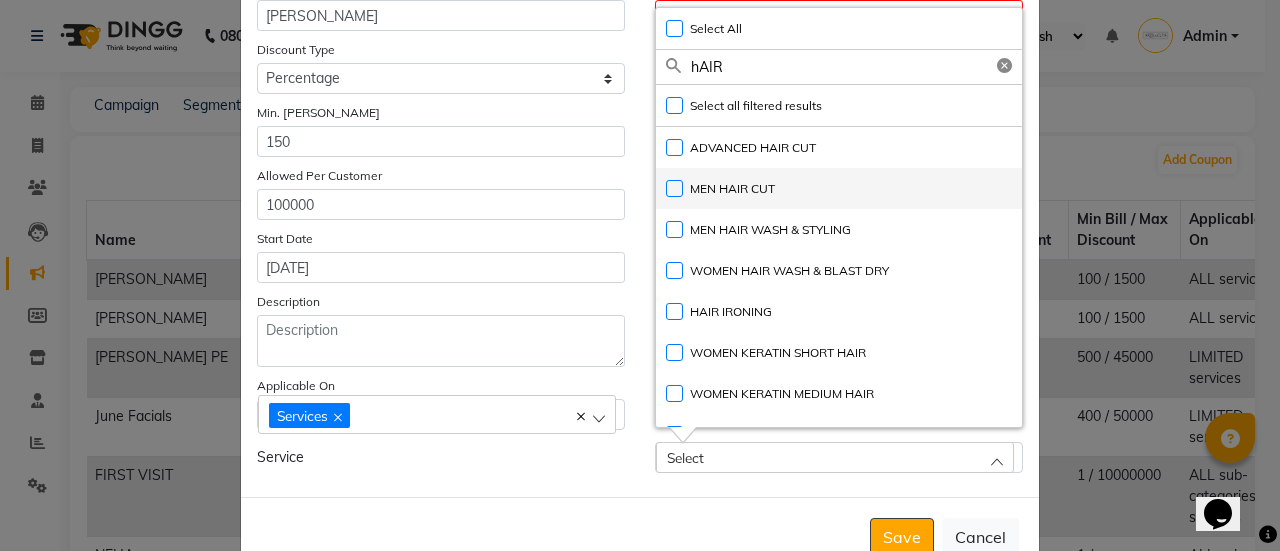 type on "hAIR" 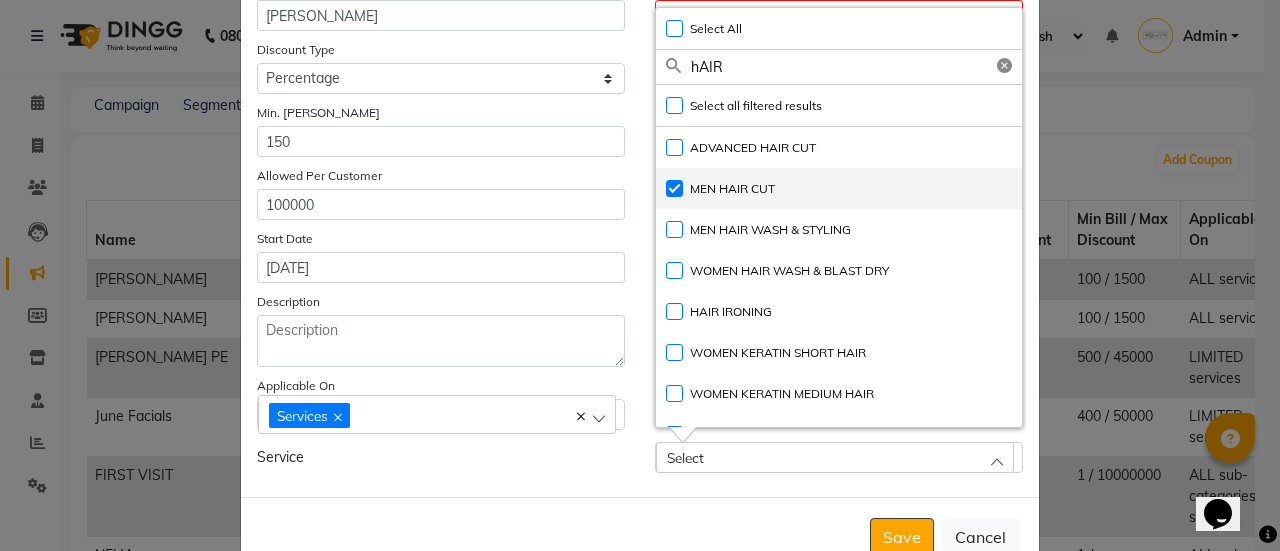 checkbox on "true" 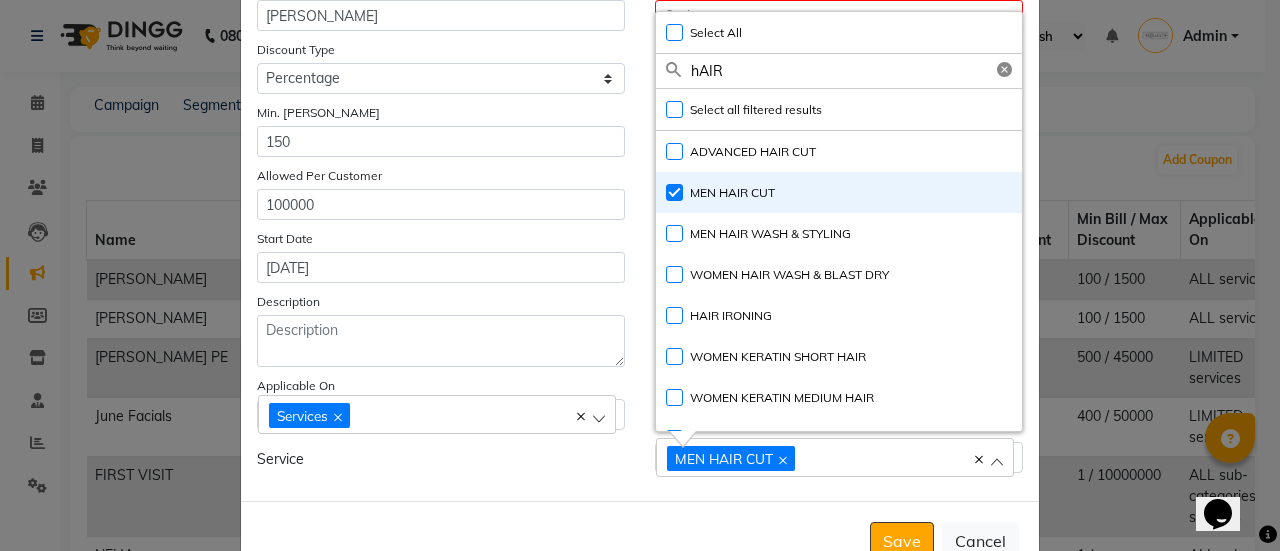 click on "Name [PERSON_NAME] Coupon Code Discount Type Select Percentage Fixed Discount Value 28.98 Min. [PERSON_NAME] 150 Max. Discount Amount 10000 Allowed Per Customer 100000 Clients Select All New Start Date [DATE] End Date [DATE] Description Internal Description Applicable On Services Service Categories All Items All Locations General Service MEN HAIR CUT Select All UnSelect All hAIR Select all filtered results UnSelect all filtered results ADVANCED HAIR CUT MEN HAIR CUT MEN HAIR WASH & STYLING WOMEN HAIR WASH & BLAST DRY HAIR IRONING WOMEN KERATIN SHORT HAIR WOMEN KERATIN MEDIUM HAIR WOMEN KERATIN LONG HAIR" 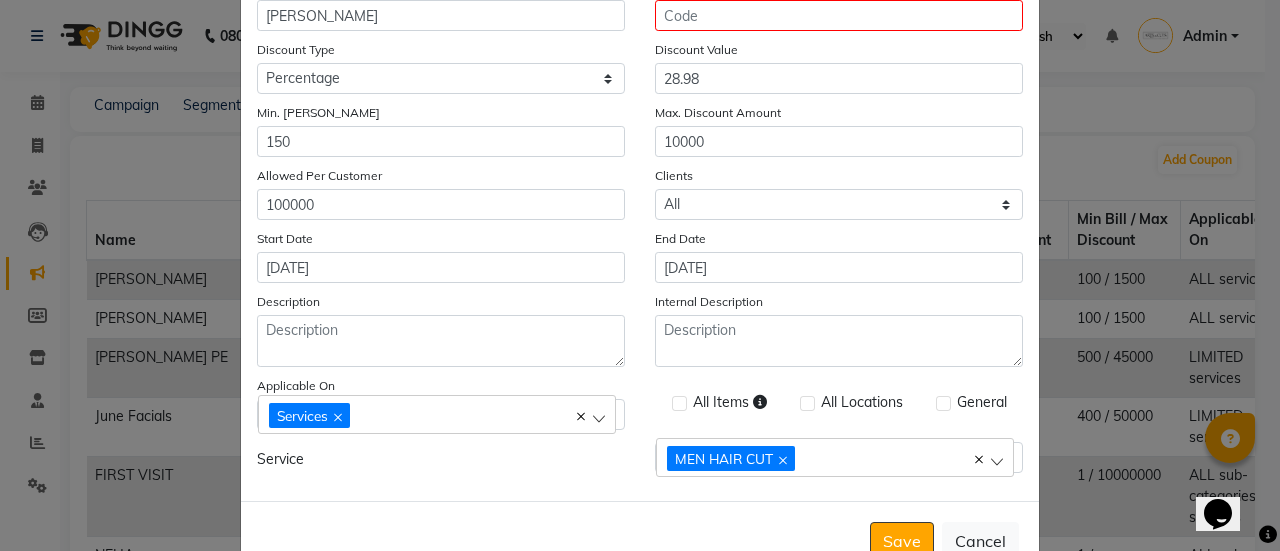 click on "Name [PERSON_NAME] Coupon Code Discount Type Select Percentage Fixed Discount Value 28.98 Min. [PERSON_NAME] 150 Max. Discount Amount 10000 Allowed Per Customer 100000 Clients Select All New Start Date [DATE] End Date [DATE] Description Internal Description Applicable On Services Service Categories All Items All Locations General Service MEN HAIR CUT Select All UnSelect All NON- BRIDAL" 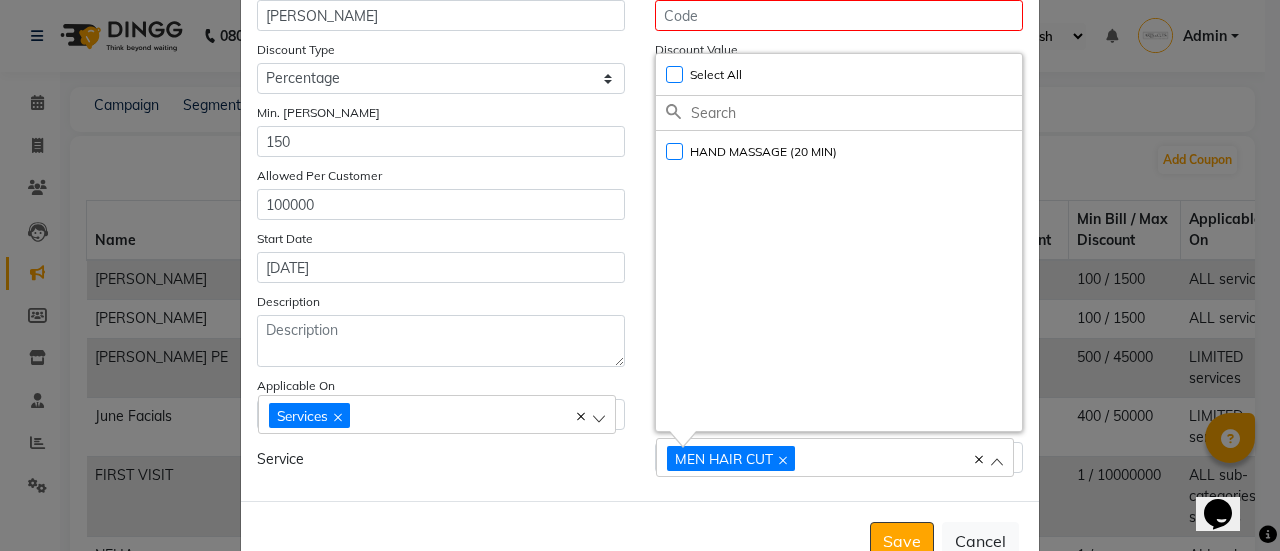 scroll, scrollTop: 0, scrollLeft: 0, axis: both 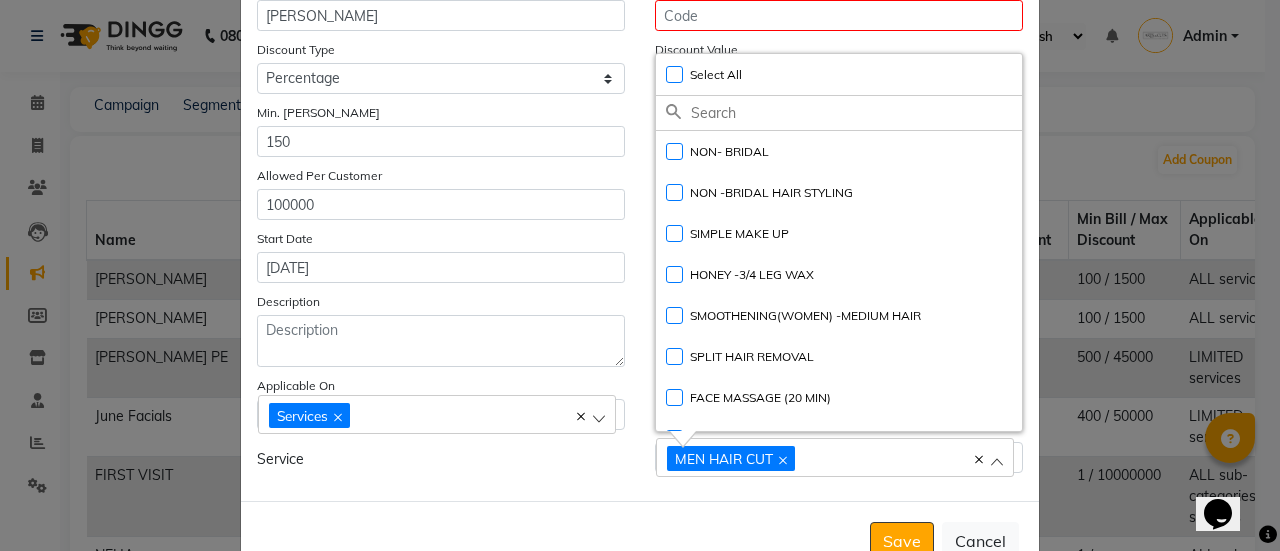 click 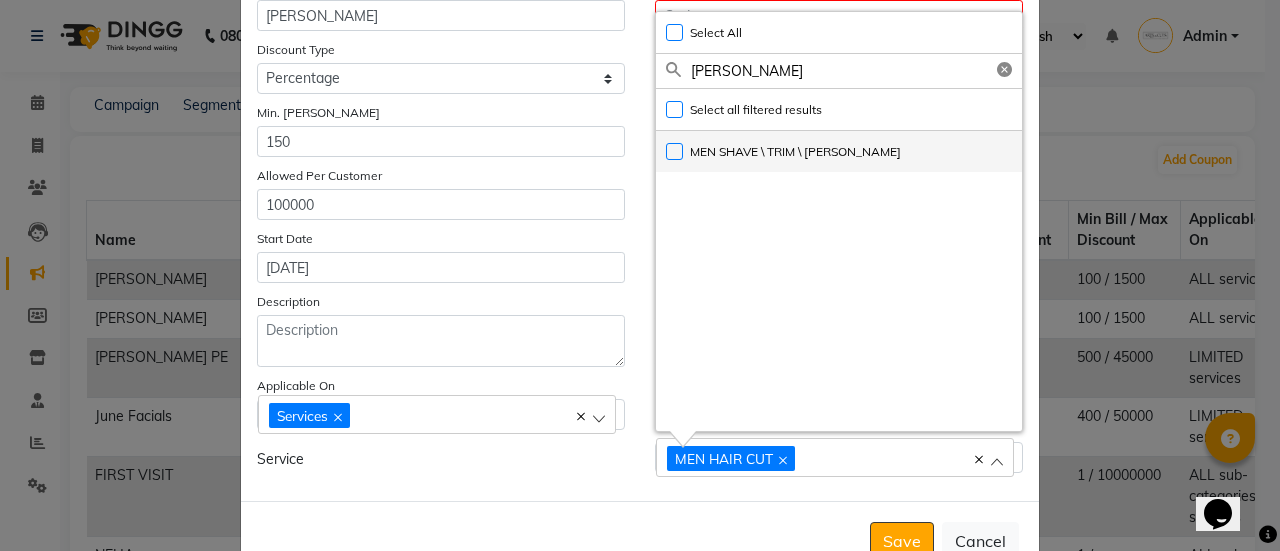 type on "[PERSON_NAME]" 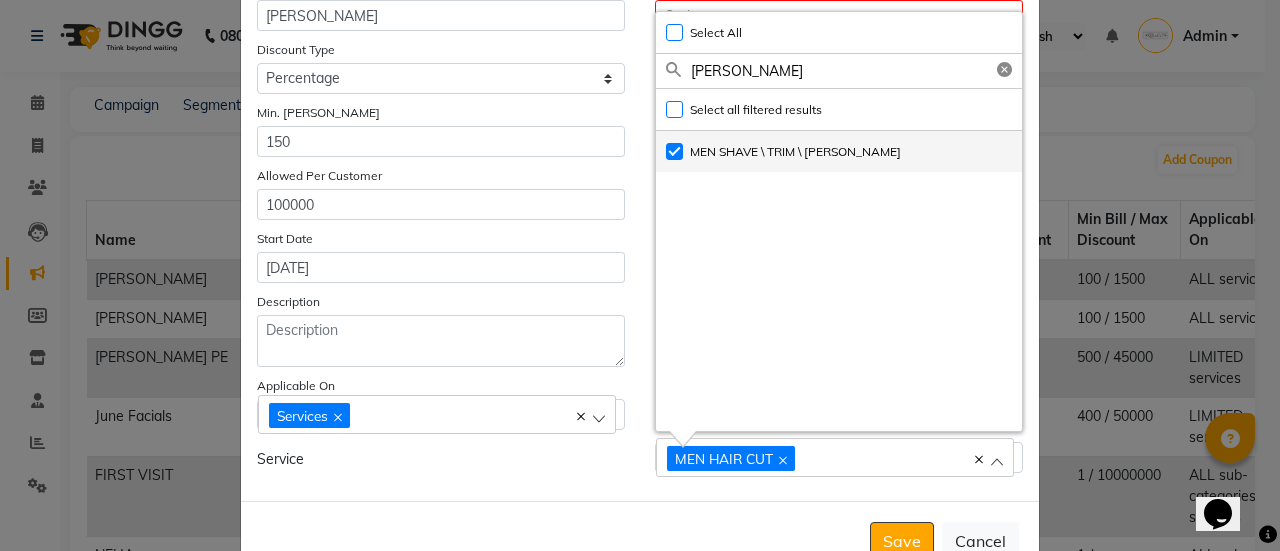 checkbox on "true" 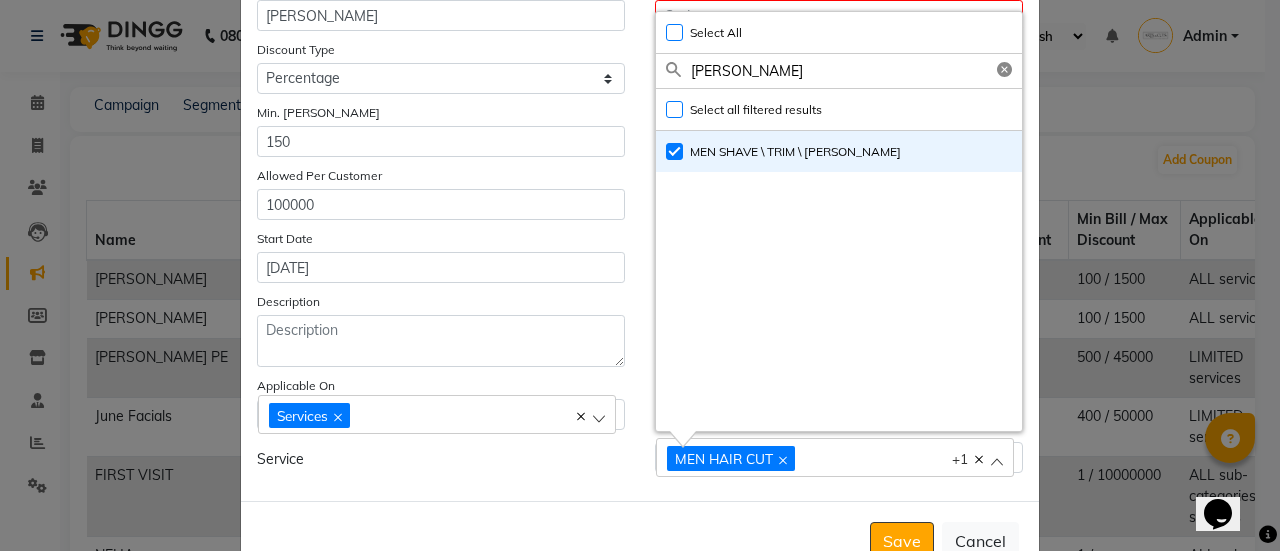 click on "Name [PERSON_NAME] Coupon Code Discount Type Select Percentage Fixed Discount Value 28.98 Min. [PERSON_NAME] 150 Max. Discount Amount 10000 Allowed Per Customer 100000 Clients Select All New Start Date [DATE] End Date [DATE] Description Internal Description Applicable On Services Service Categories All Items All Locations General Service MEN HAIR CUT MEN SHAVE \ TRIM \ [PERSON_NAME] +1 Select All UnSelect All [PERSON_NAME] Select all filtered results UnSelect all filtered results MEN SHAVE \ TRIM \ [PERSON_NAME]" 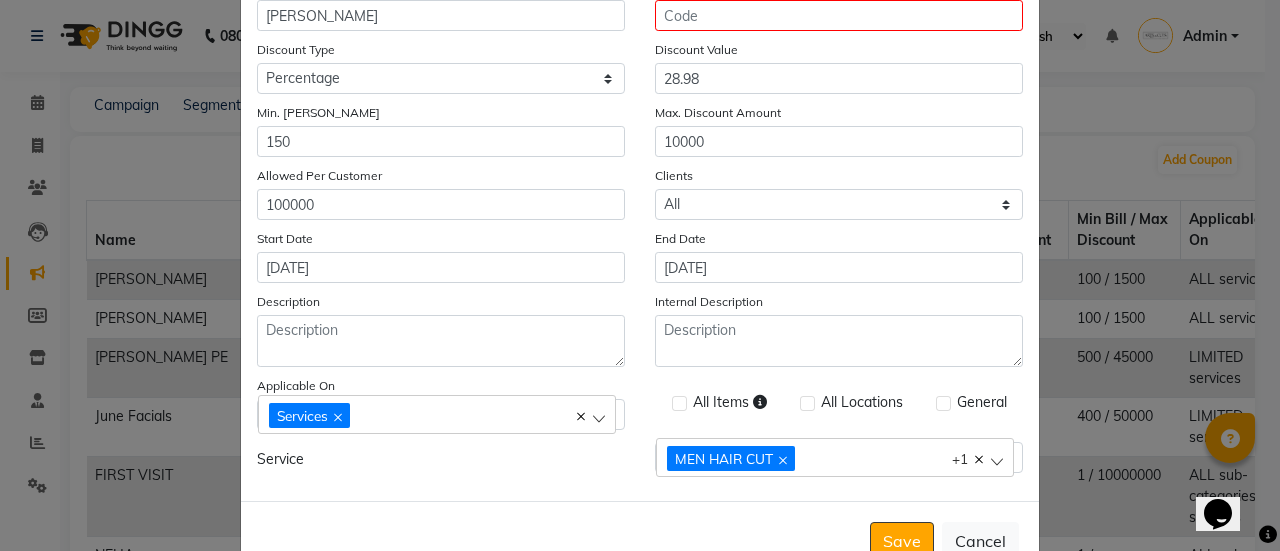 scroll, scrollTop: 192, scrollLeft: 0, axis: vertical 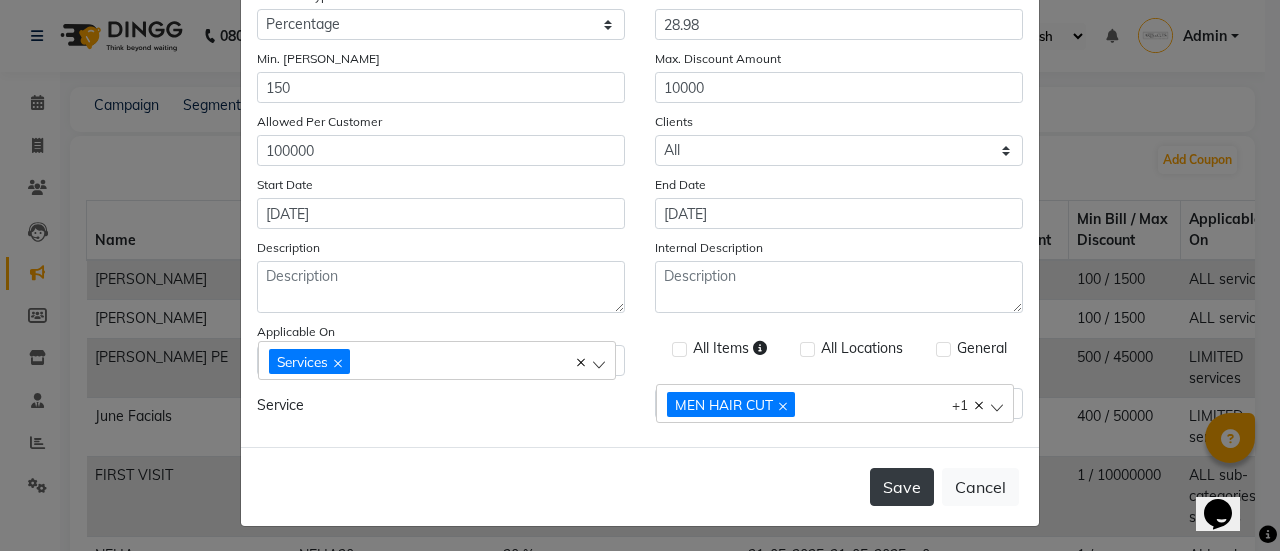 click on "Save" 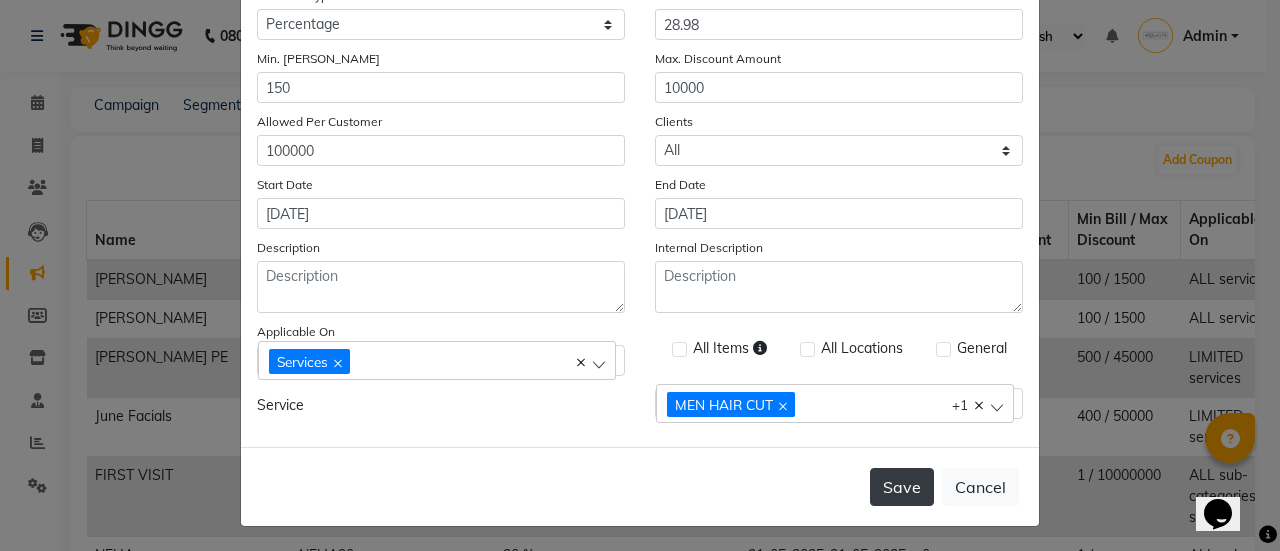 click on "Save" 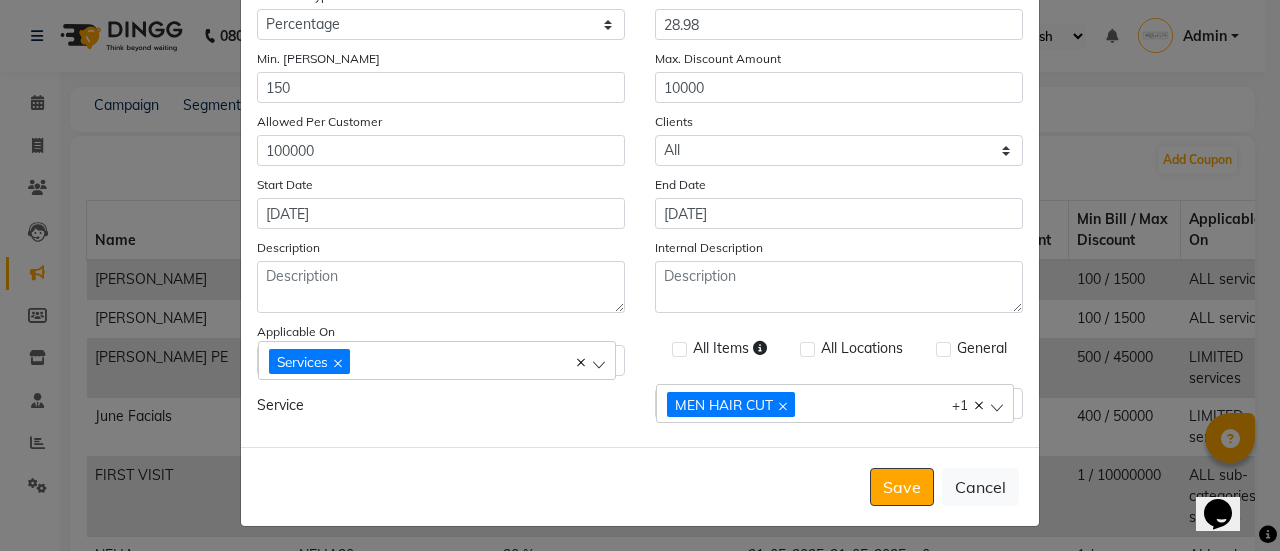 scroll, scrollTop: 0, scrollLeft: 0, axis: both 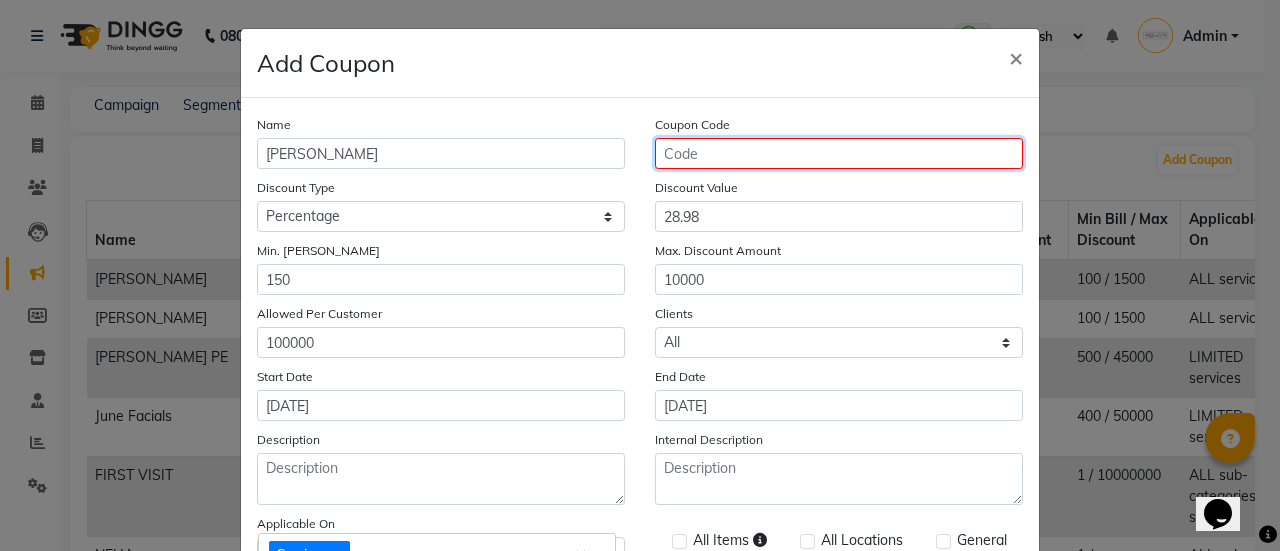 click on "Coupon Code" at bounding box center [839, 153] 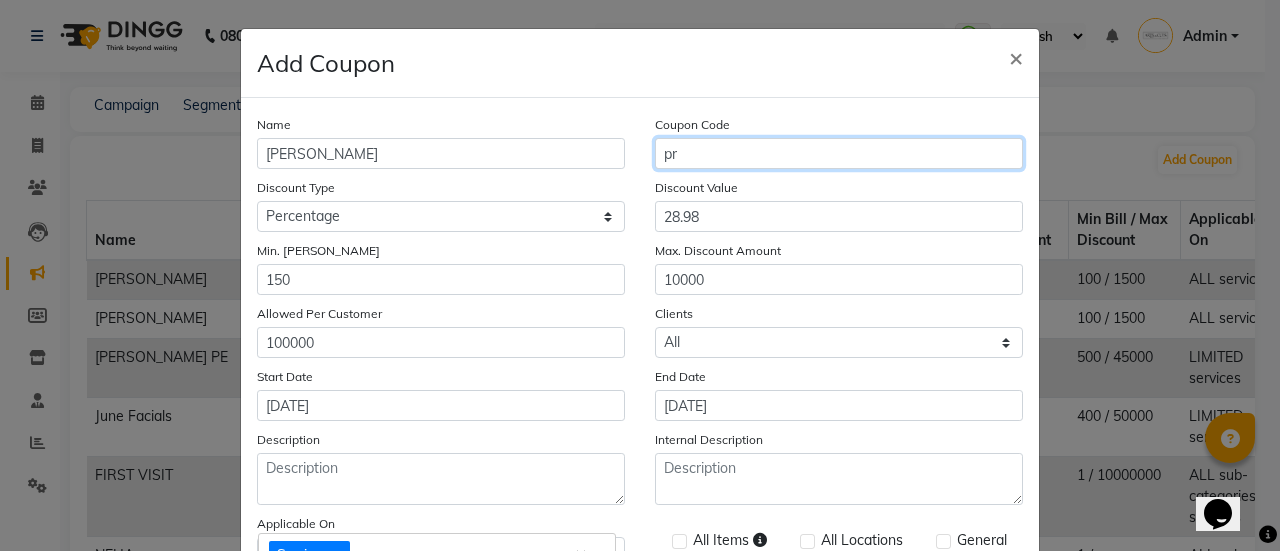 type on "p" 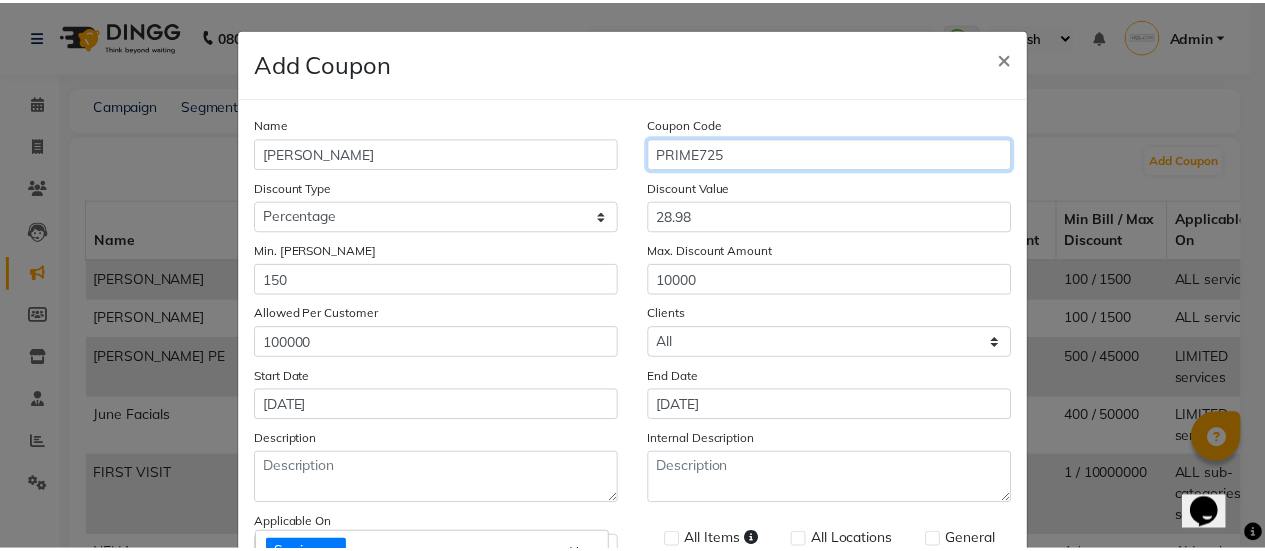 scroll, scrollTop: 192, scrollLeft: 0, axis: vertical 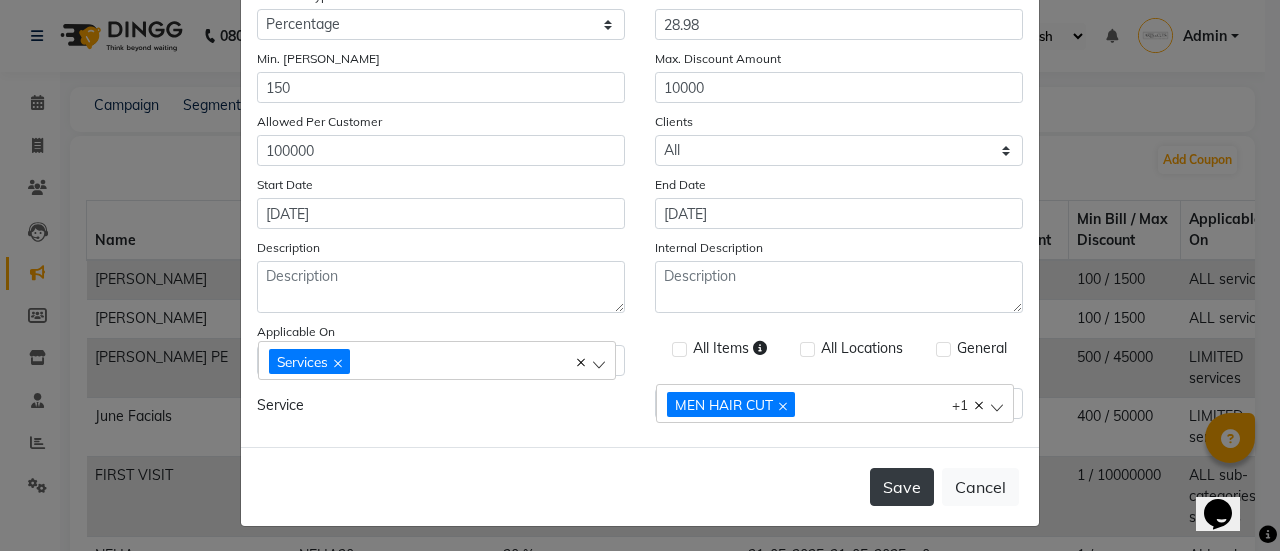 type on "PRIME725" 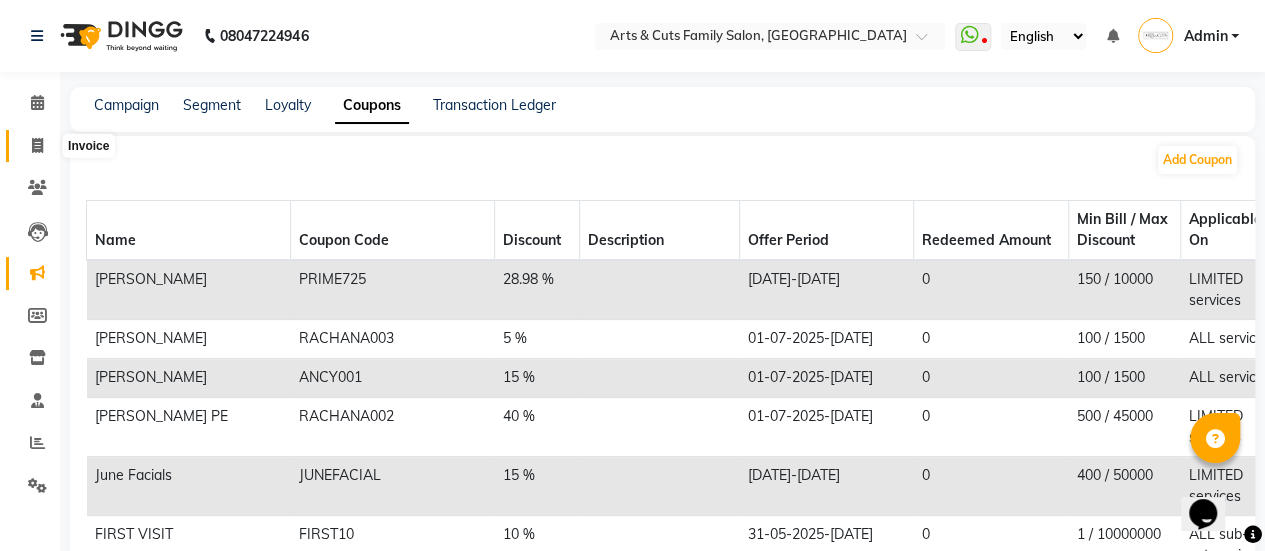 click 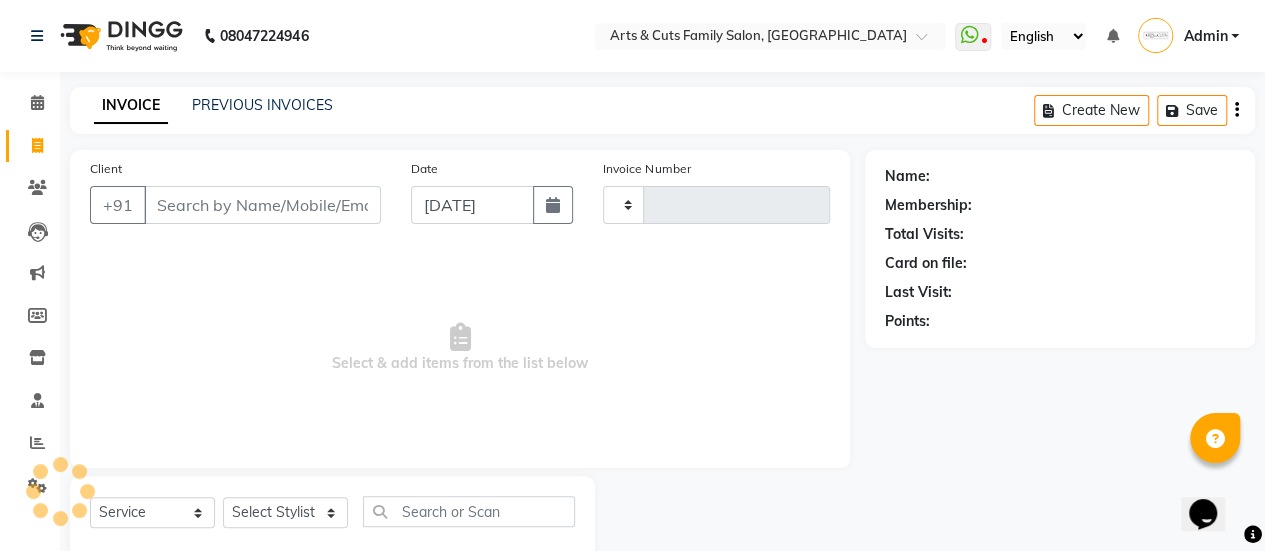 type on "2664" 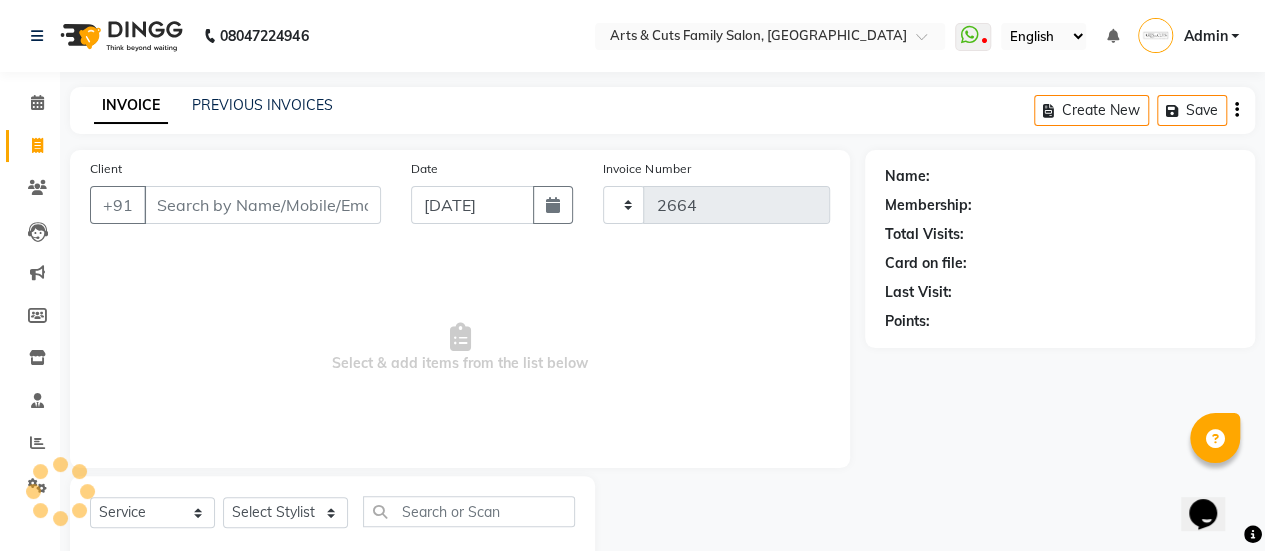 scroll, scrollTop: 49, scrollLeft: 0, axis: vertical 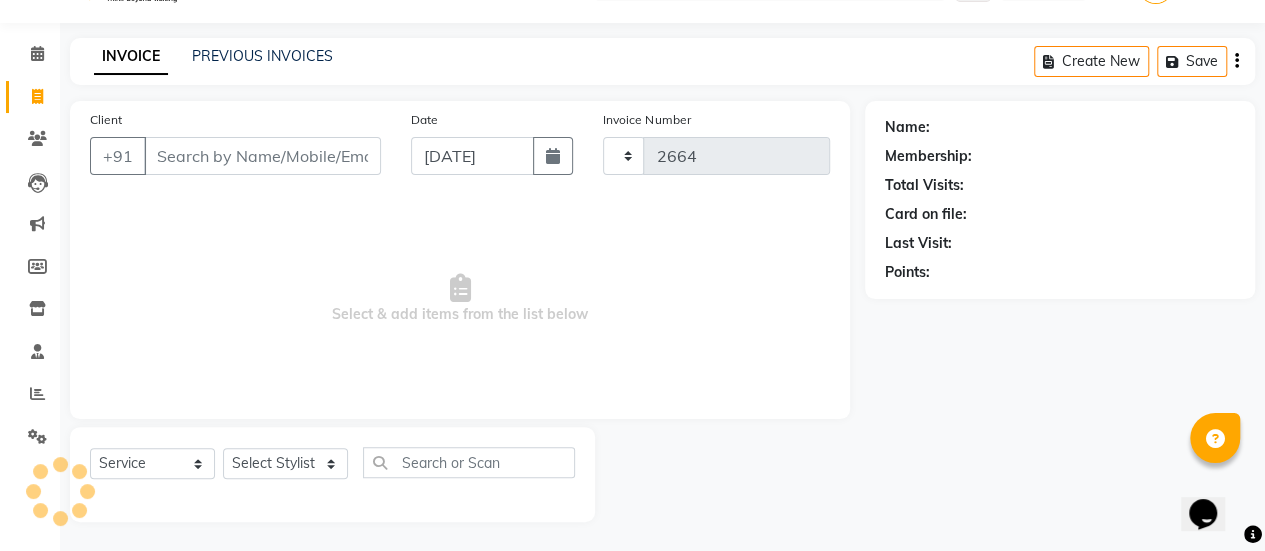 select on "7513" 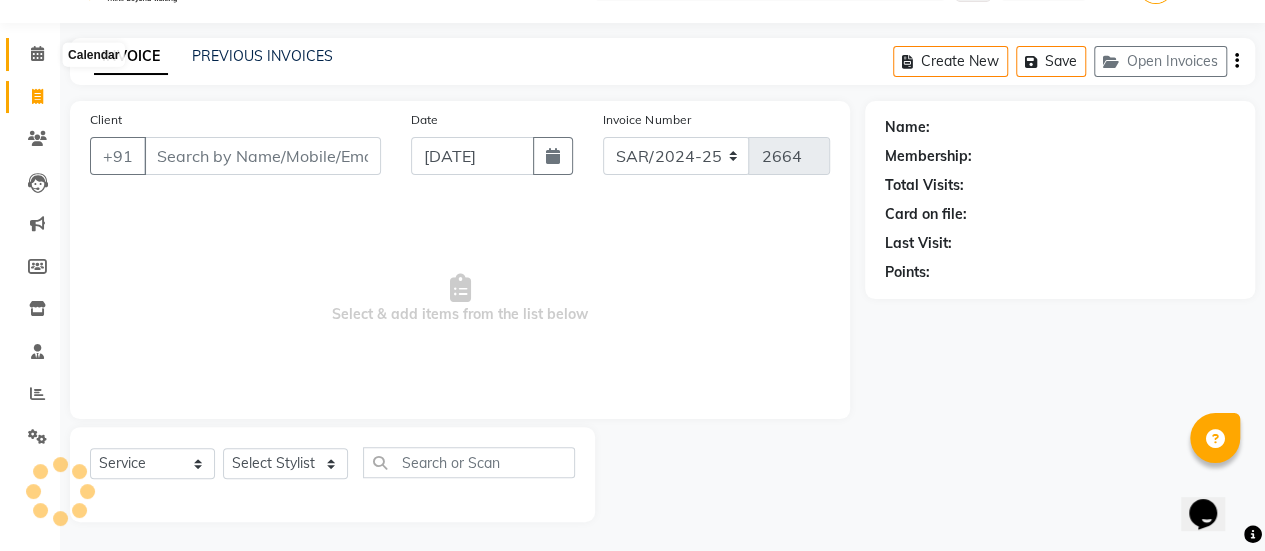 click 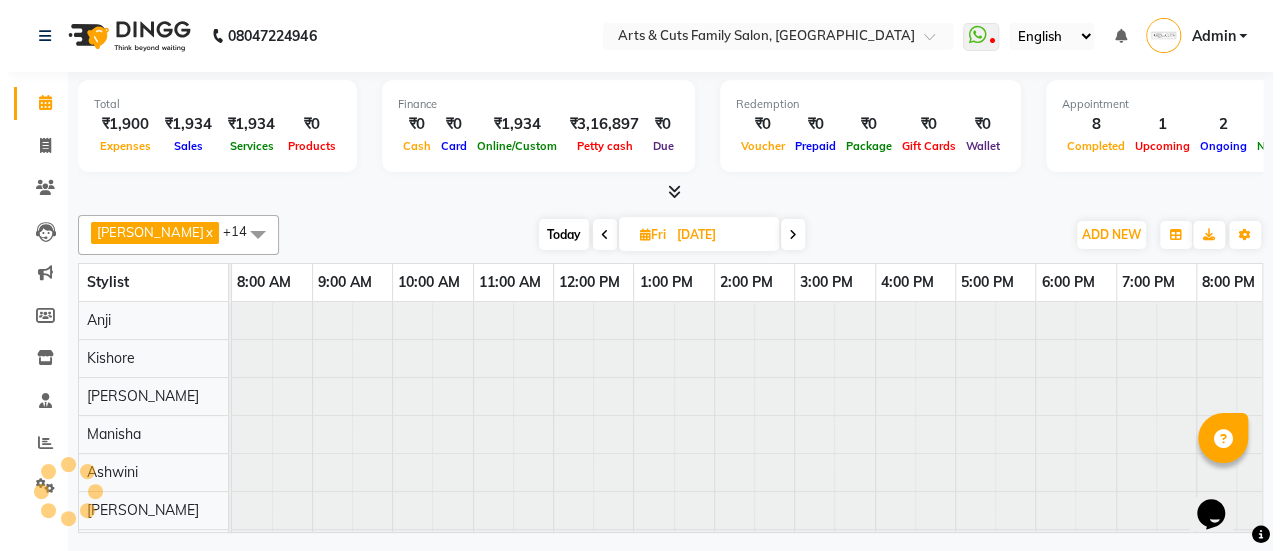 scroll, scrollTop: 0, scrollLeft: 0, axis: both 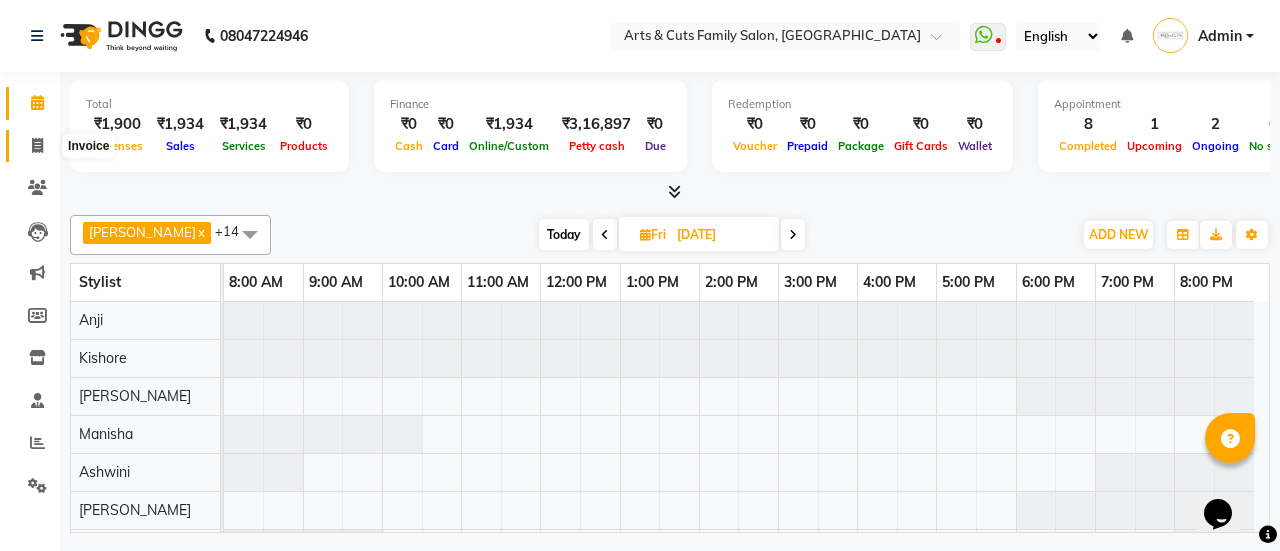 click 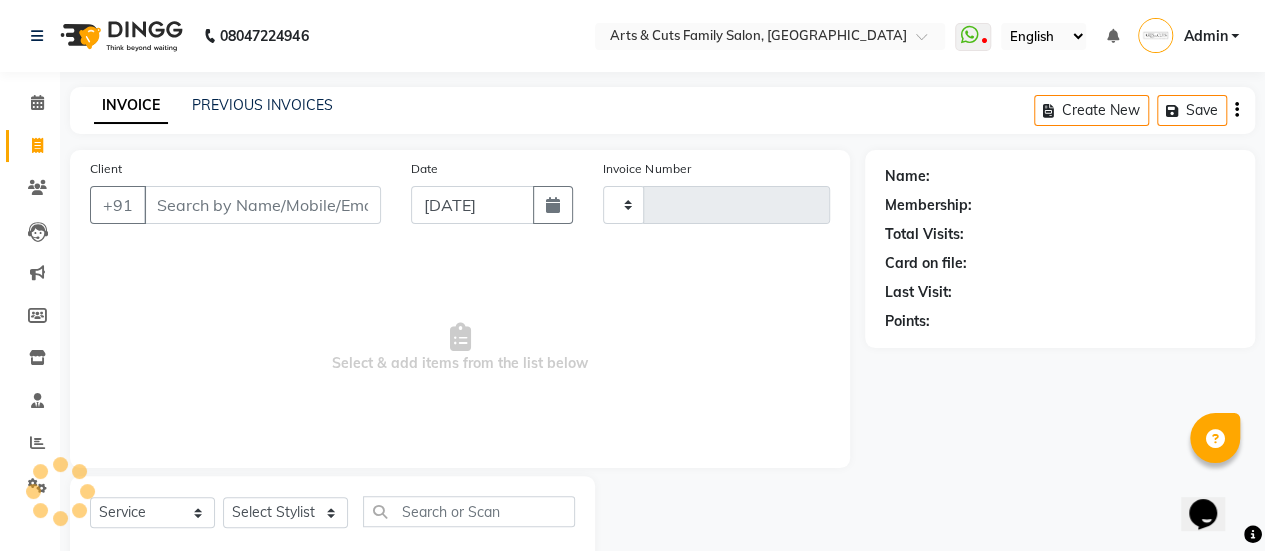 type on "2664" 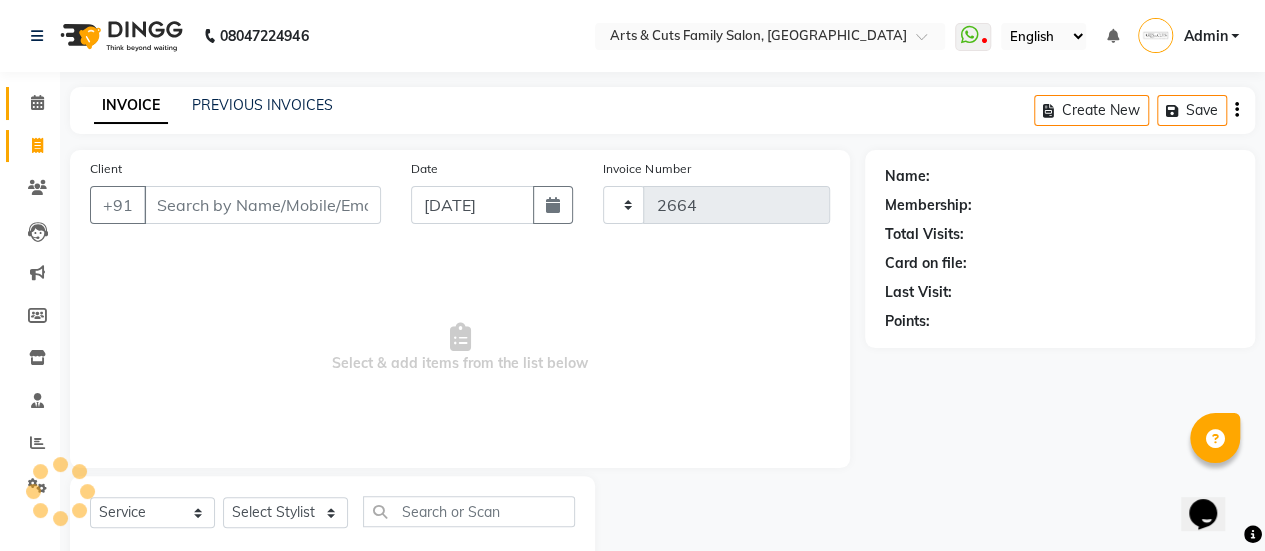 select on "7513" 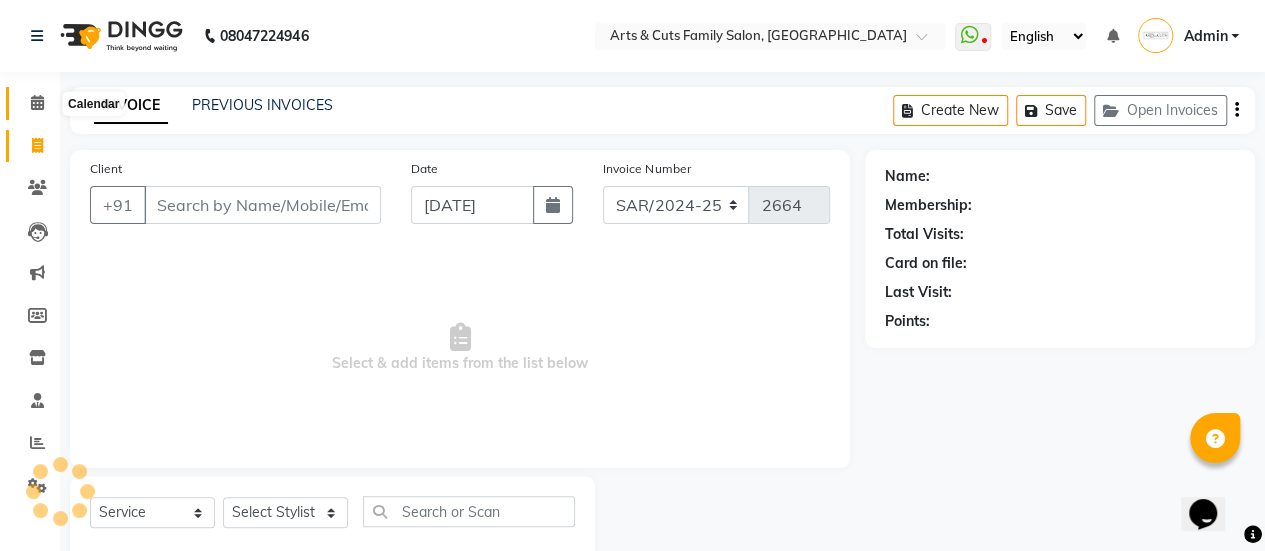 click 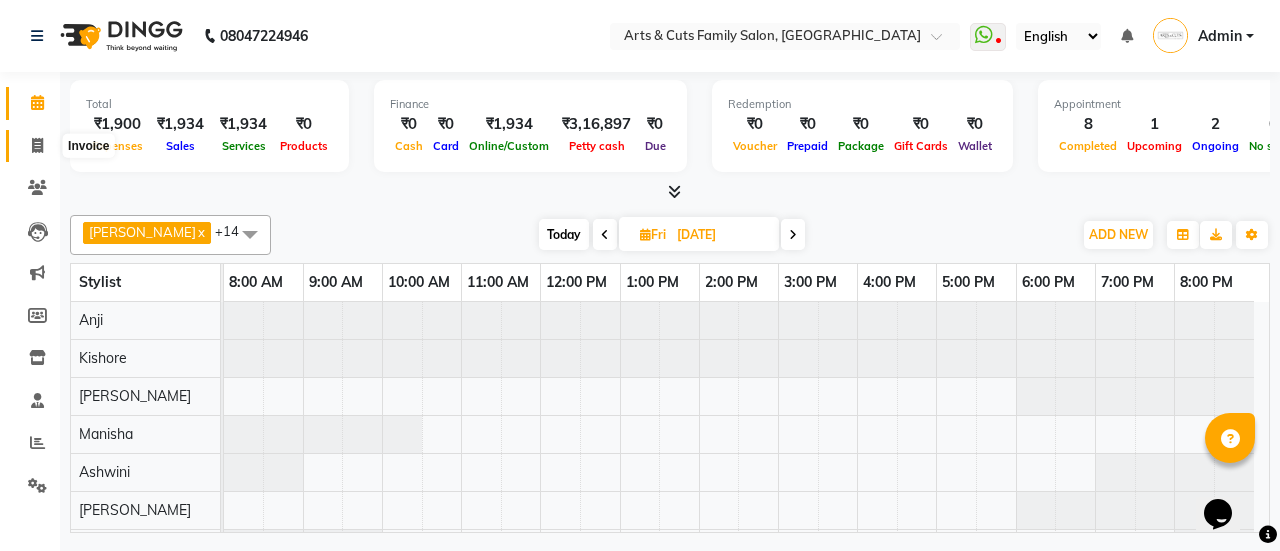 click 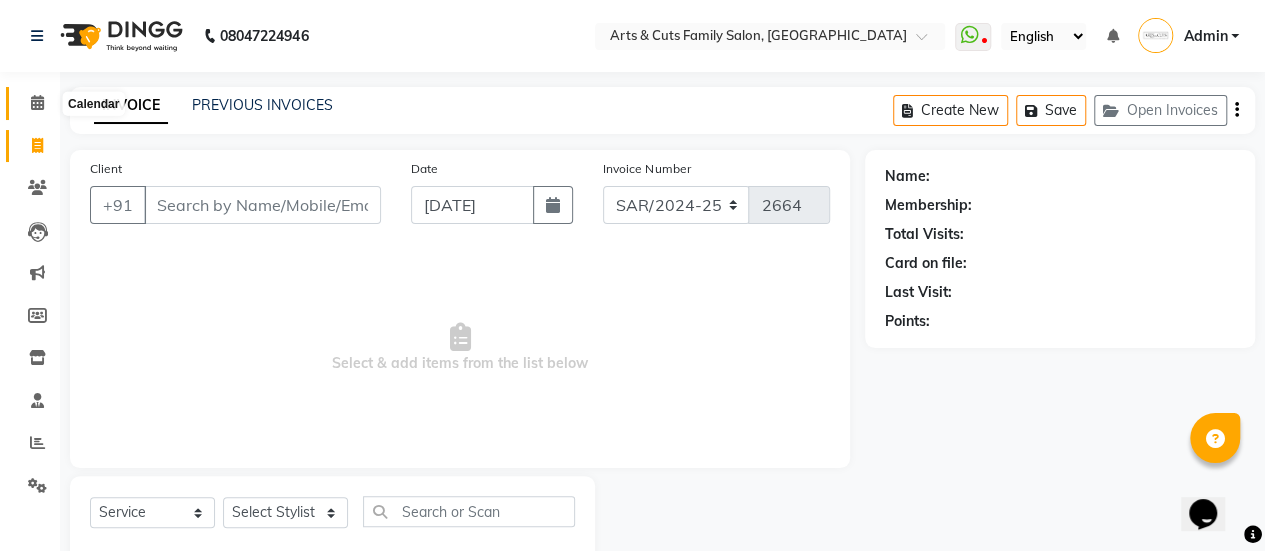 click 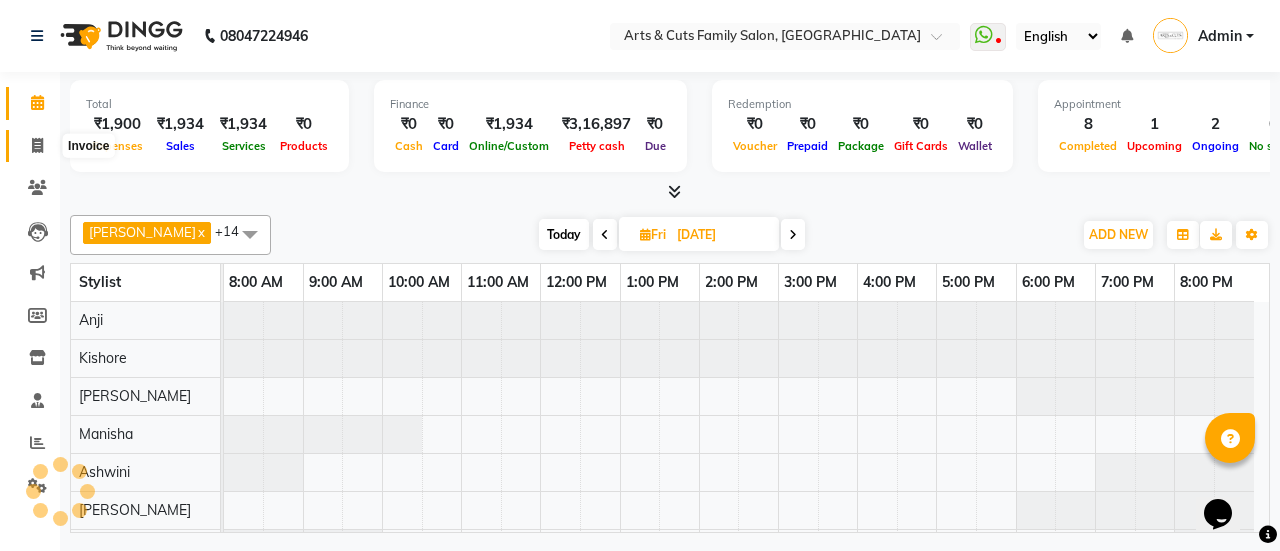 click 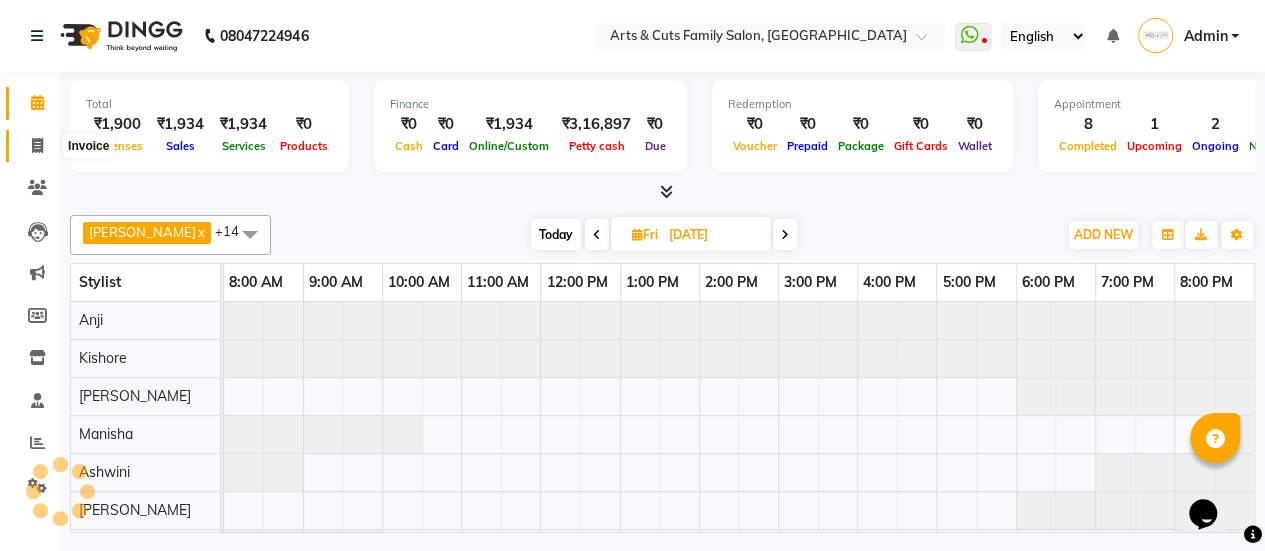 select on "service" 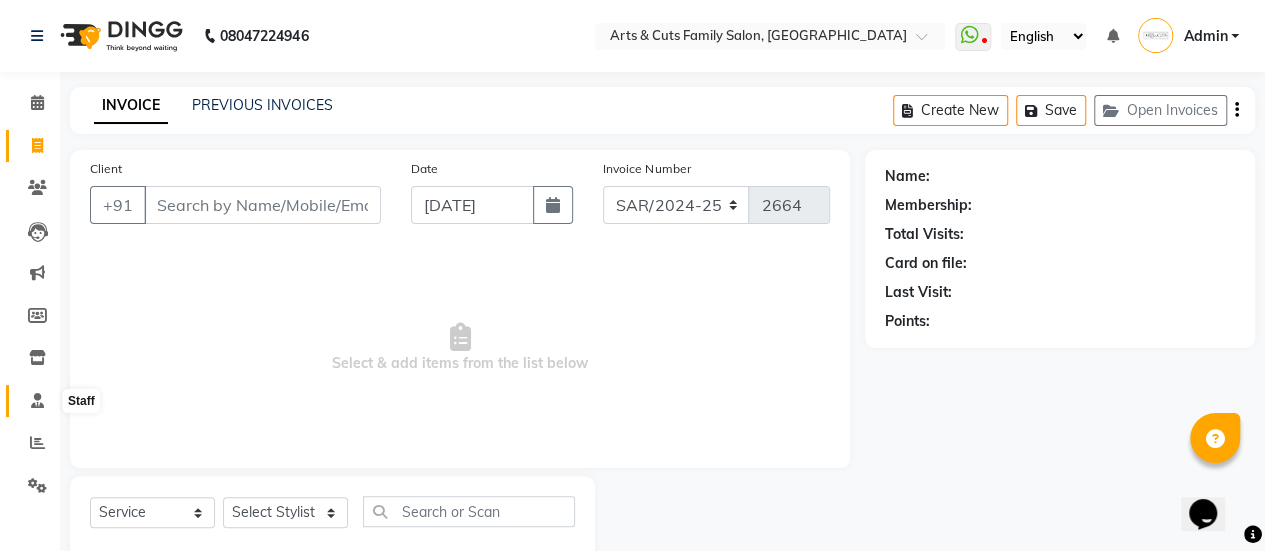 click 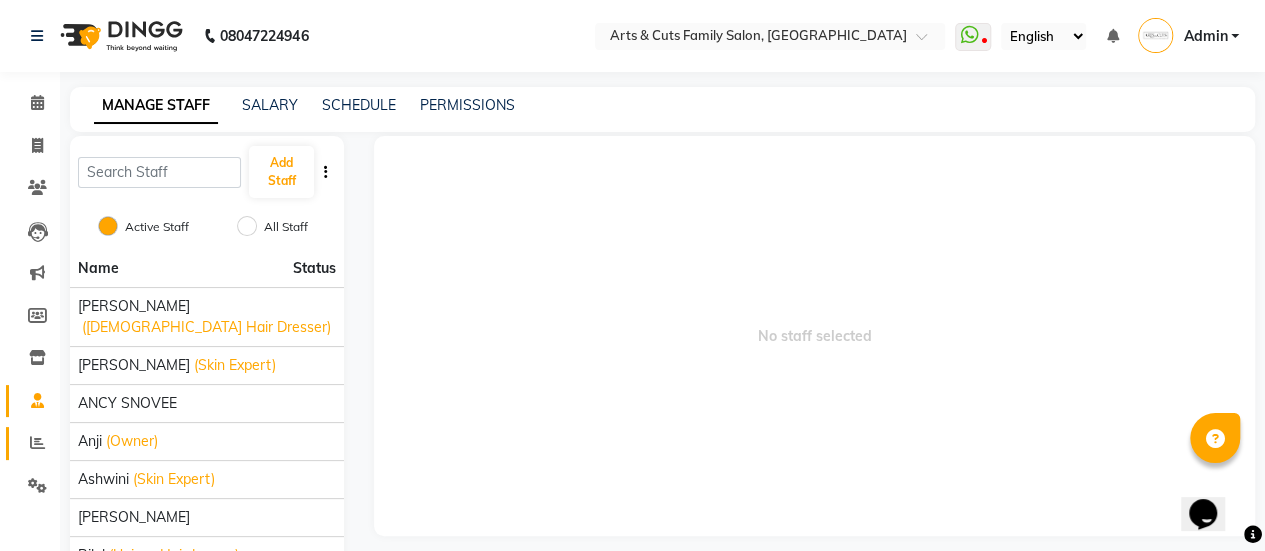 click on "Reports" 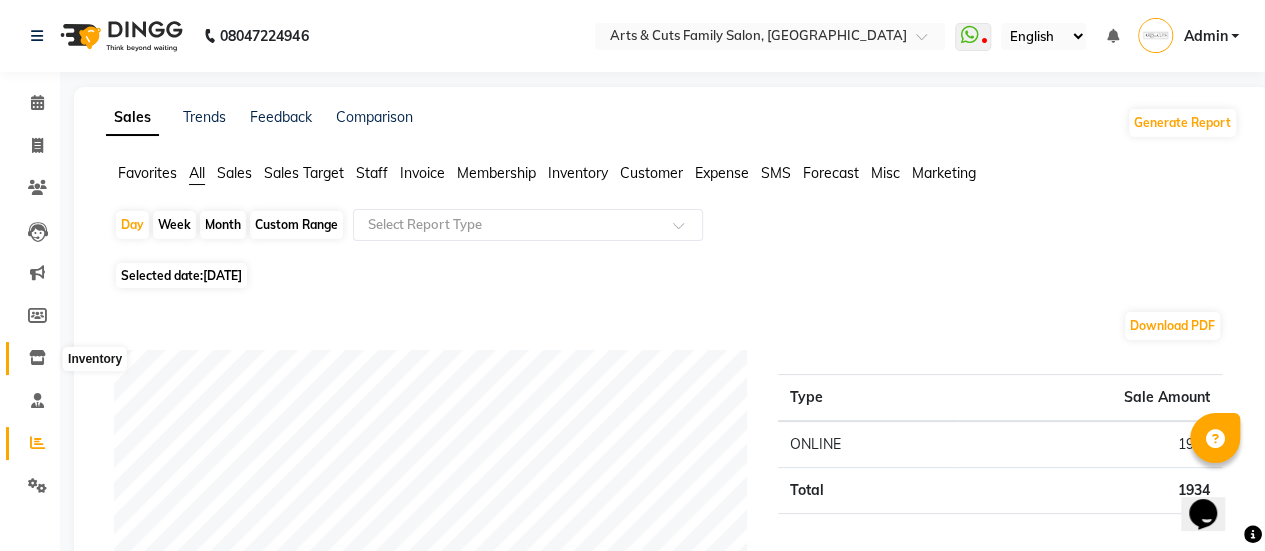 click 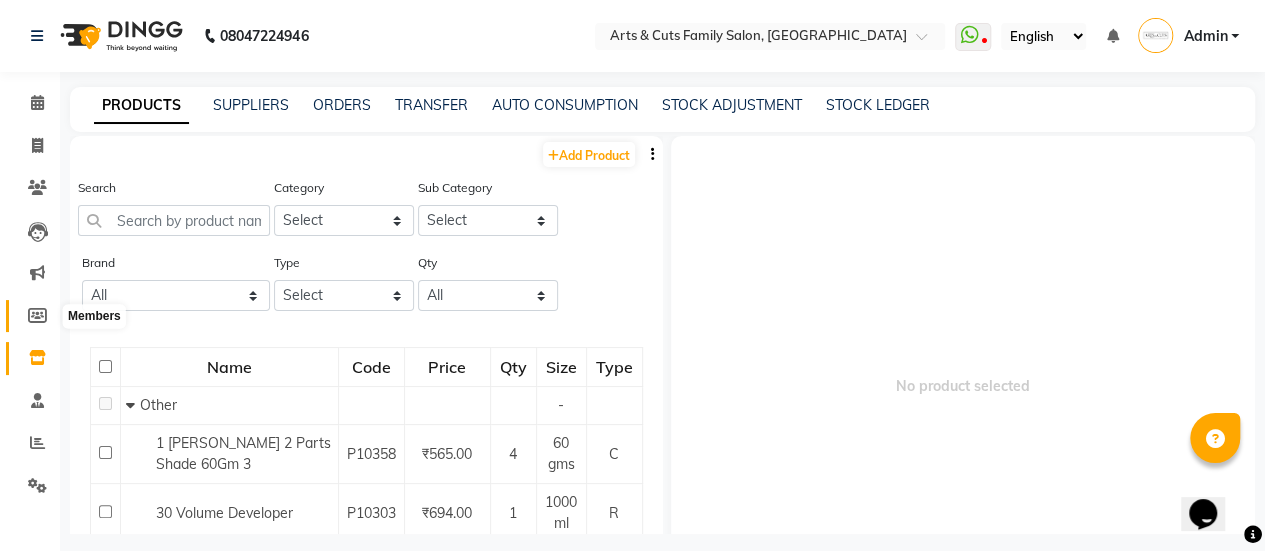 click 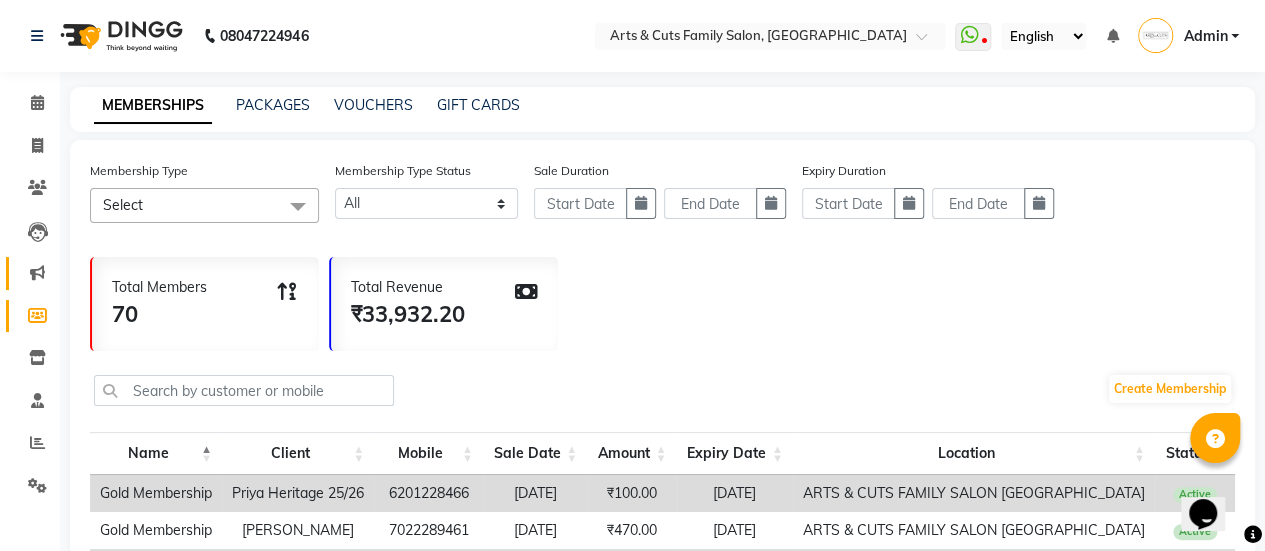 click on "Marketing" 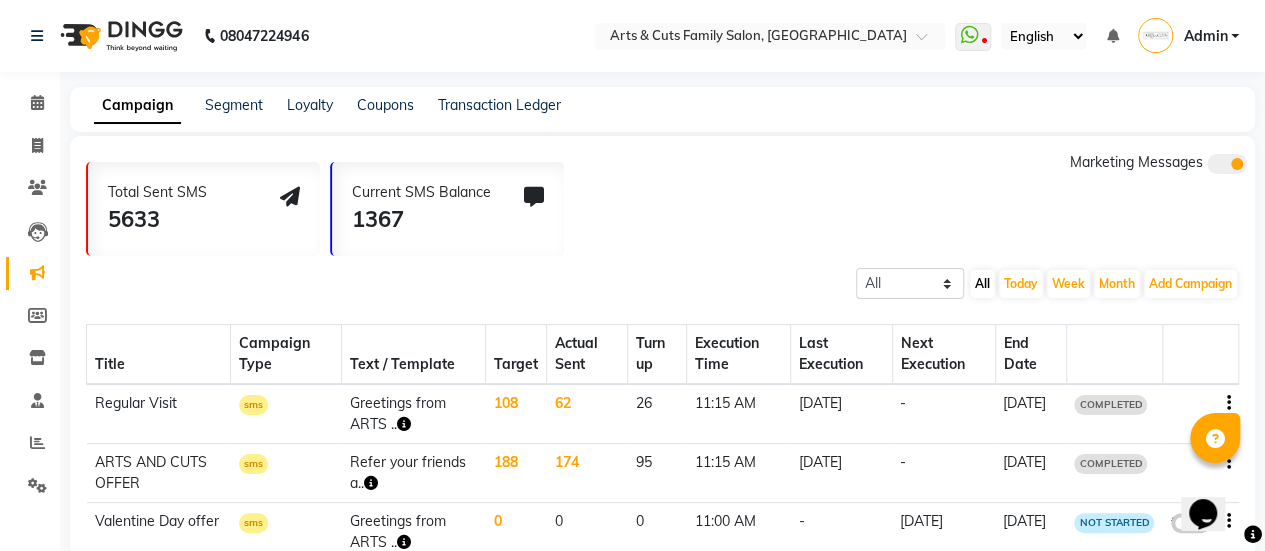 click on "Campaign Segment Loyalty Coupons Transaction Ledger" 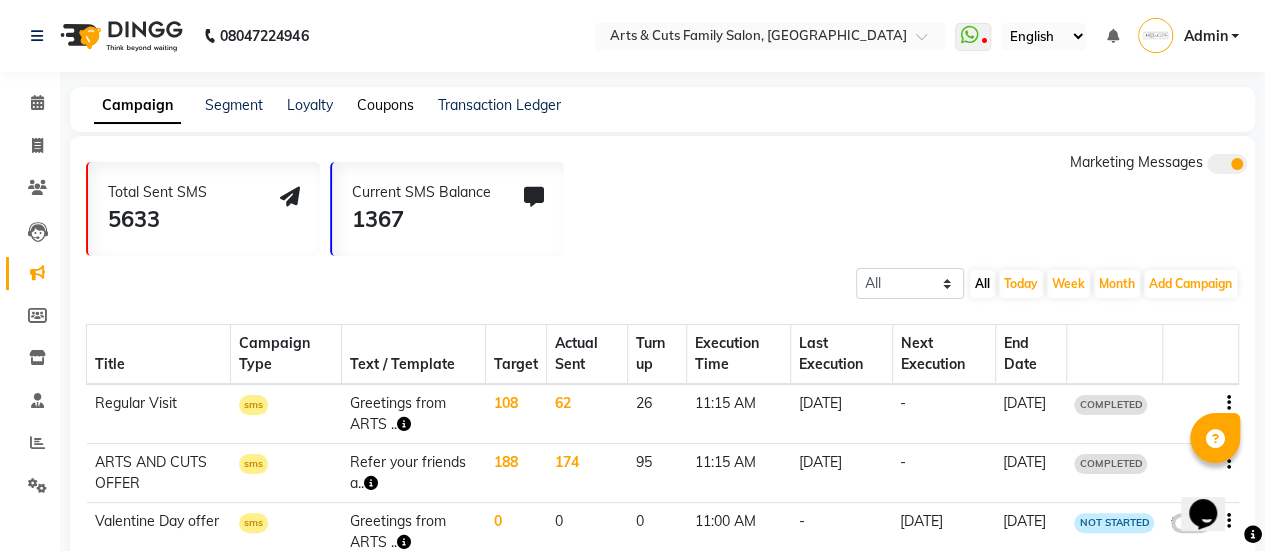 click on "Coupons" 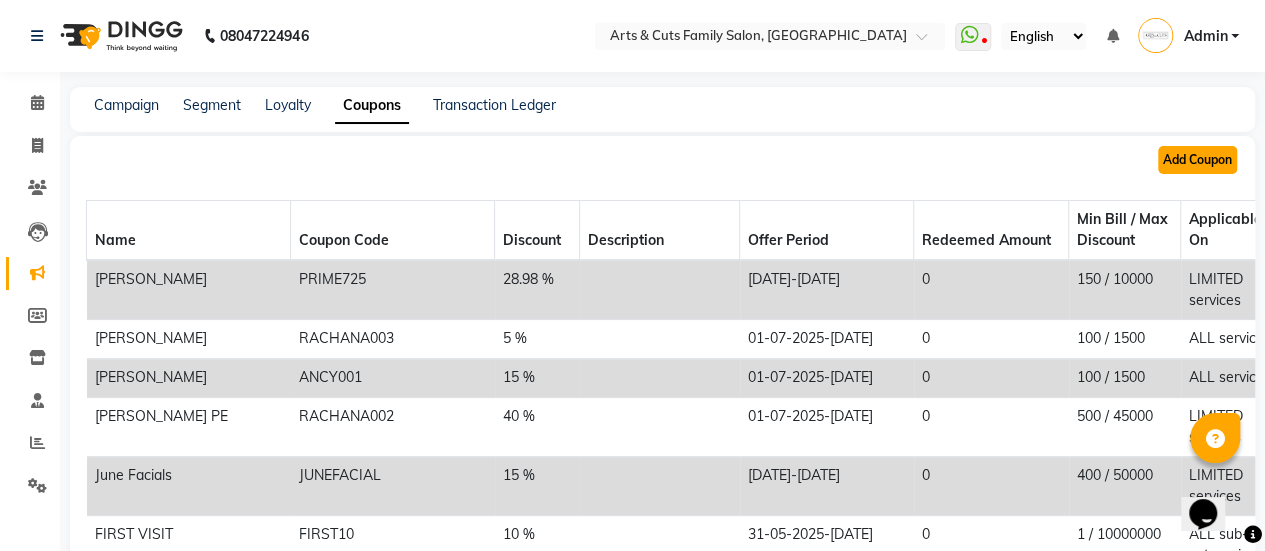 click on "Add Coupon" 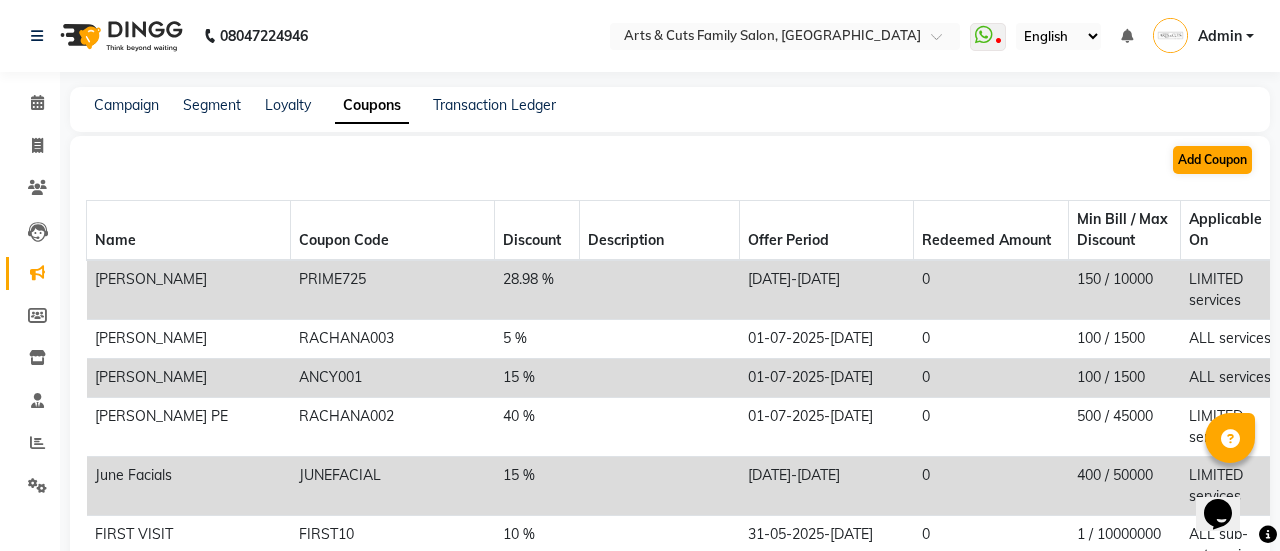 select on "ALL" 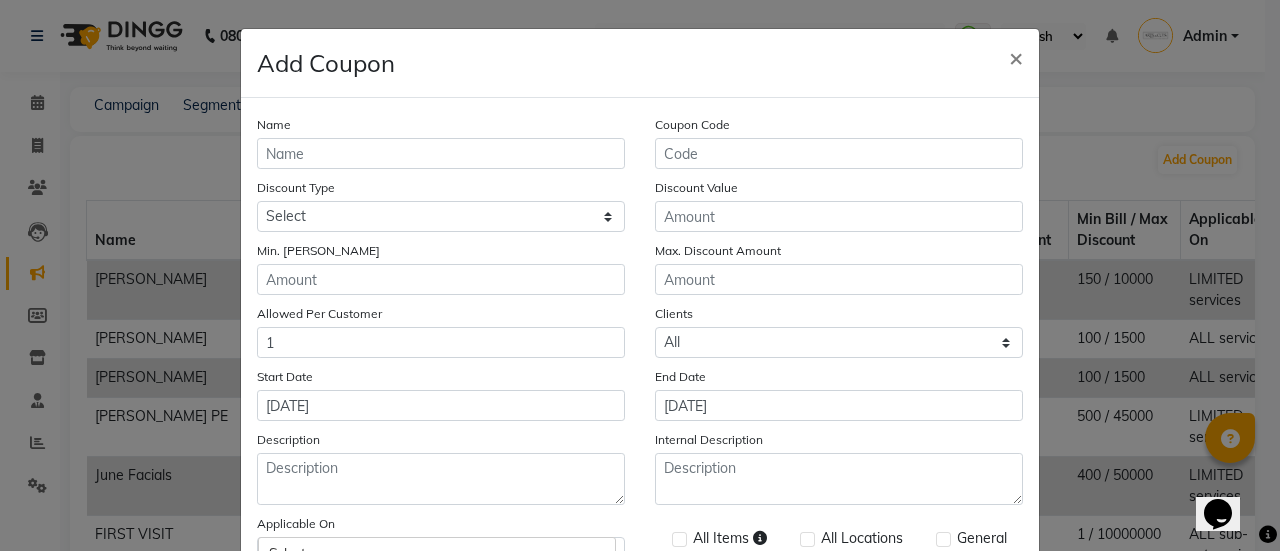 click on "Name Coupon Code Discount Type Select Percentage Fixed Discount Value Min. [PERSON_NAME] Max. Discount Amount Allowed Per Customer 1 Clients Select All New Start Date [DATE] End Date [DATE] Description Internal Description Applicable On Select All Items All Locations General" 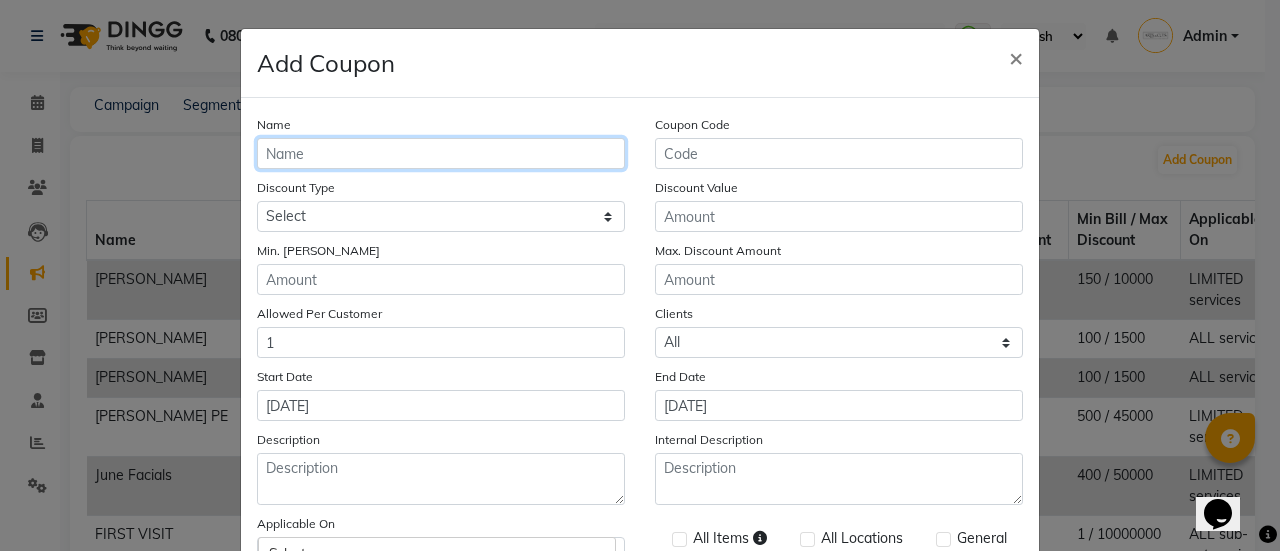 click on "Name" at bounding box center (441, 153) 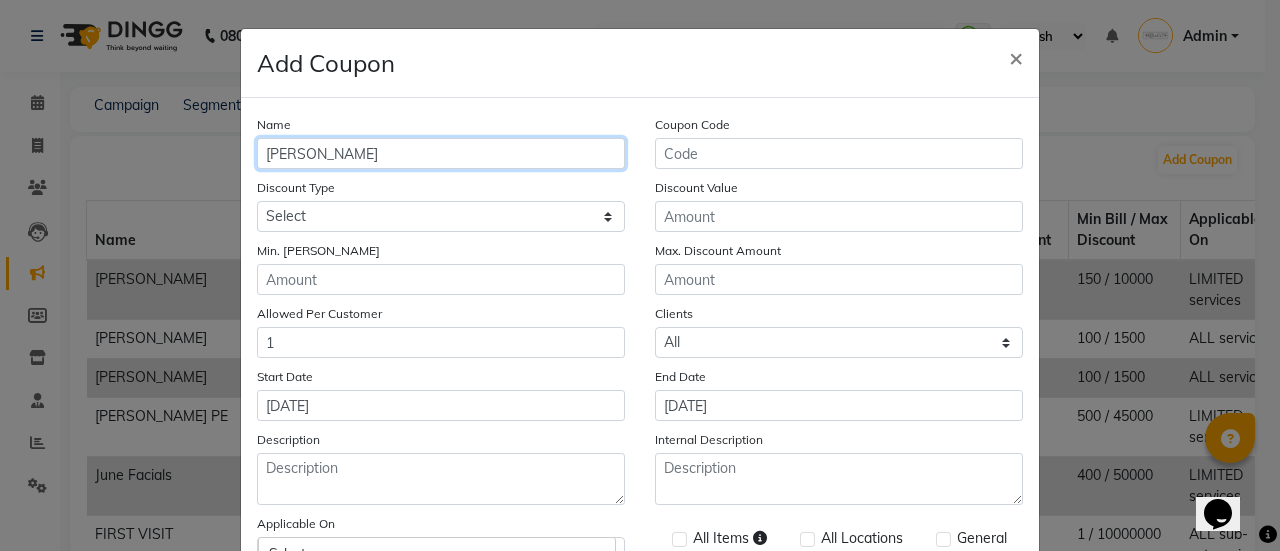 type on "[PERSON_NAME]" 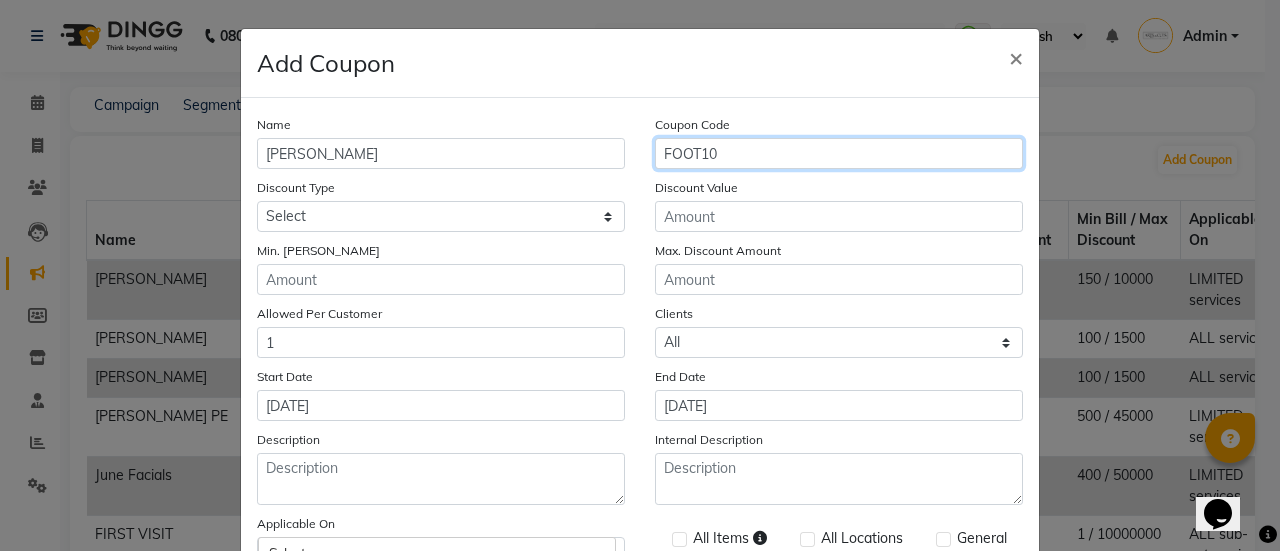 click on "FOOT10" at bounding box center (839, 153) 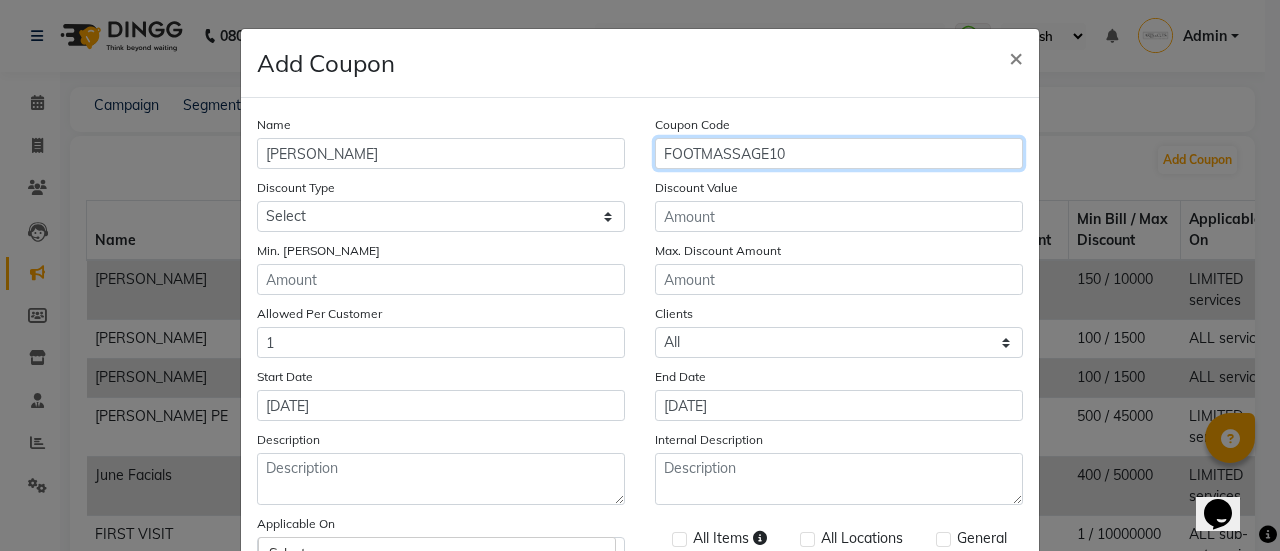drag, startPoint x: 823, startPoint y: 148, endPoint x: 600, endPoint y: 169, distance: 223.9866 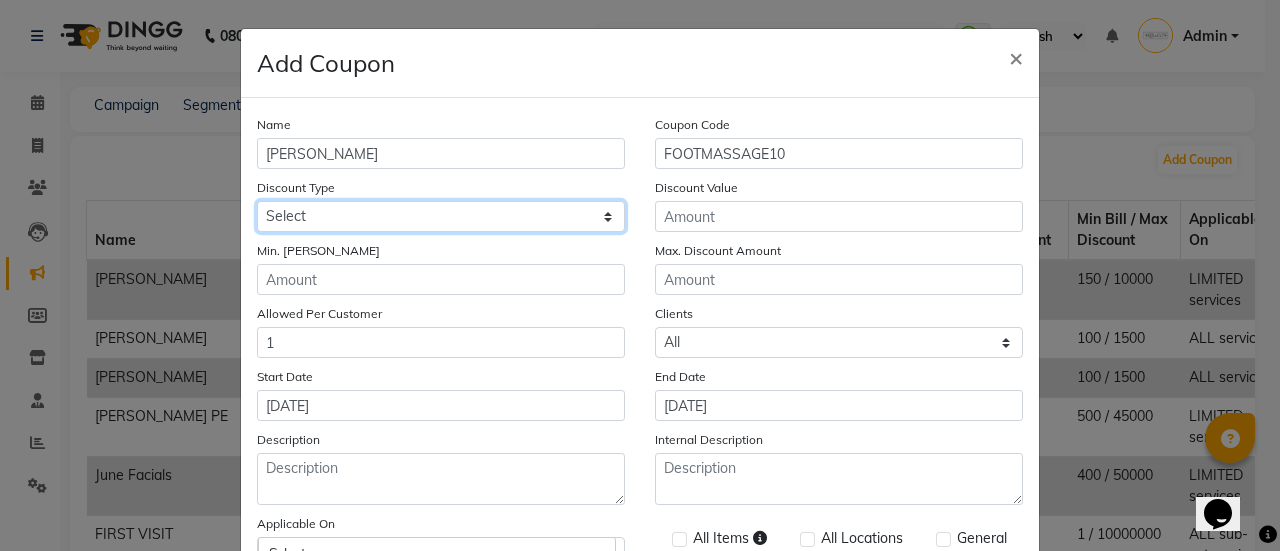 click on "Select Percentage Fixed" at bounding box center [441, 216] 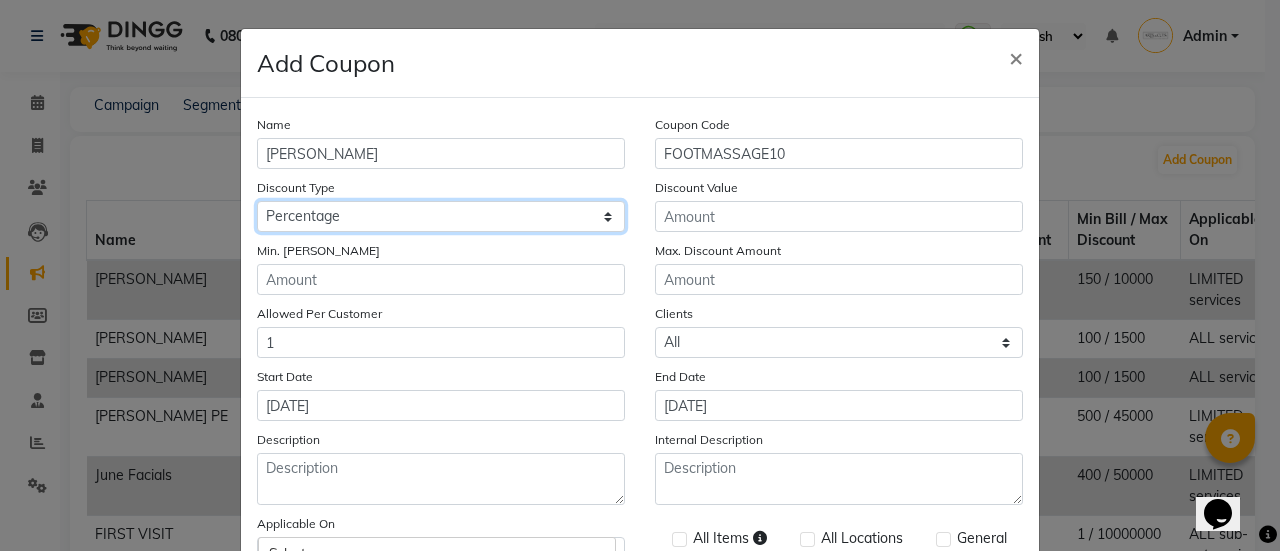 click on "Select Percentage Fixed" at bounding box center [441, 216] 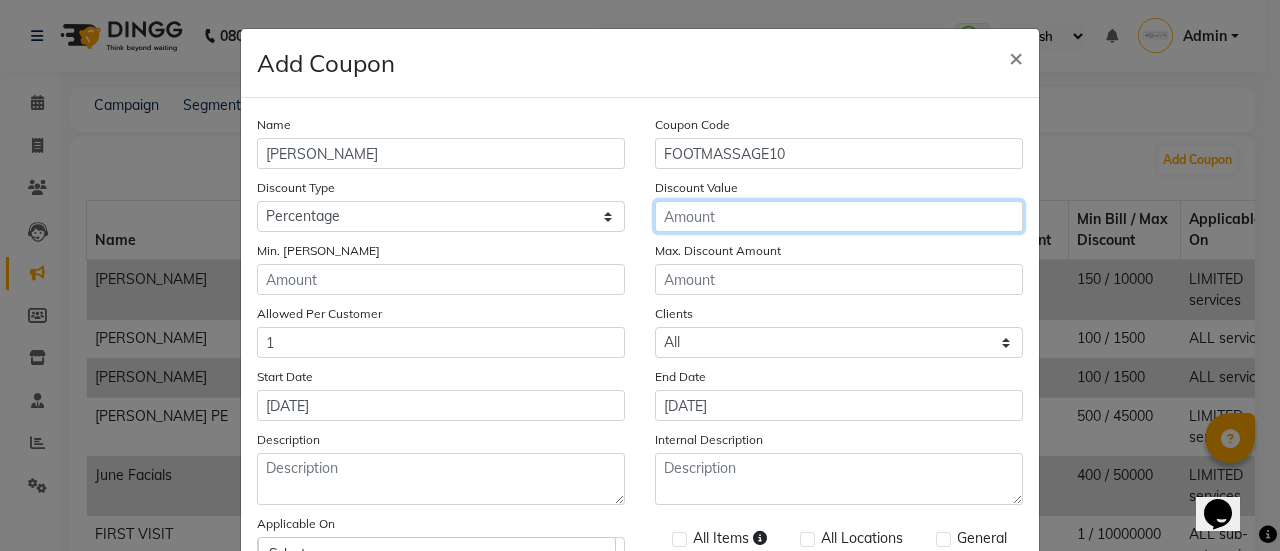 click on "Discount Value" at bounding box center (839, 216) 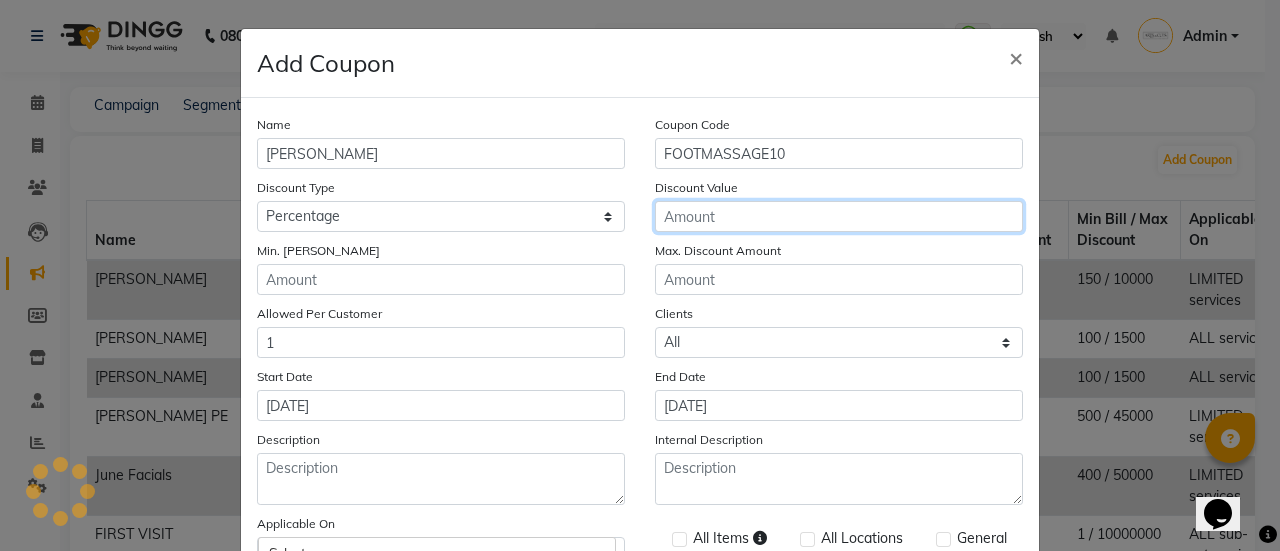click on "Discount Value" at bounding box center [839, 216] 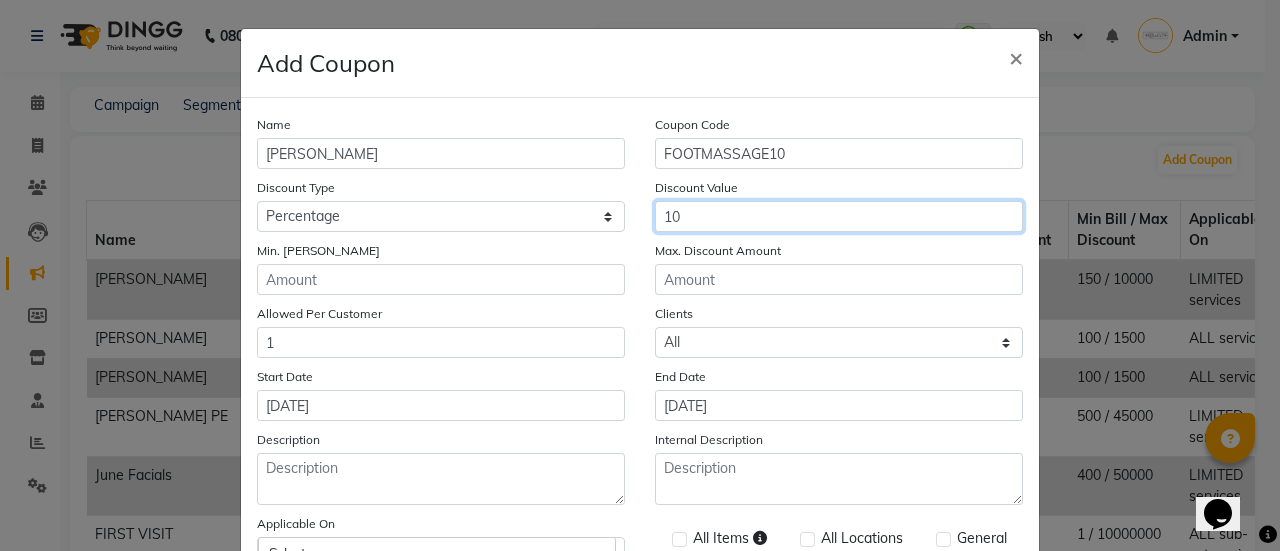 type on "10" 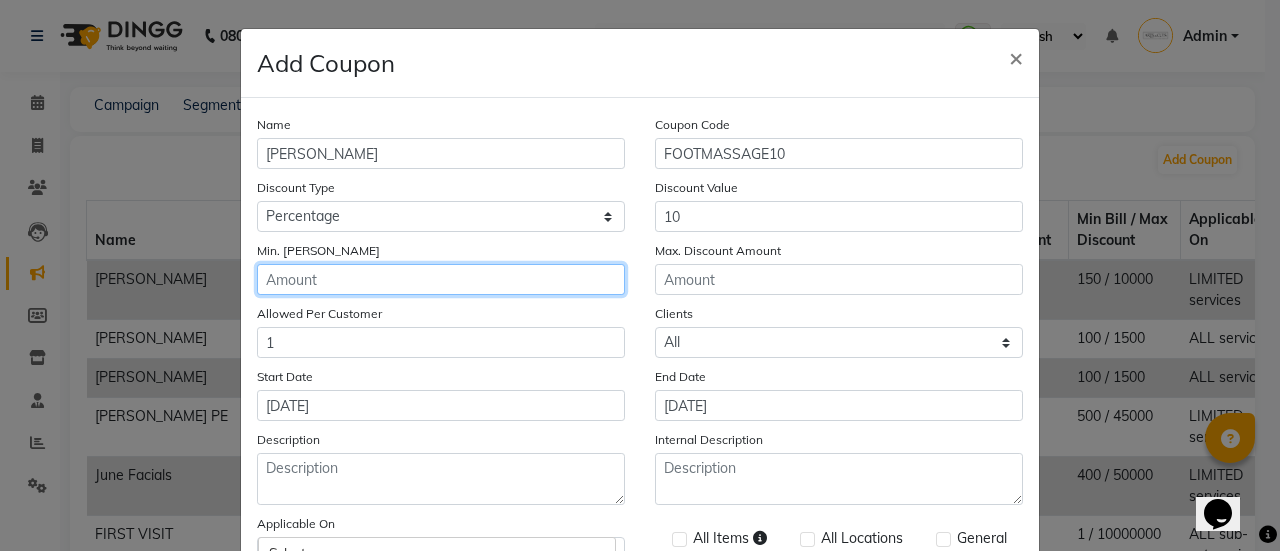 click on "Min. [PERSON_NAME]" at bounding box center [441, 279] 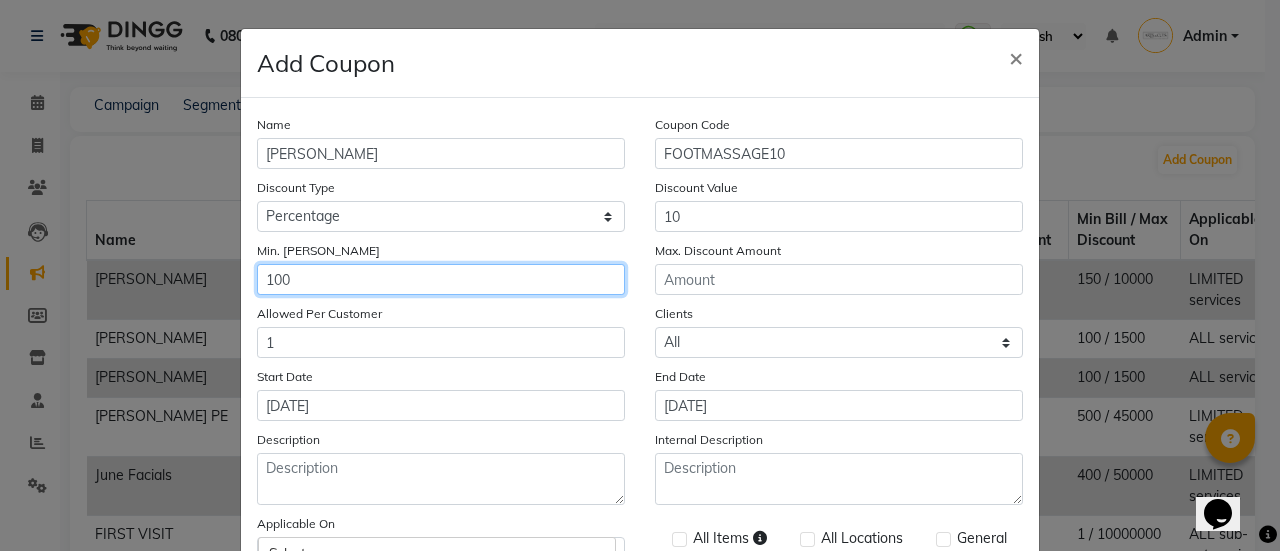 type on "100" 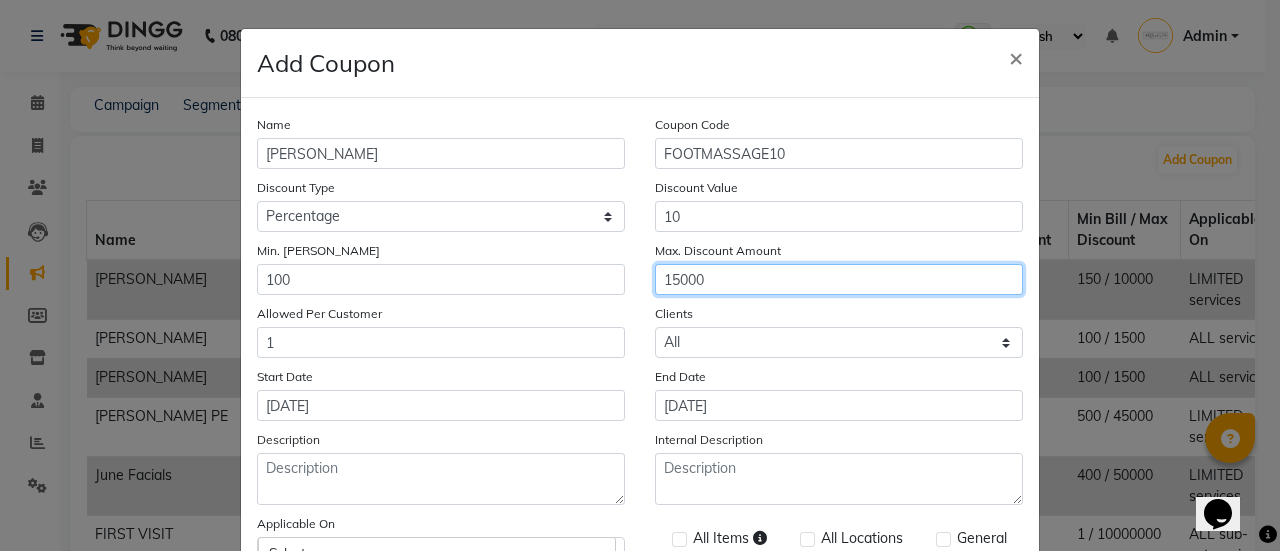 type on "15000" 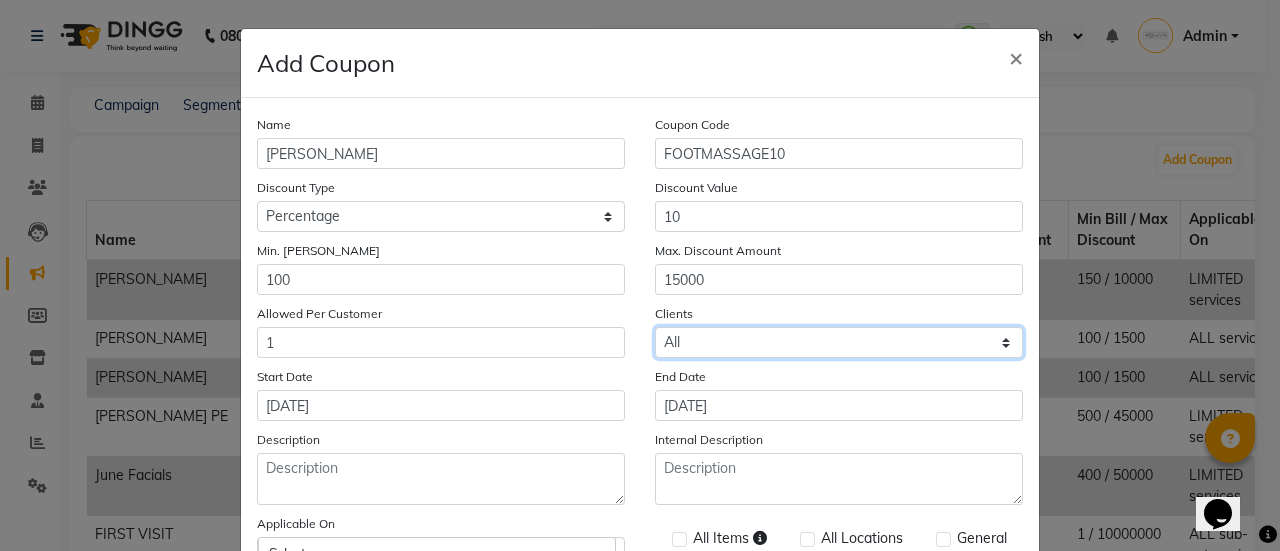 click on "Select All New" at bounding box center [839, 342] 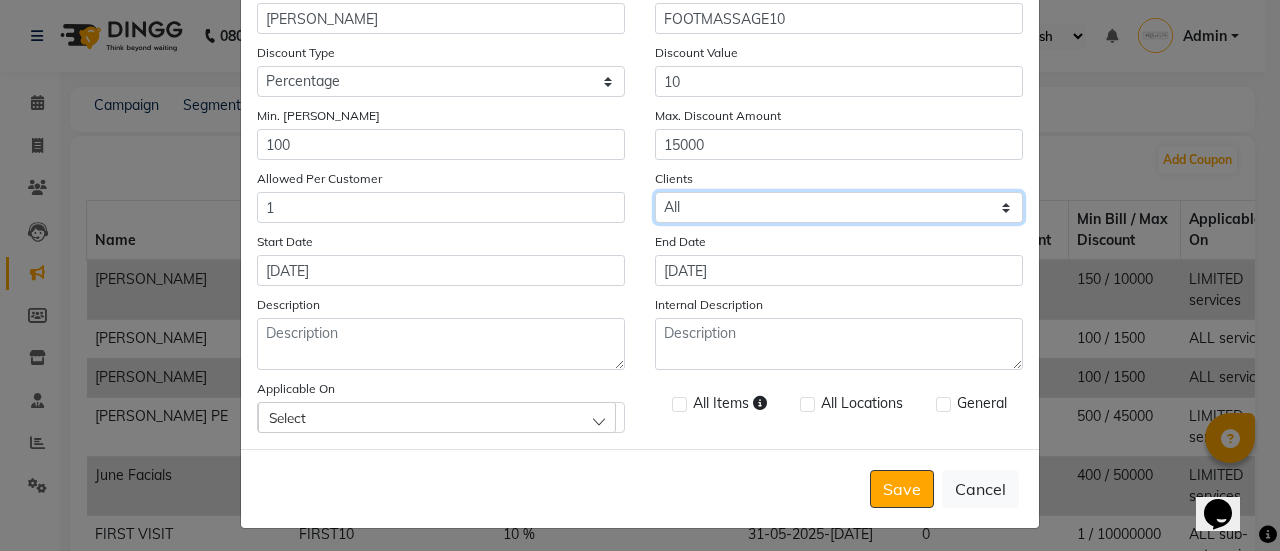 scroll, scrollTop: 136, scrollLeft: 0, axis: vertical 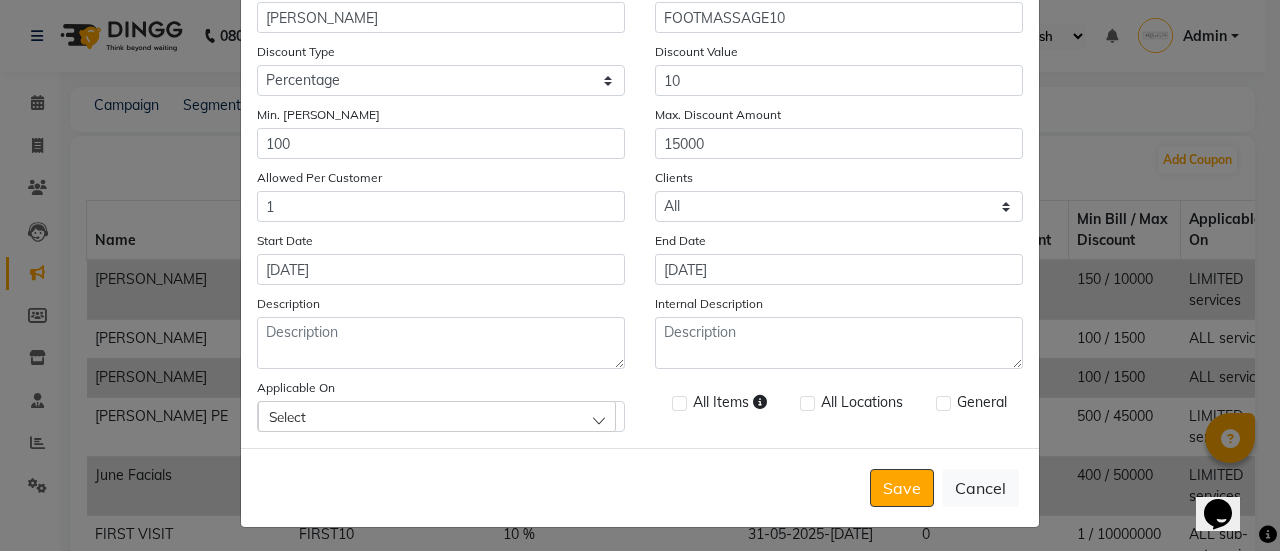 click on "Select" 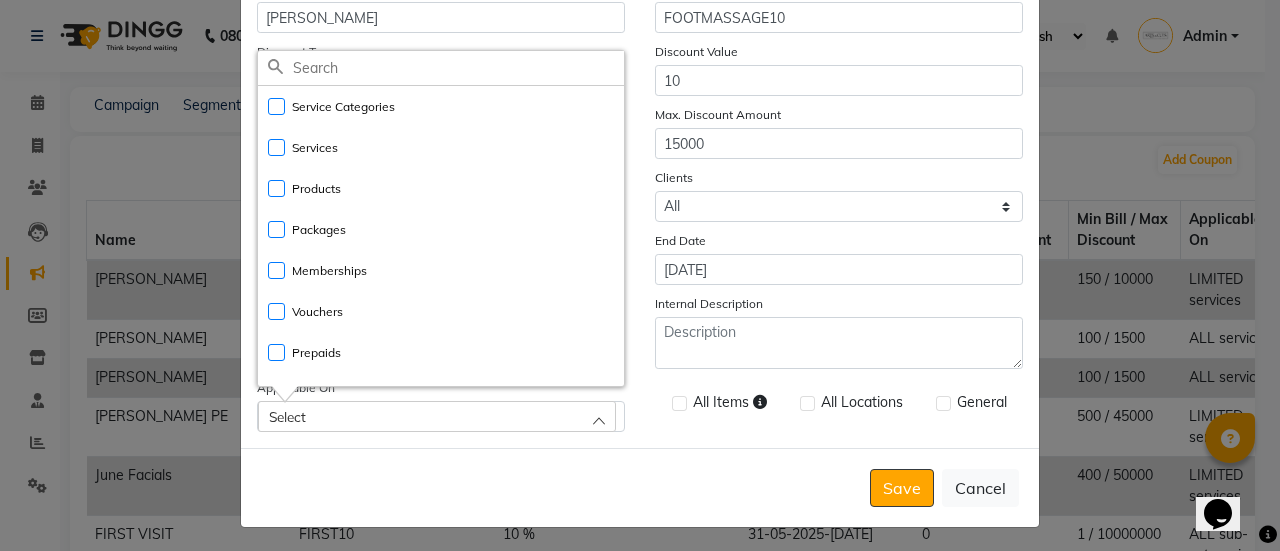click 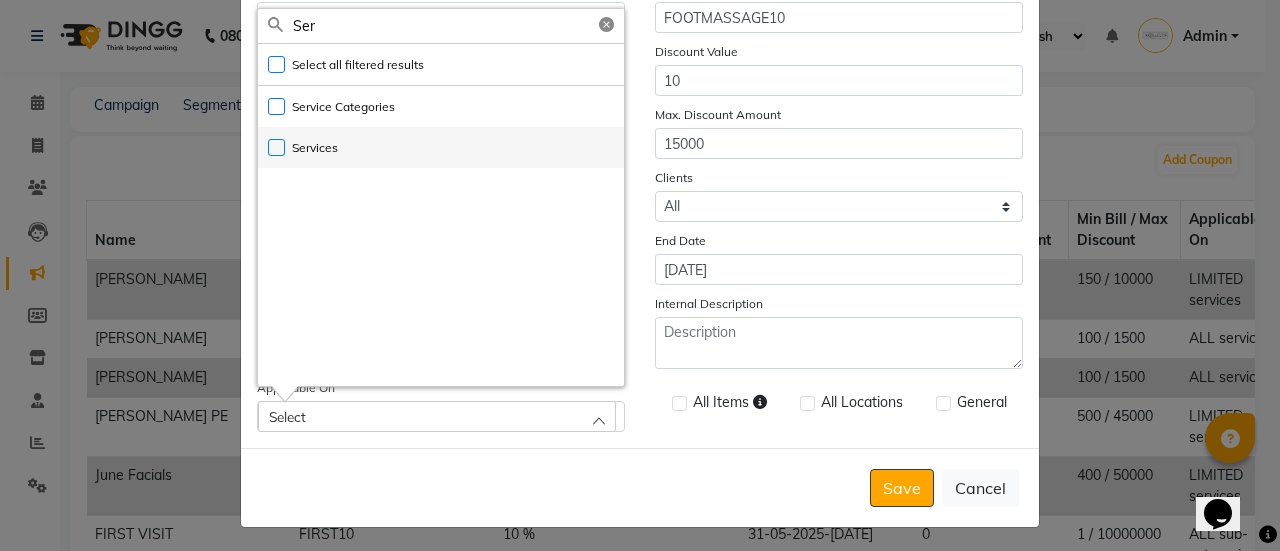 type on "Ser" 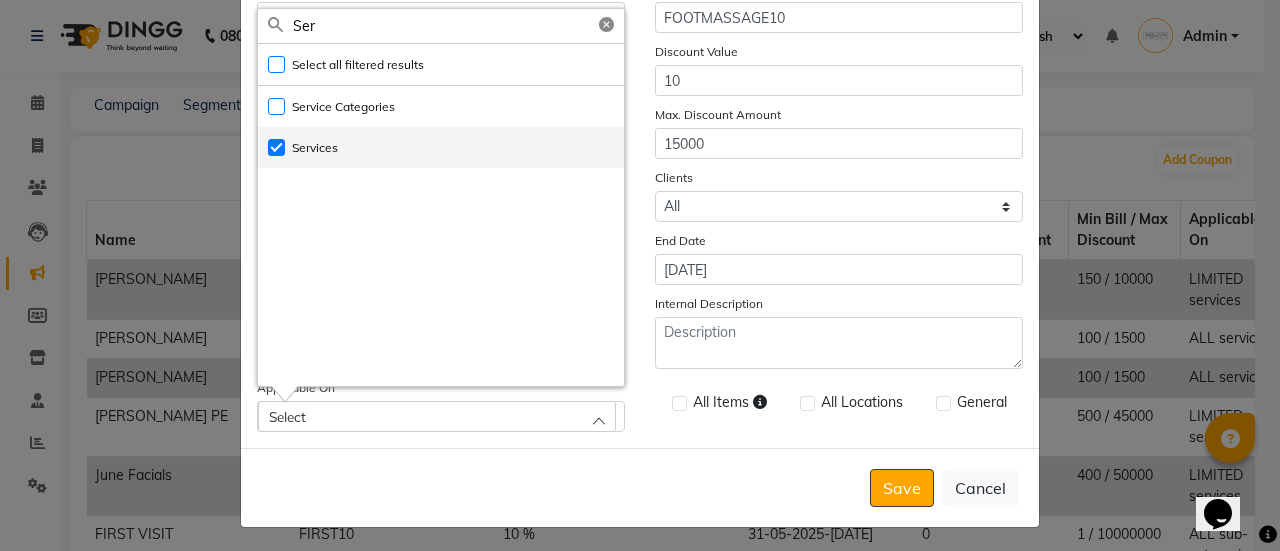 checkbox on "true" 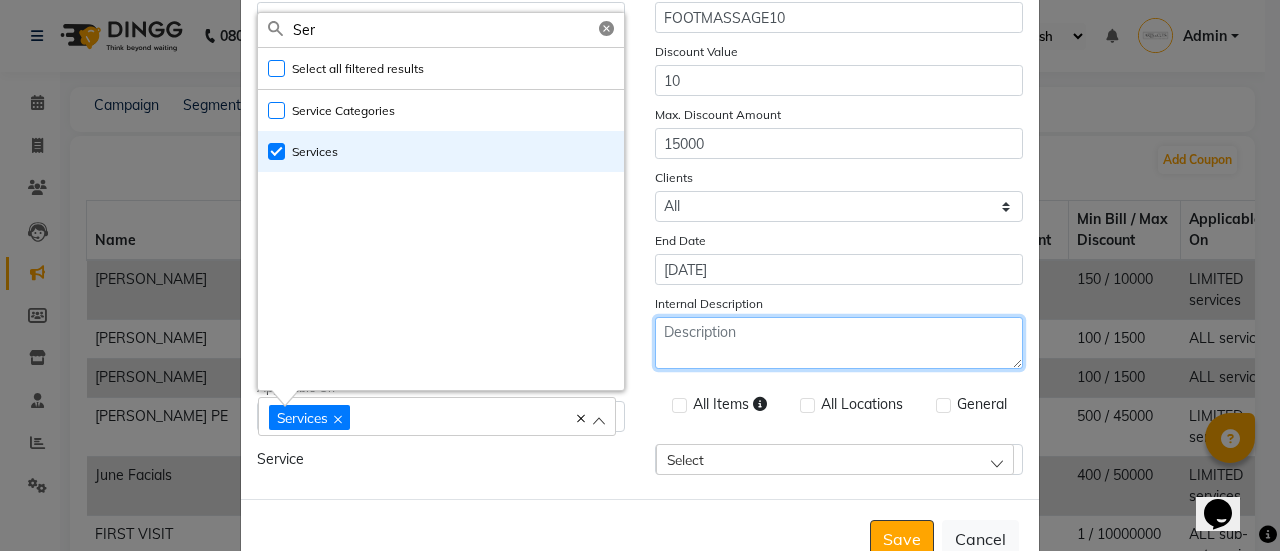 click on "Internal Description" at bounding box center [839, 343] 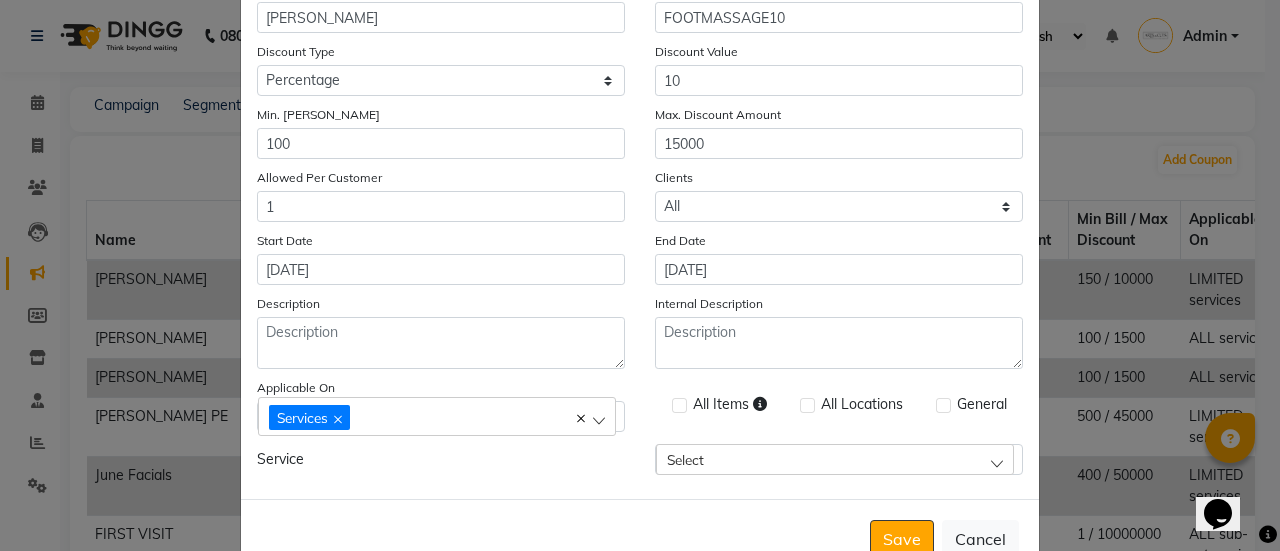 click on "Select" 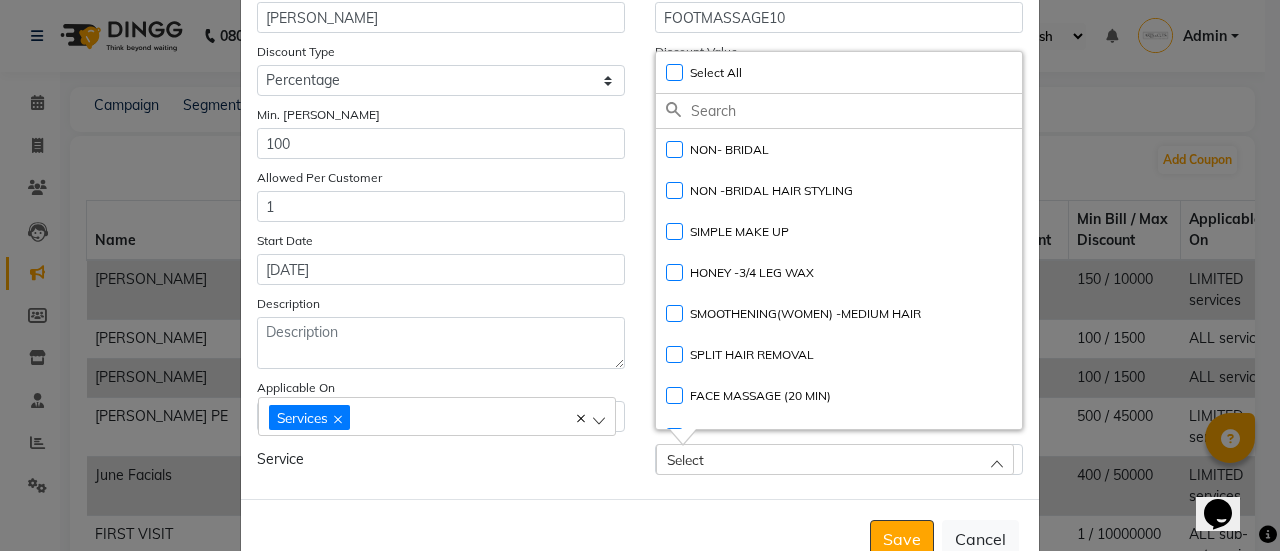 click 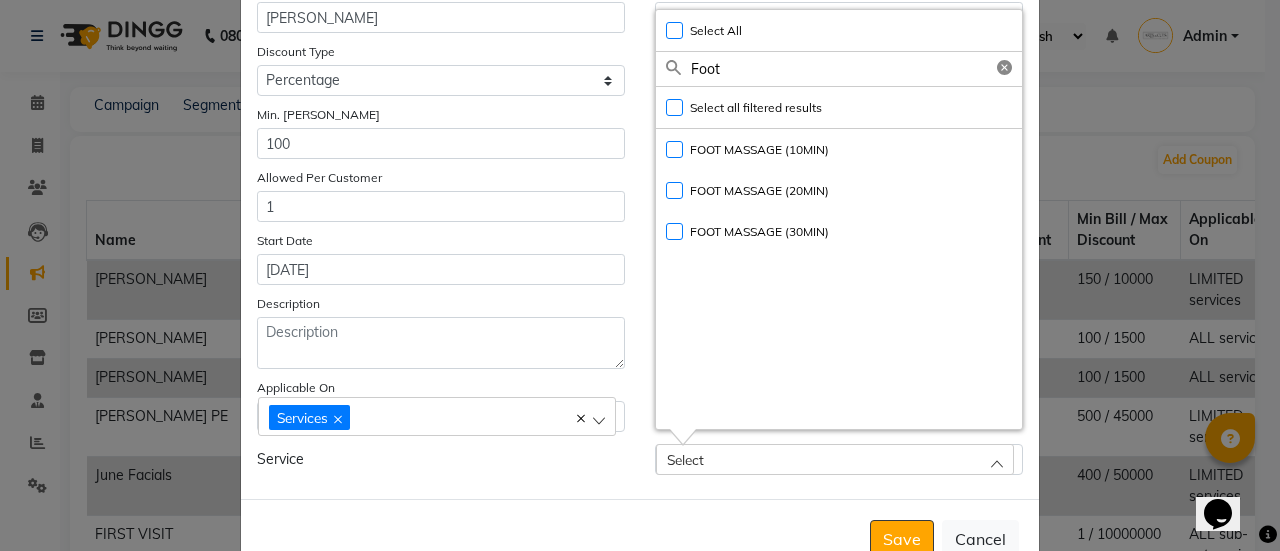 type on "Foot" 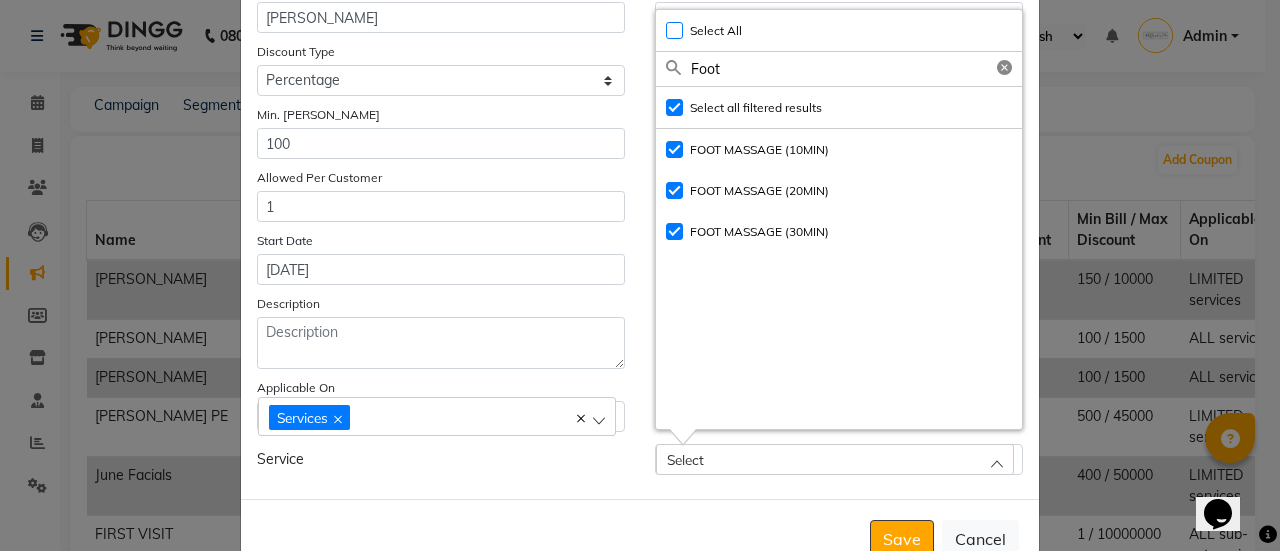 checkbox on "true" 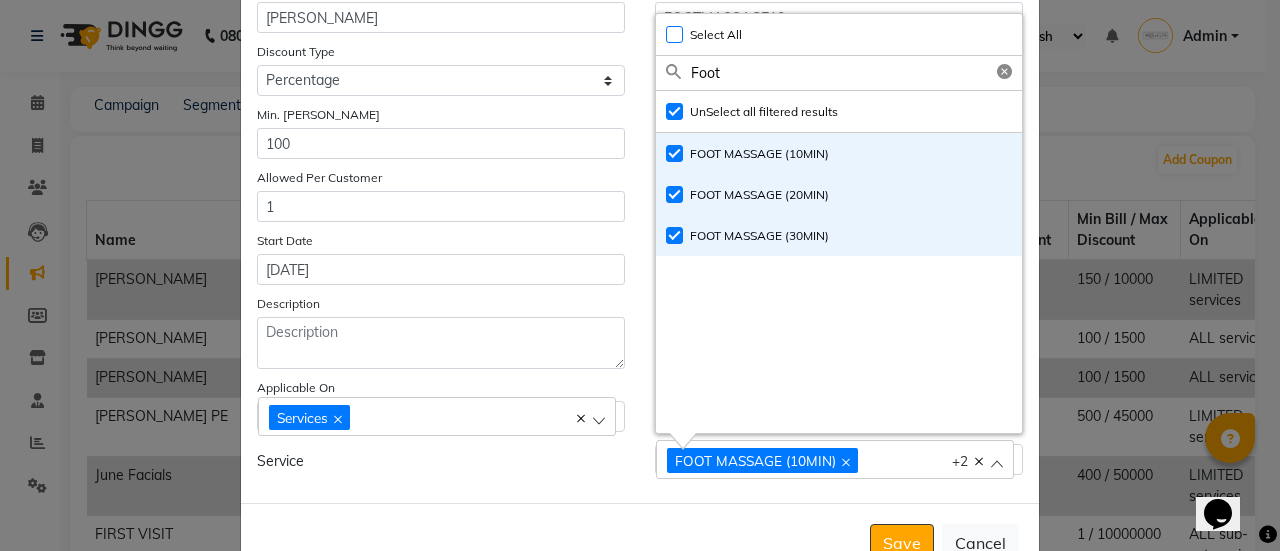 click on "Name [PERSON_NAME] Coupon Code FOOTMASSAGE10 Discount Type Select Percentage Fixed Discount Value 10 Min. [PERSON_NAME] 100 Max. Discount Amount 15000 Allowed Per Customer 1 Clients Select All New Start Date [DATE] End Date [DATE] Description Internal Description Applicable On Services Service Categories All Items All Locations General Service FOOT MASSAGE (10MIN) FOOT MASSAGE (20MIN) FOOT MASSAGE  (30MIN) +2 Select All UnSelect All Foot Select all filtered results UnSelect all filtered results FOOT MASSAGE (10MIN) FOOT MASSAGE (20MIN) FOOT MASSAGE  (30MIN)" 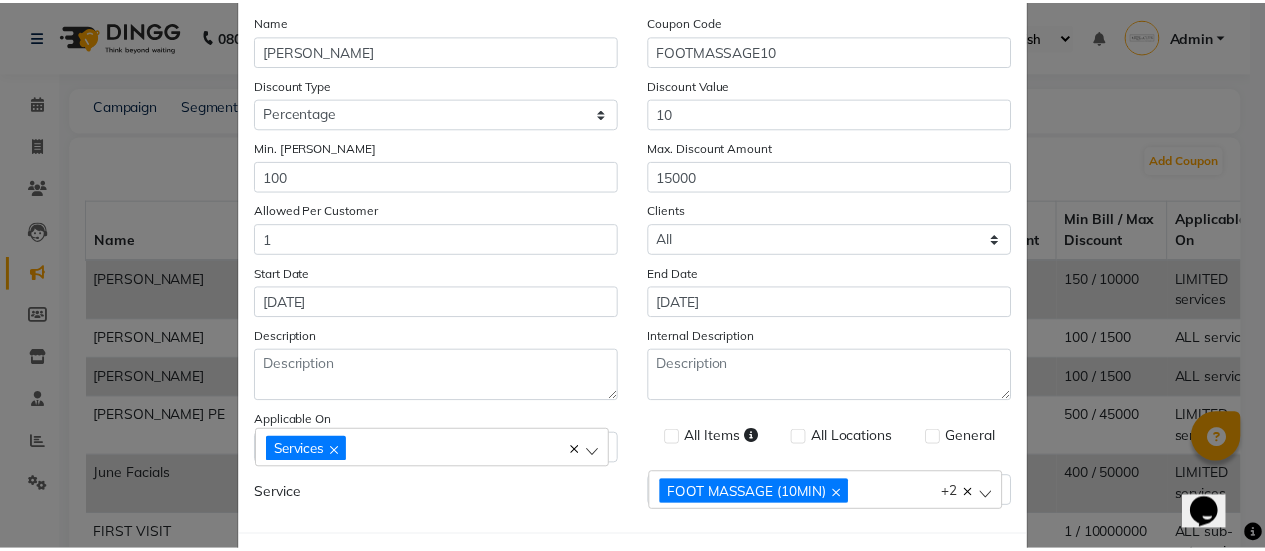 scroll, scrollTop: 192, scrollLeft: 0, axis: vertical 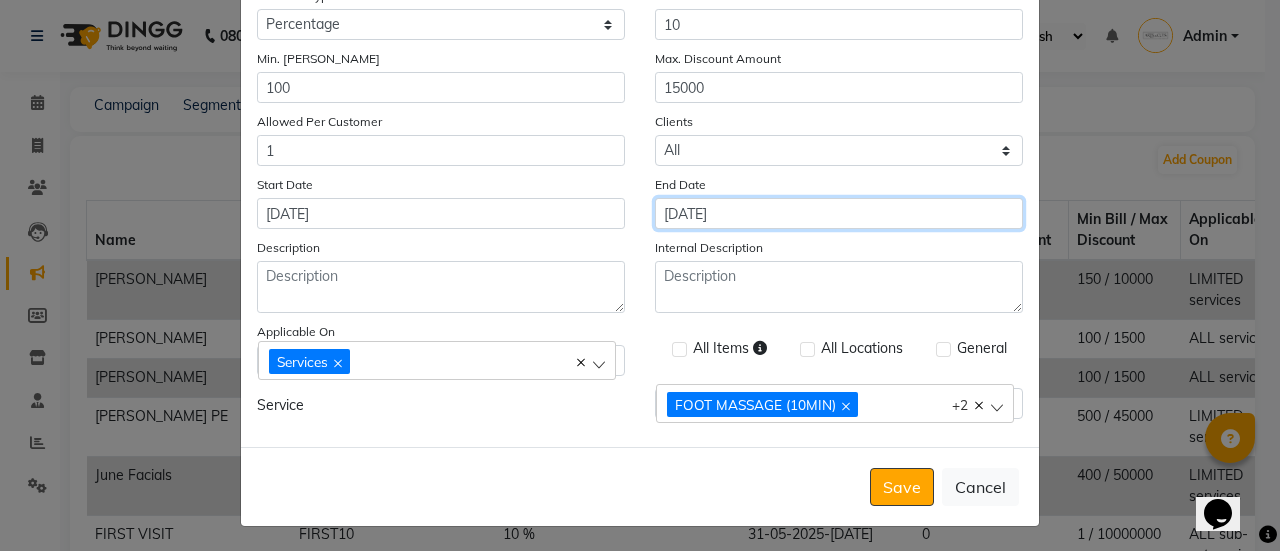 click on "[DATE]" at bounding box center [839, 213] 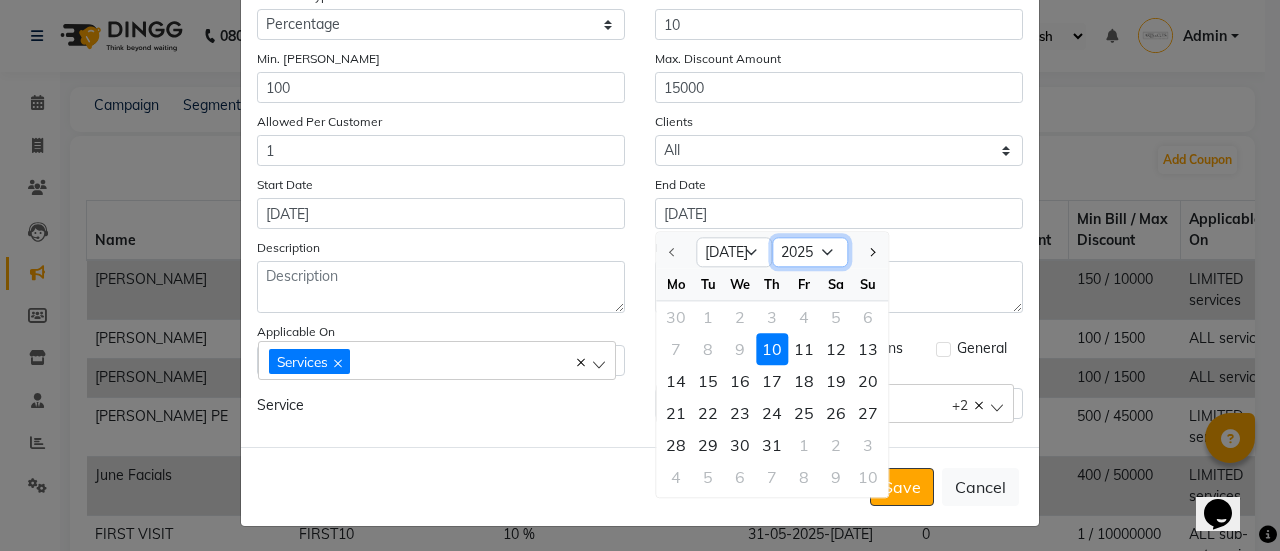 click on "2025 2026 2027 2028 2029 2030 2031 2032 2033 2034 2035" 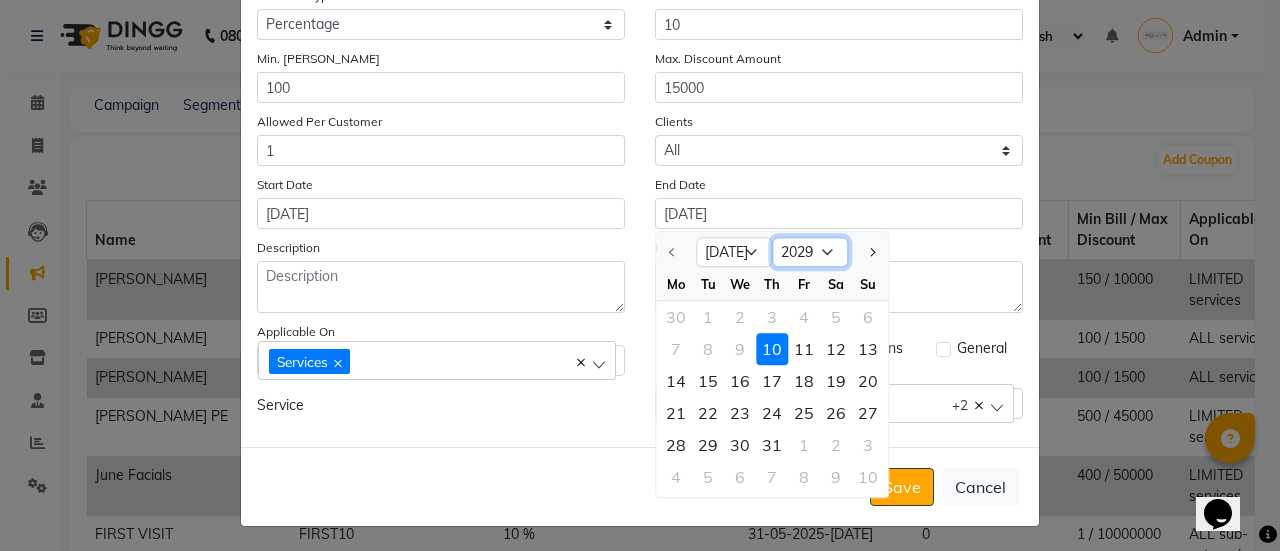 click on "2025 2026 2027 2028 2029 2030 2031 2032 2033 2034 2035" 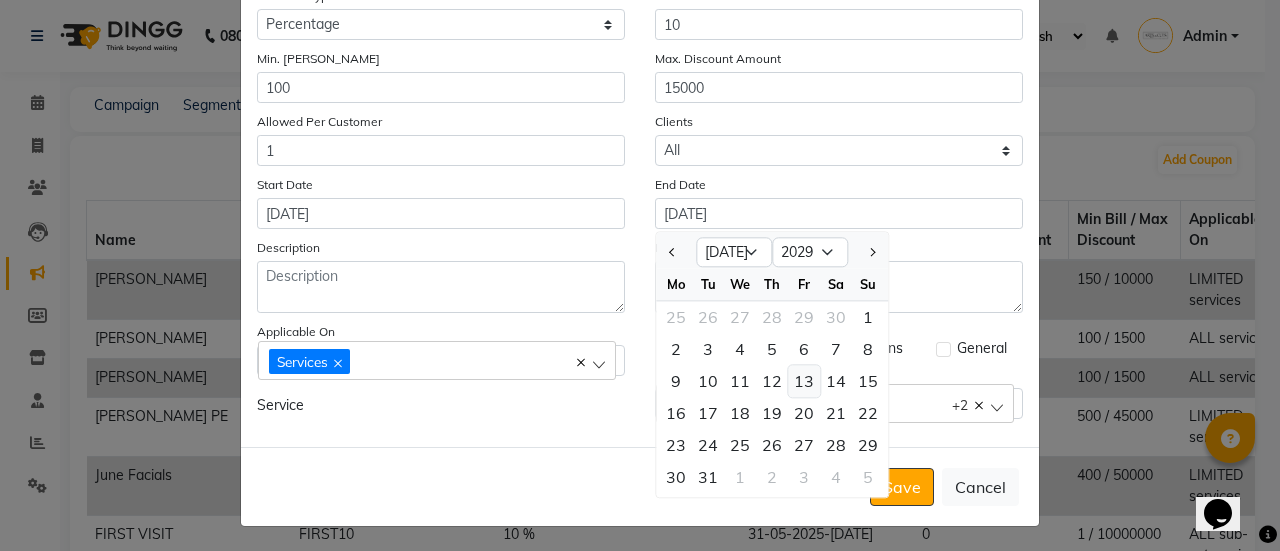 click on "13" 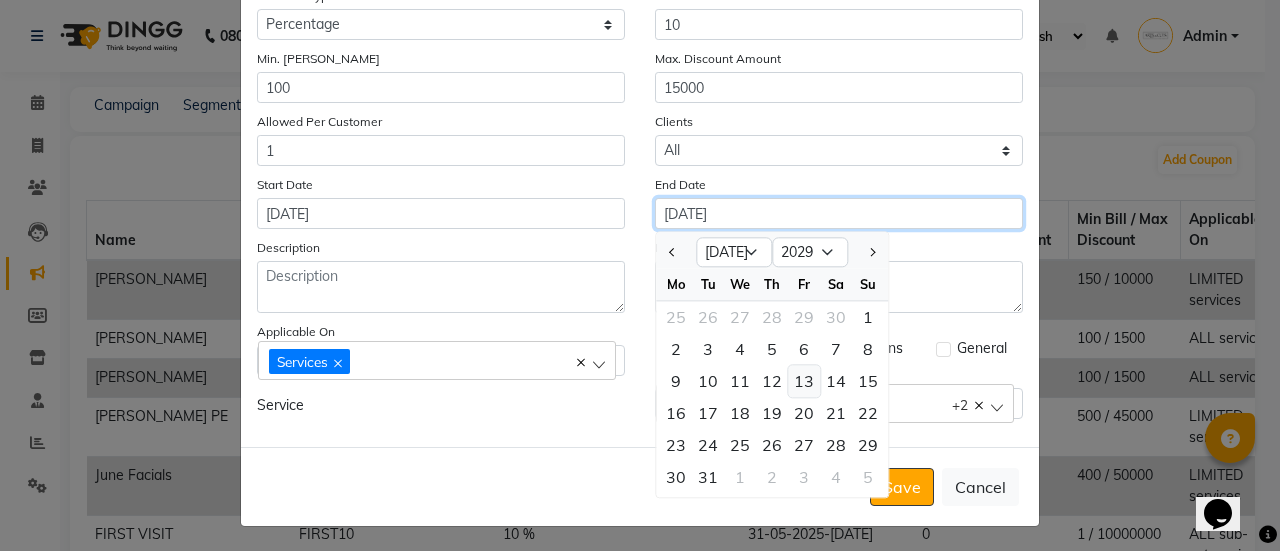 type on "[DATE]" 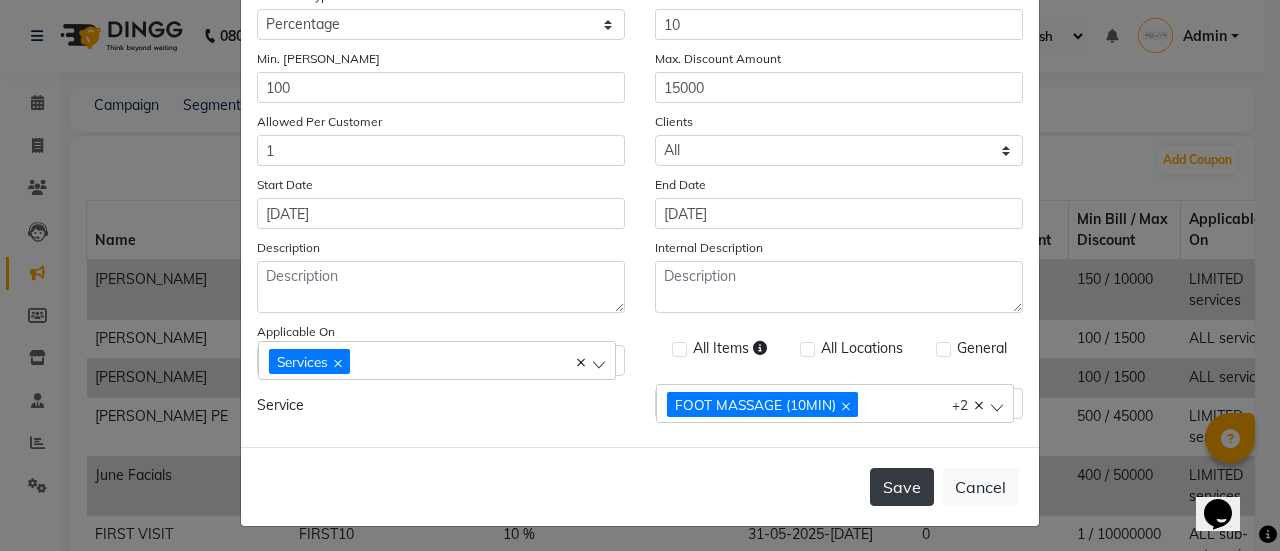 click on "Save" 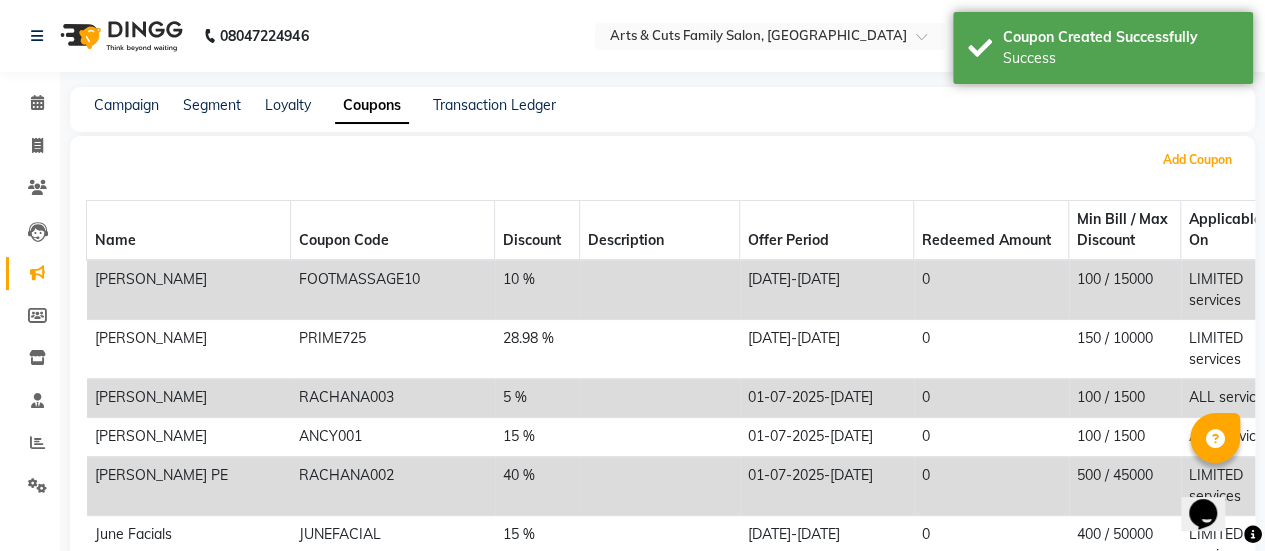 scroll, scrollTop: 25, scrollLeft: 0, axis: vertical 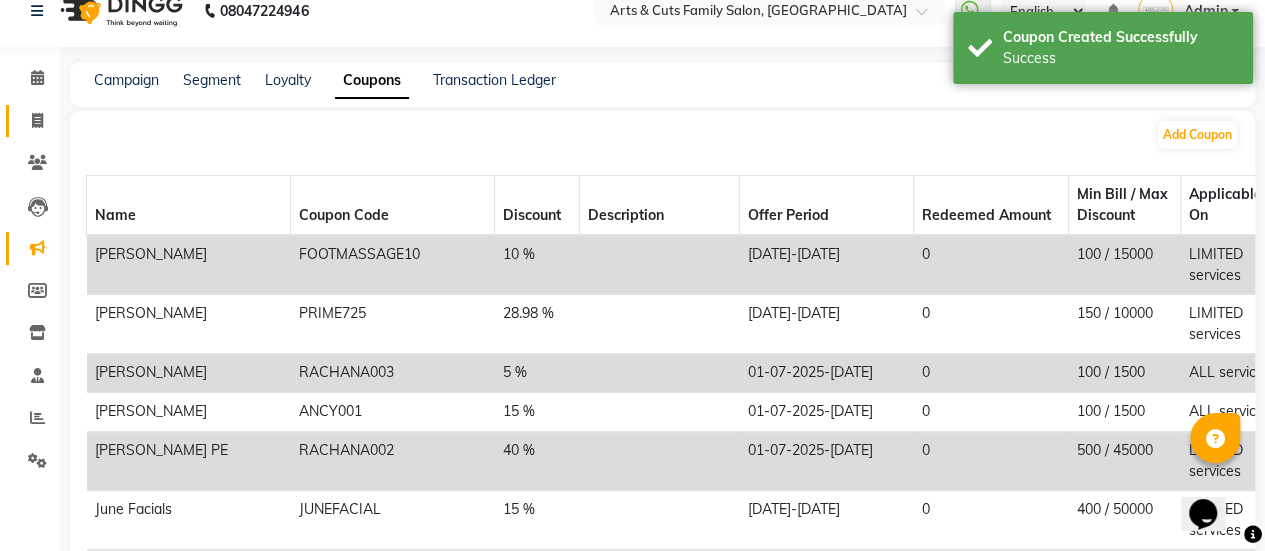 click 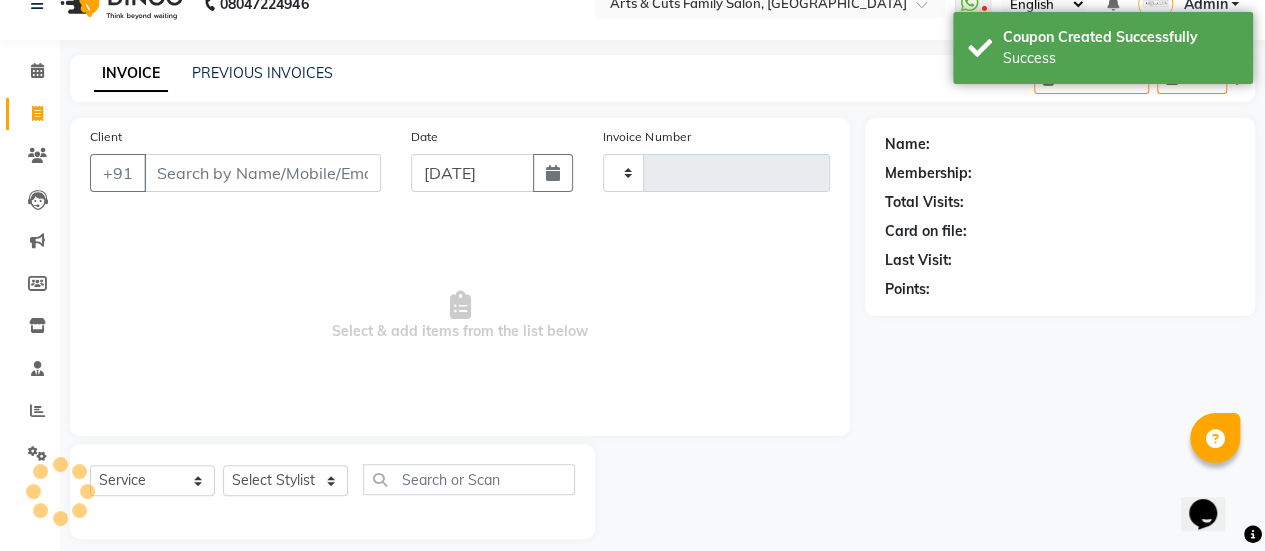 type on "2664" 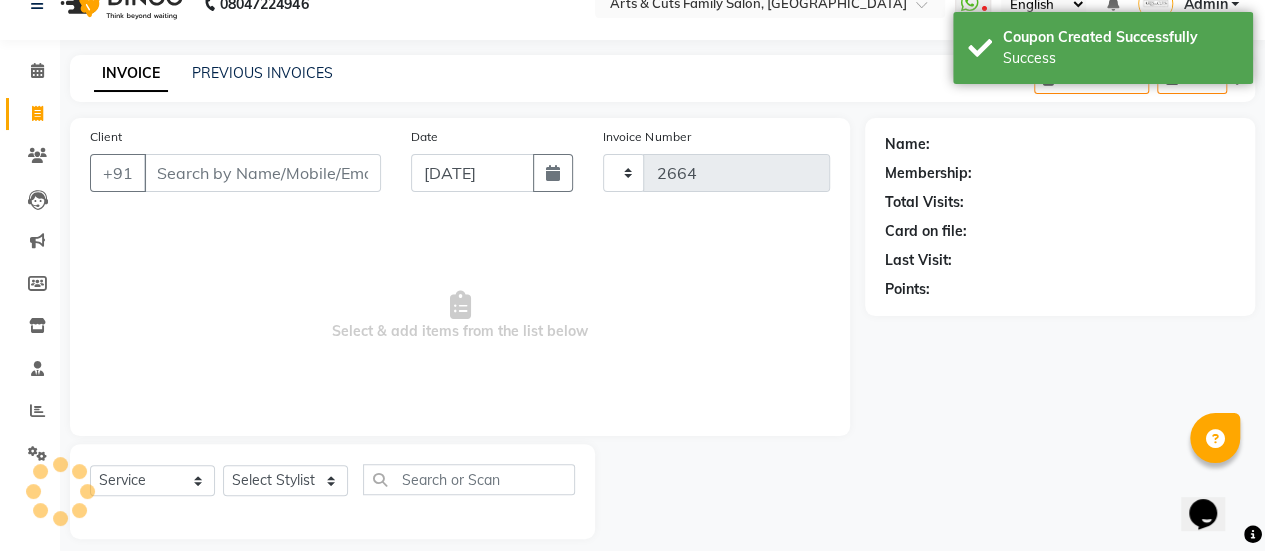 scroll, scrollTop: 49, scrollLeft: 0, axis: vertical 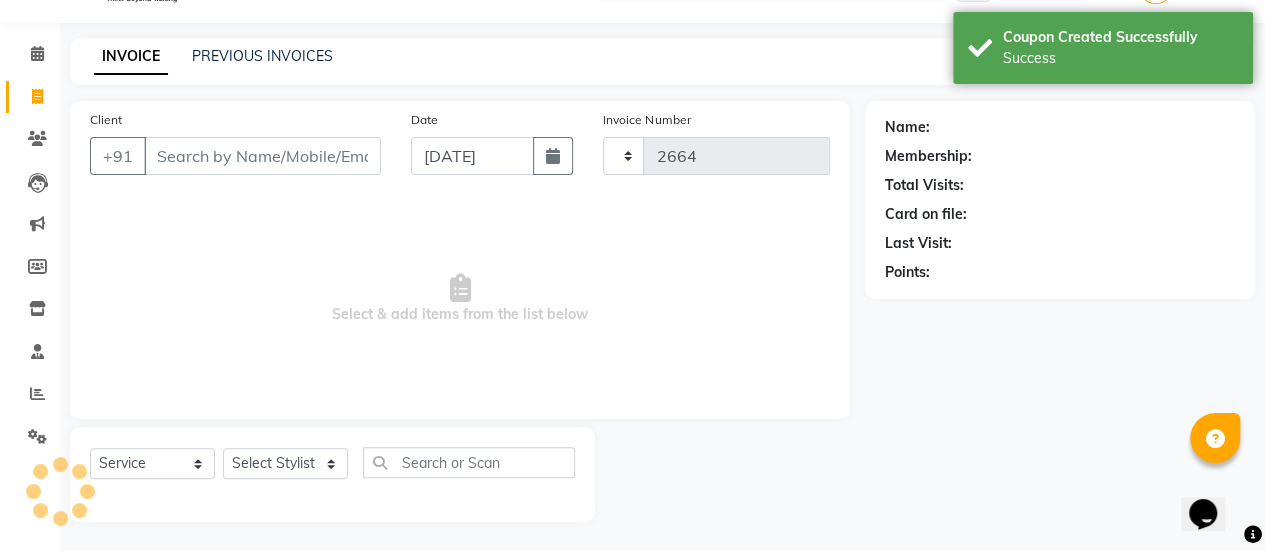 select on "7513" 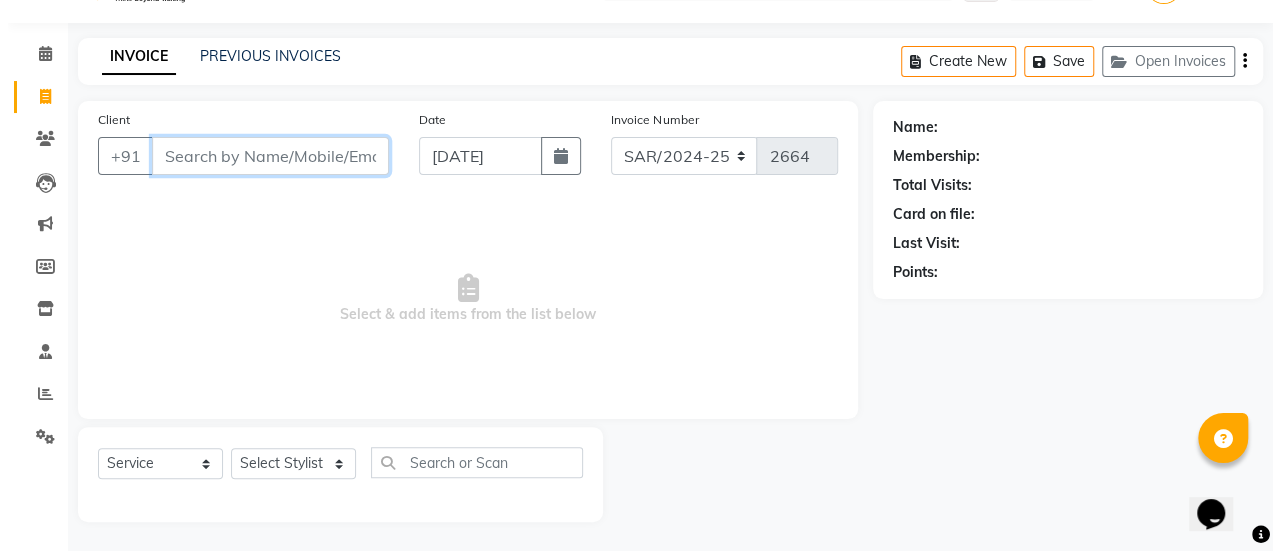 scroll, scrollTop: 0, scrollLeft: 0, axis: both 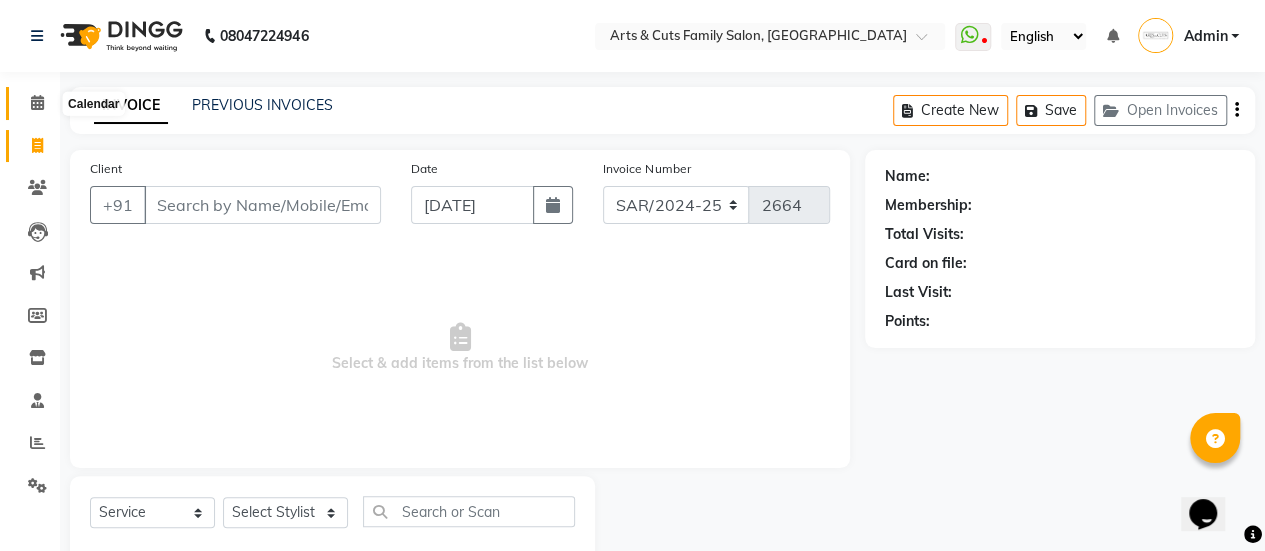 click 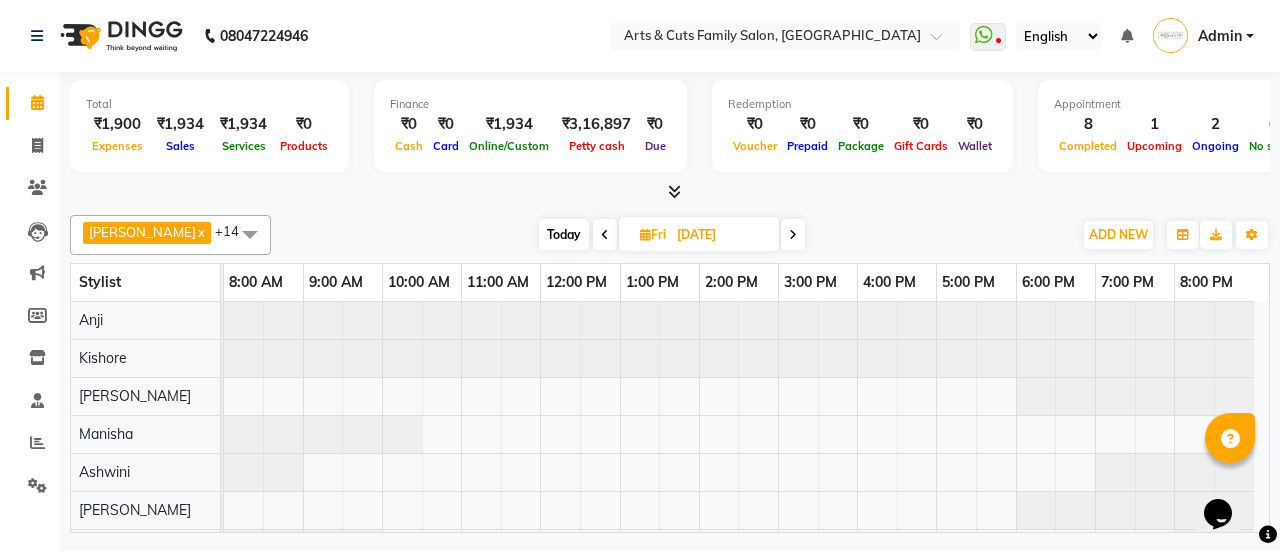 scroll, scrollTop: 35, scrollLeft: 0, axis: vertical 